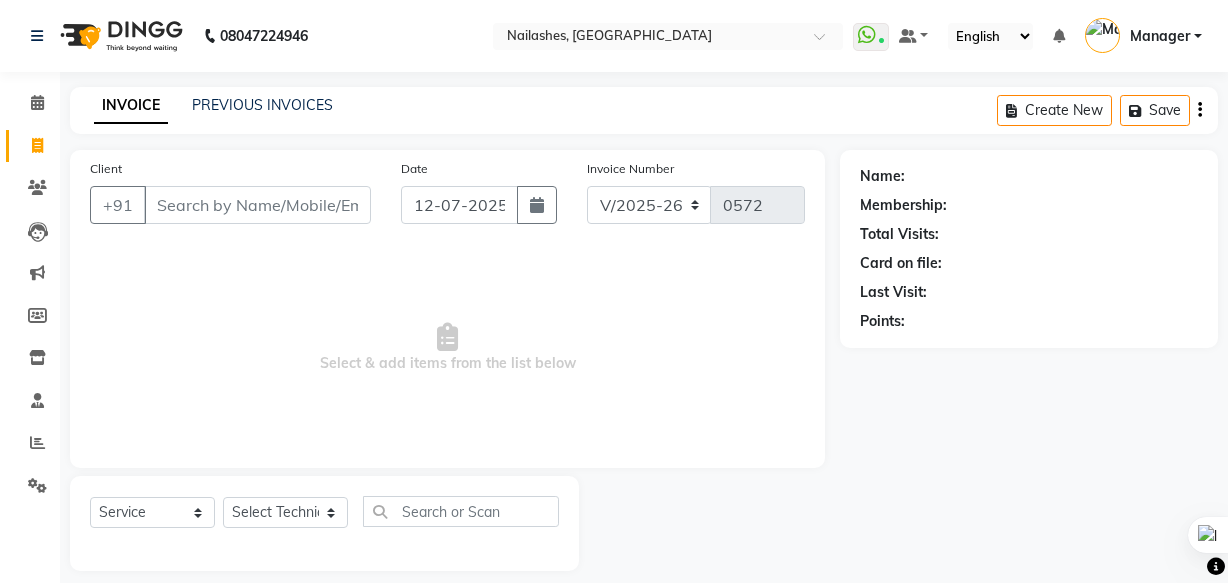 select on "5759" 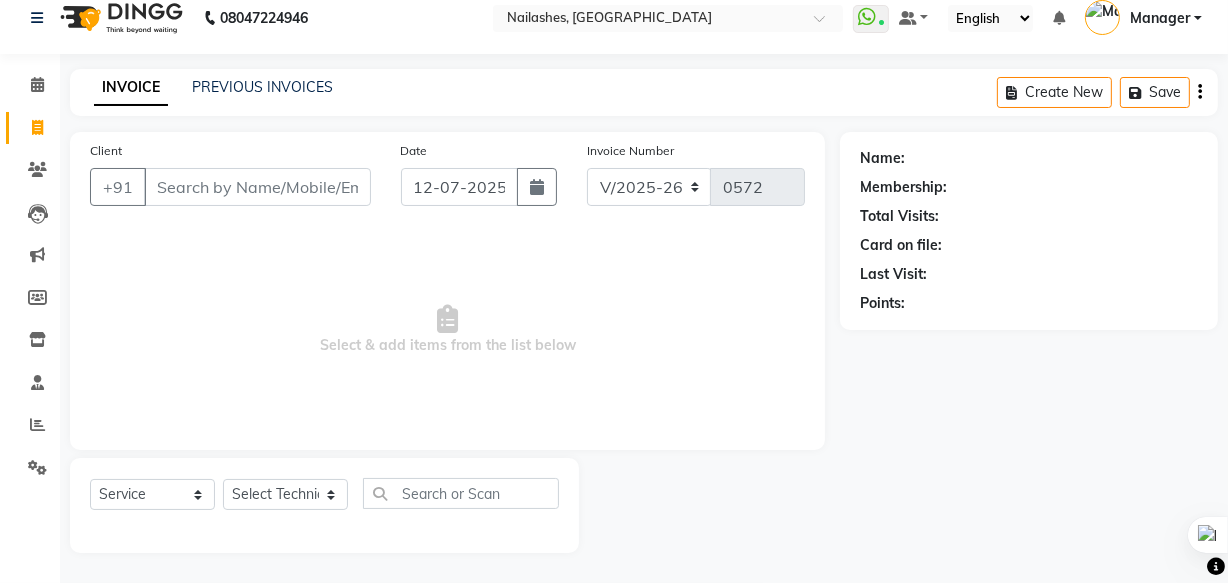 scroll, scrollTop: 19, scrollLeft: 0, axis: vertical 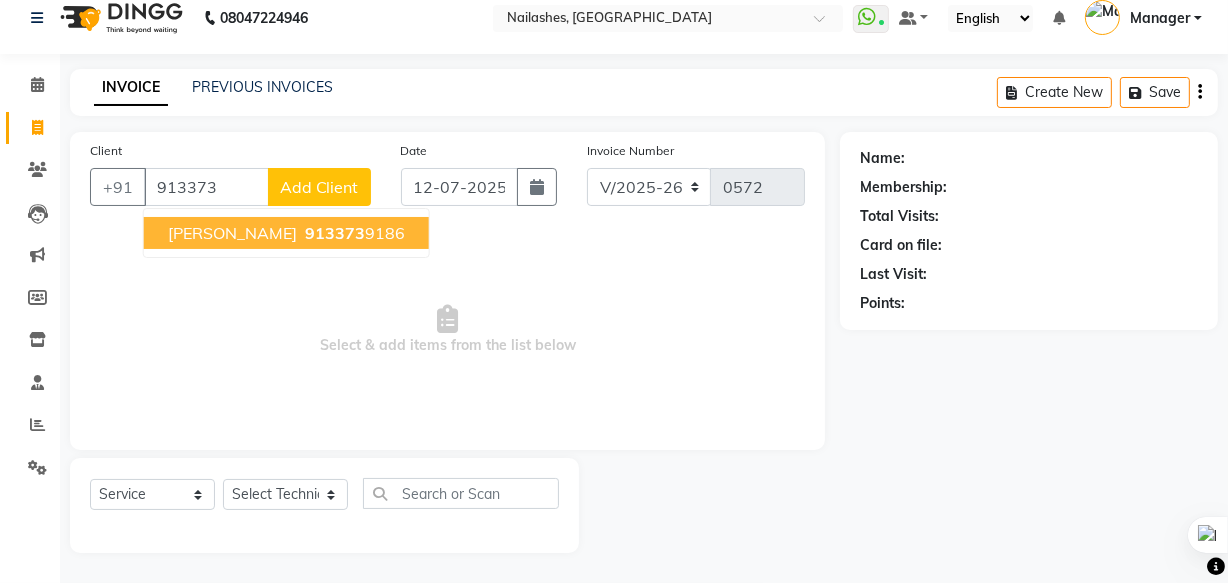 click on "913373 9186" at bounding box center [353, 233] 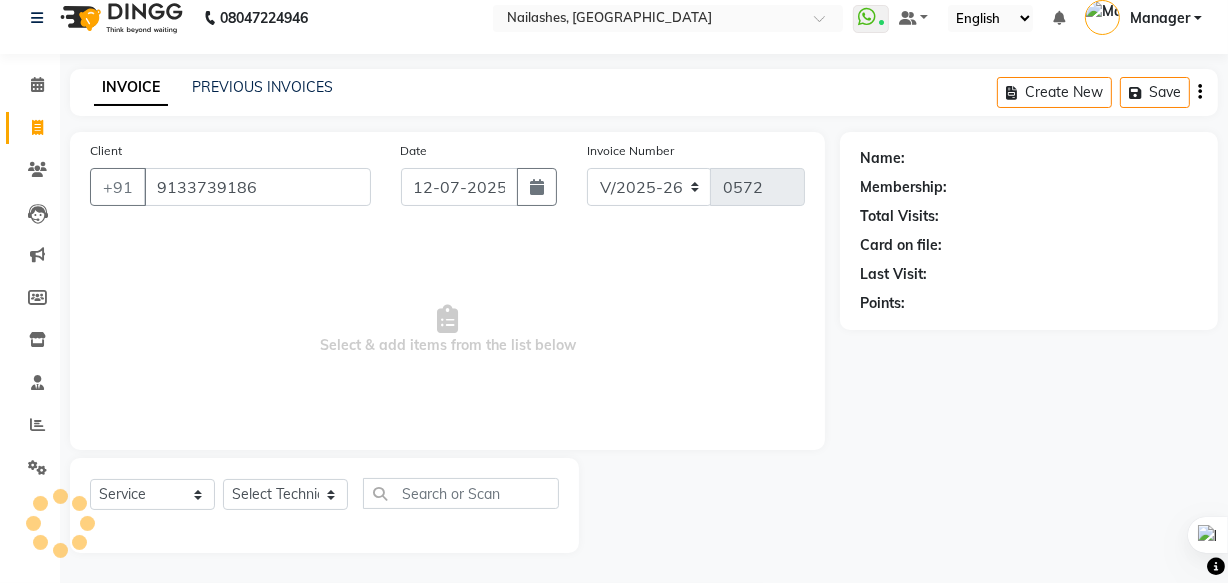 type on "9133739186" 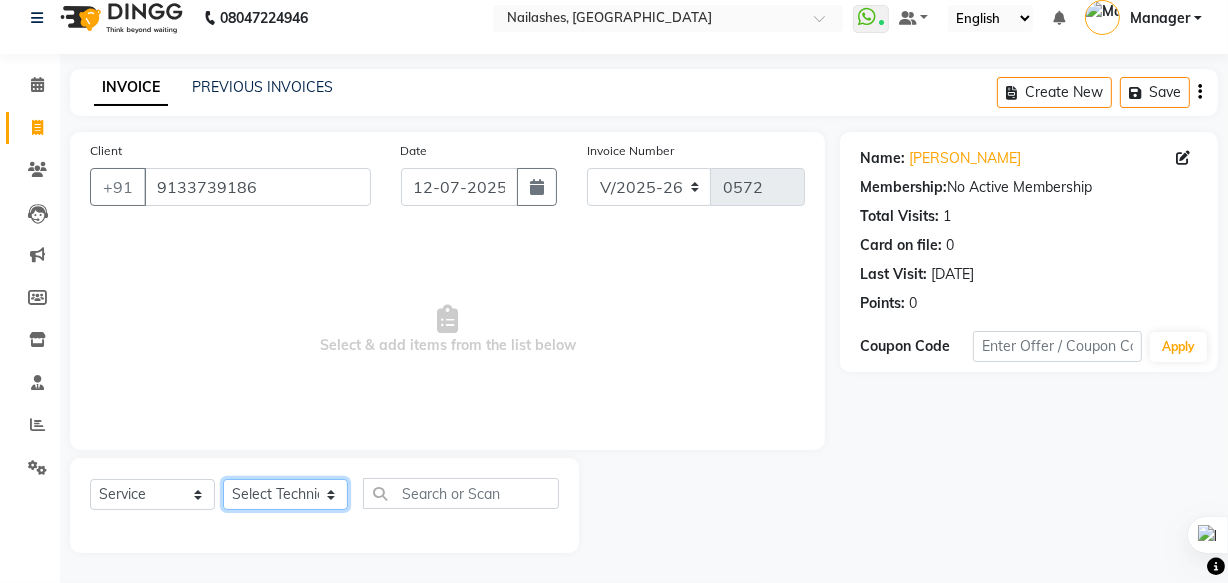 click on "Select Technician [PERSON_NAME] [PERSON_NAME] [PERSON_NAME] mam Manager [PERSON_NAME] thei" 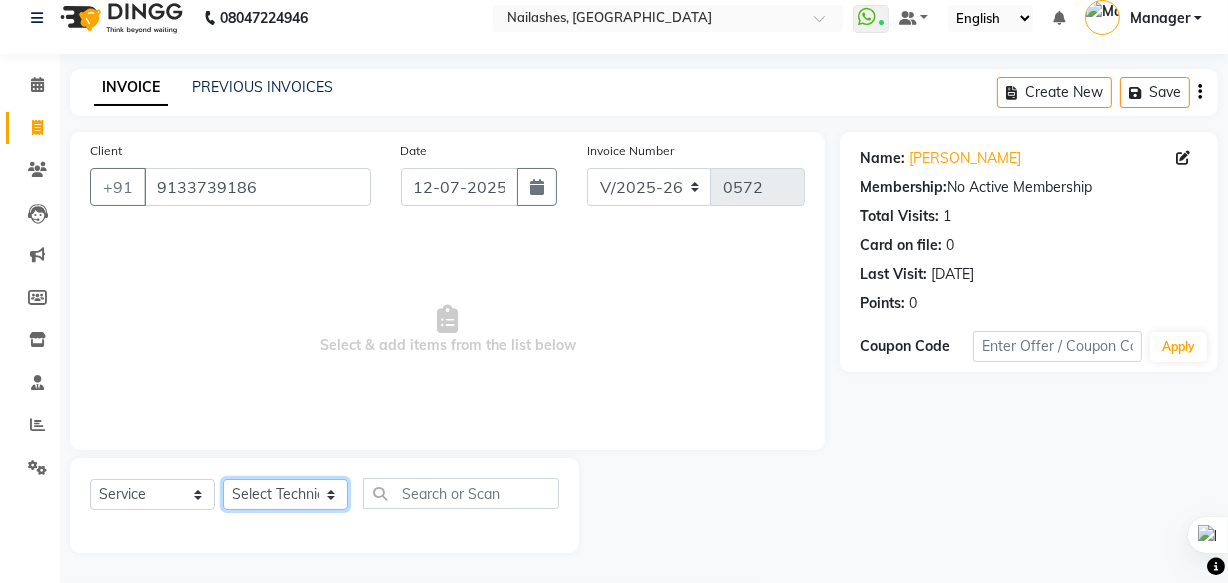 select on "71408" 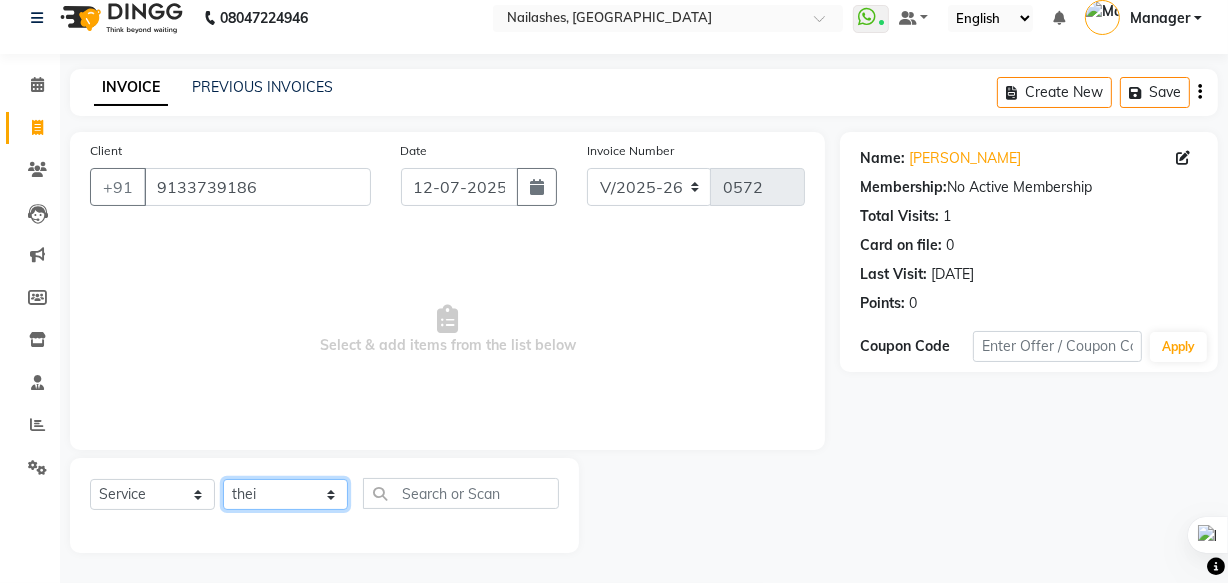 click on "Select Technician [PERSON_NAME] [PERSON_NAME] [PERSON_NAME] mam Manager [PERSON_NAME] thei" 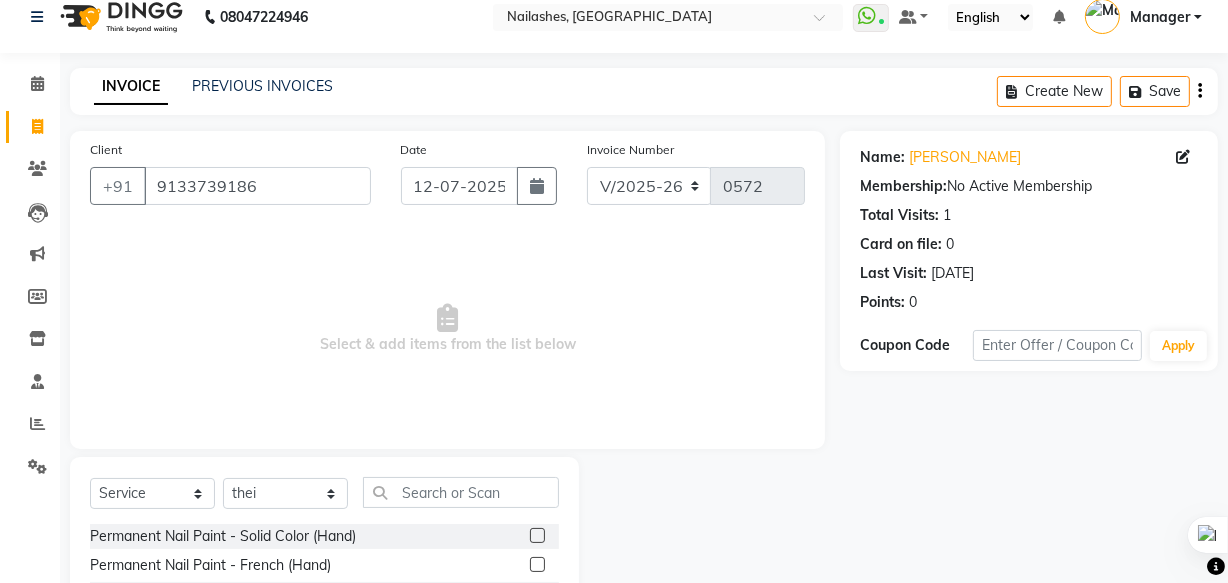 click 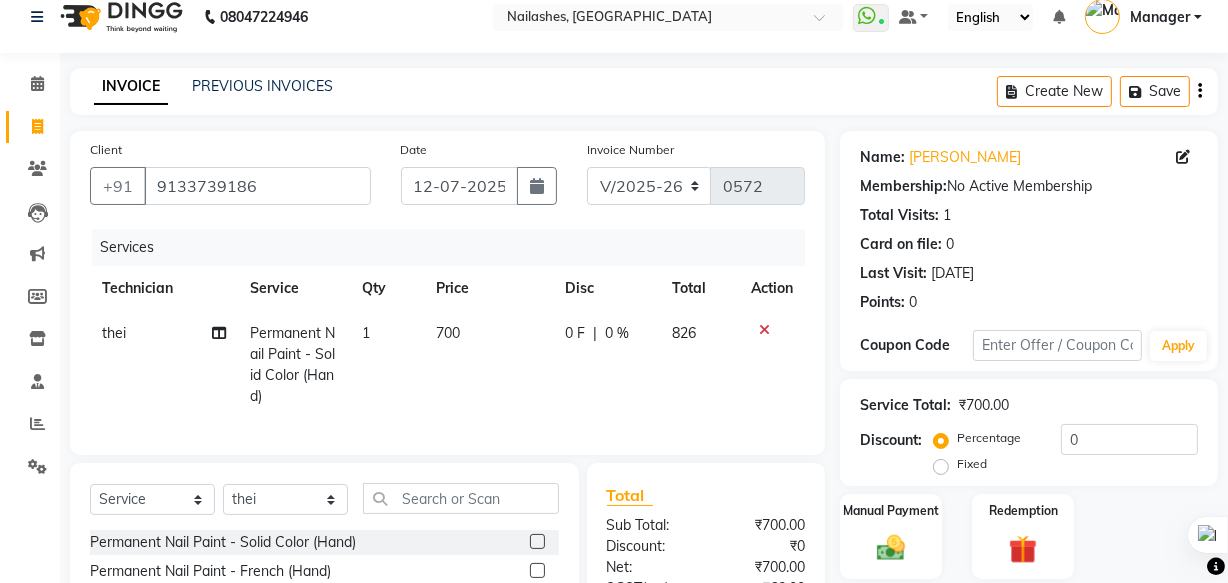 click 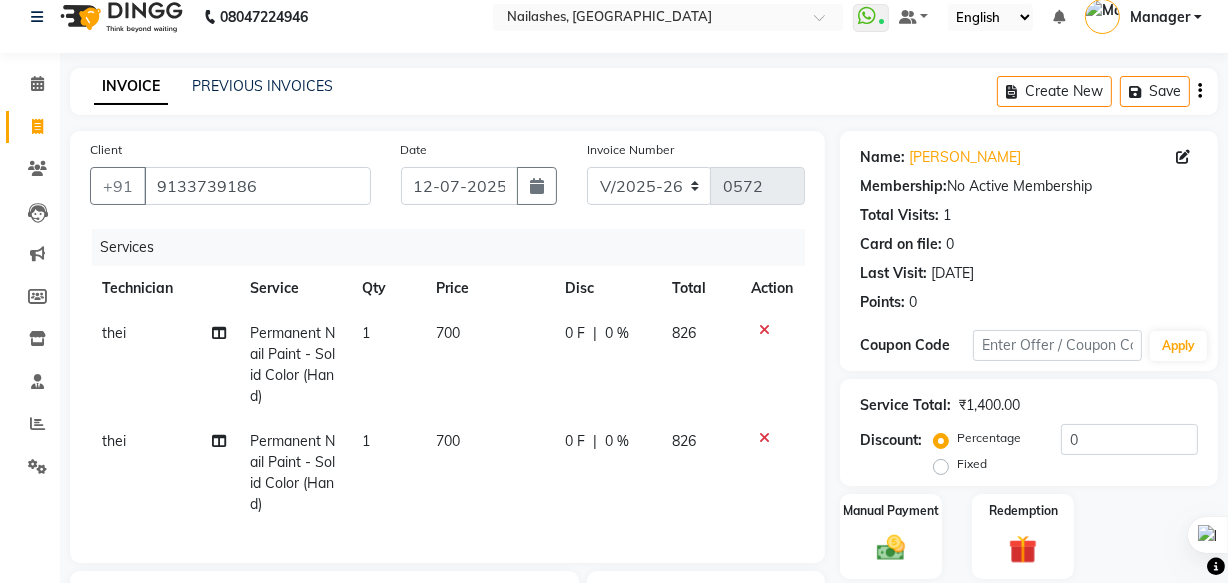 checkbox on "false" 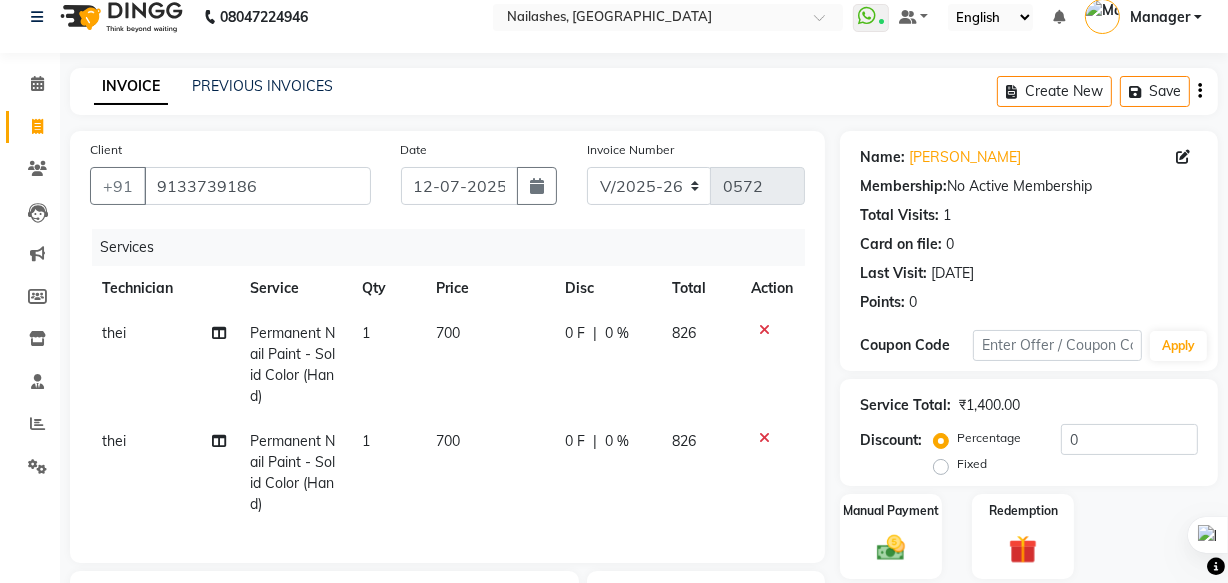 click on "700" 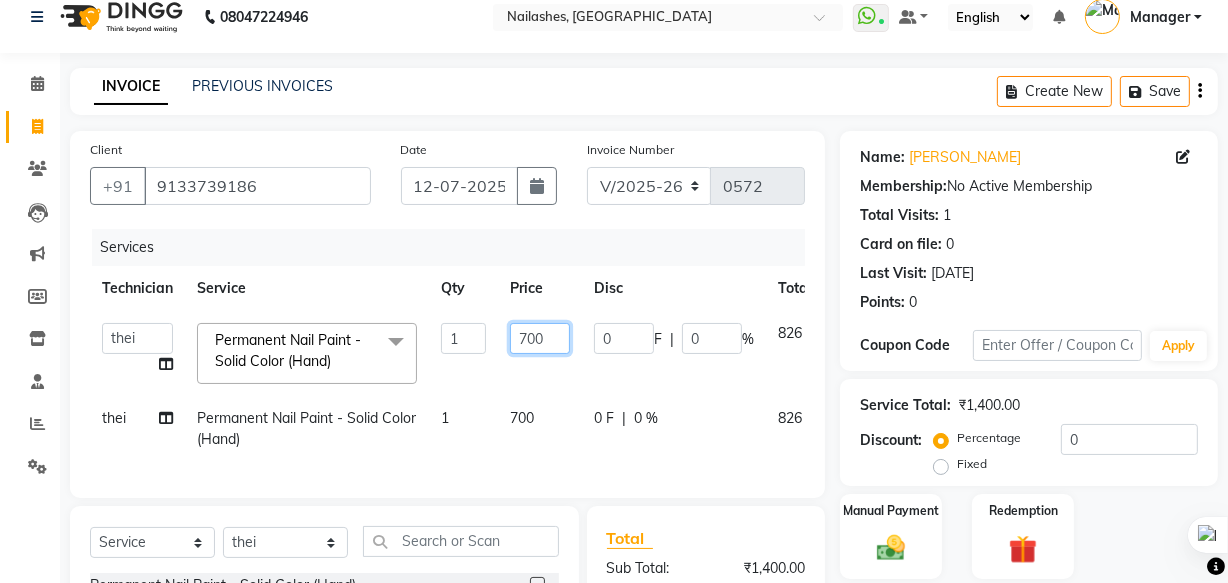 click on "700" 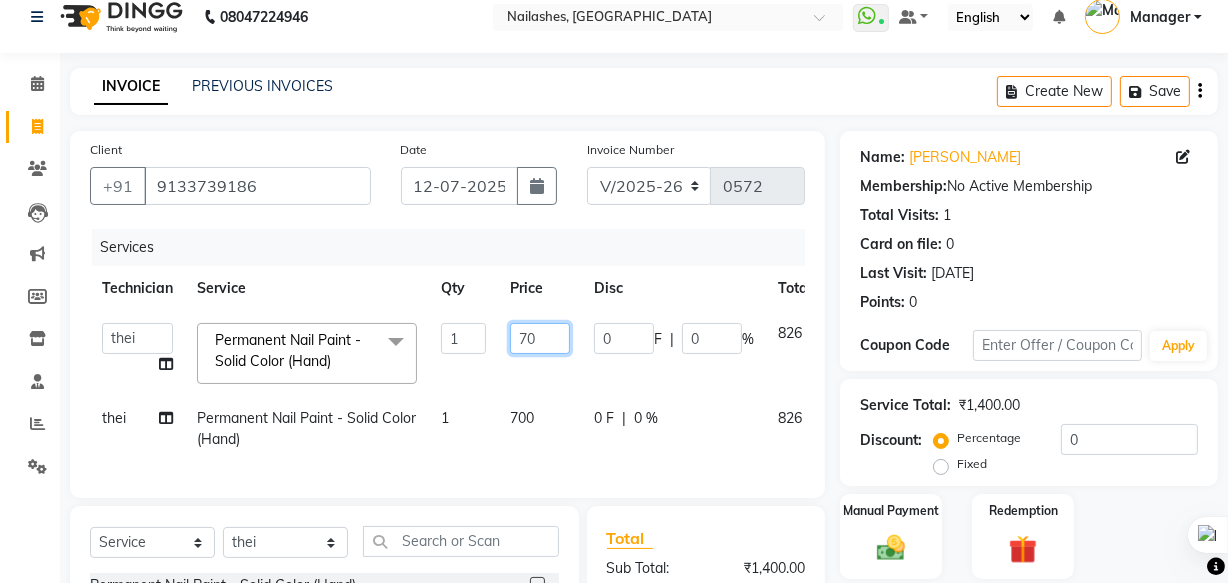 type on "7" 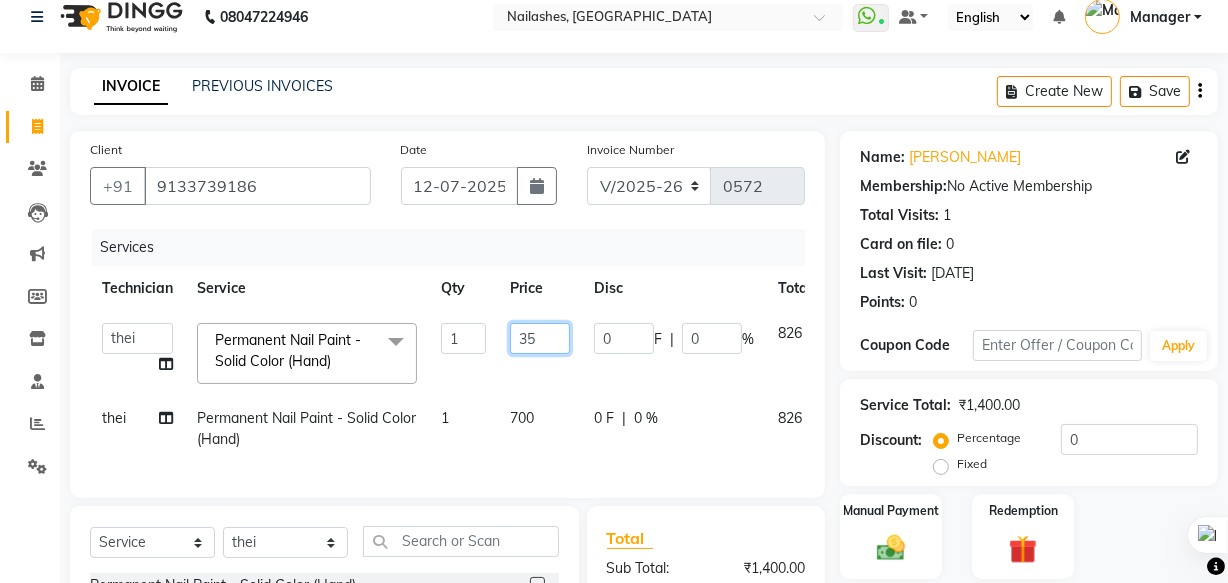 type on "350" 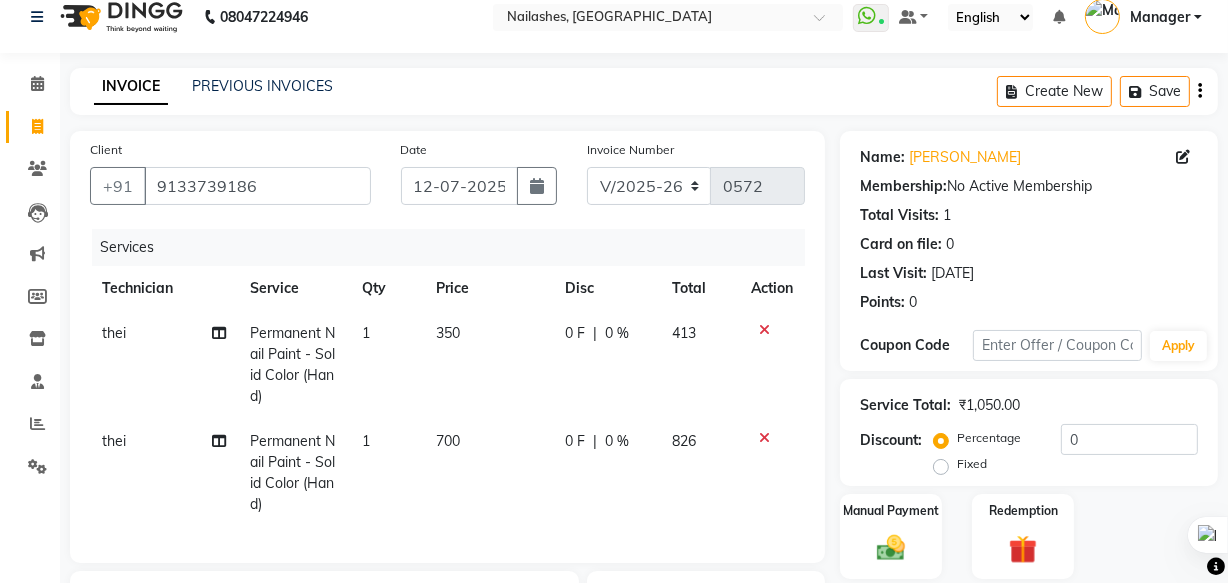 click on "thei Permanent Nail Paint - Solid Color (Hand) 1 350 0 F | 0 % 413 thei Permanent Nail Paint - Solid Color (Hand) 1 700 0 F | 0 % 826" 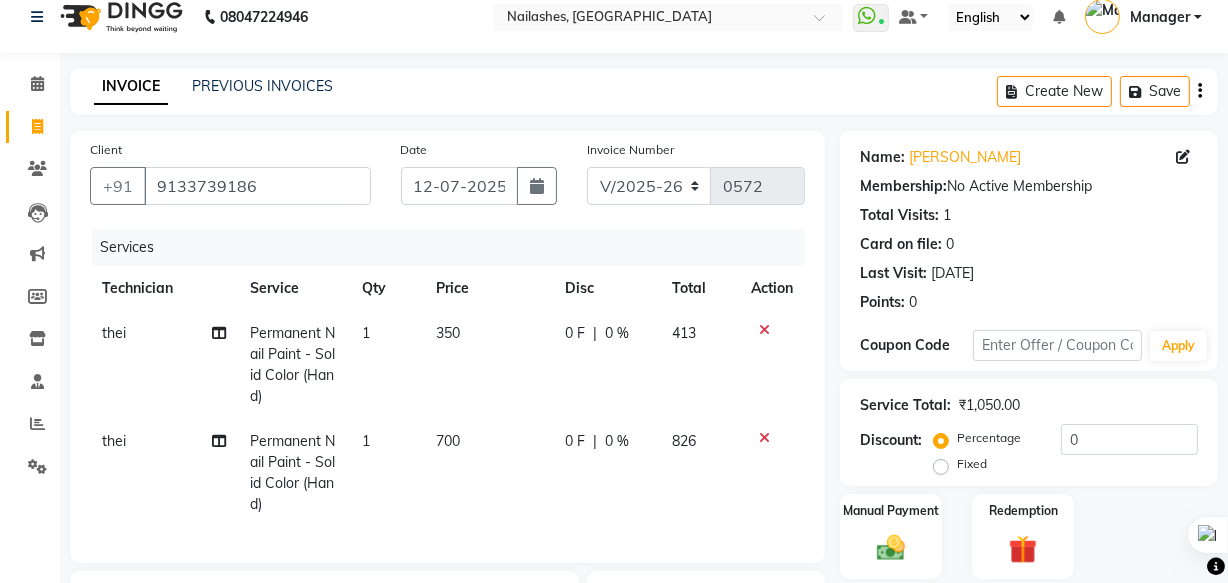 click on "700" 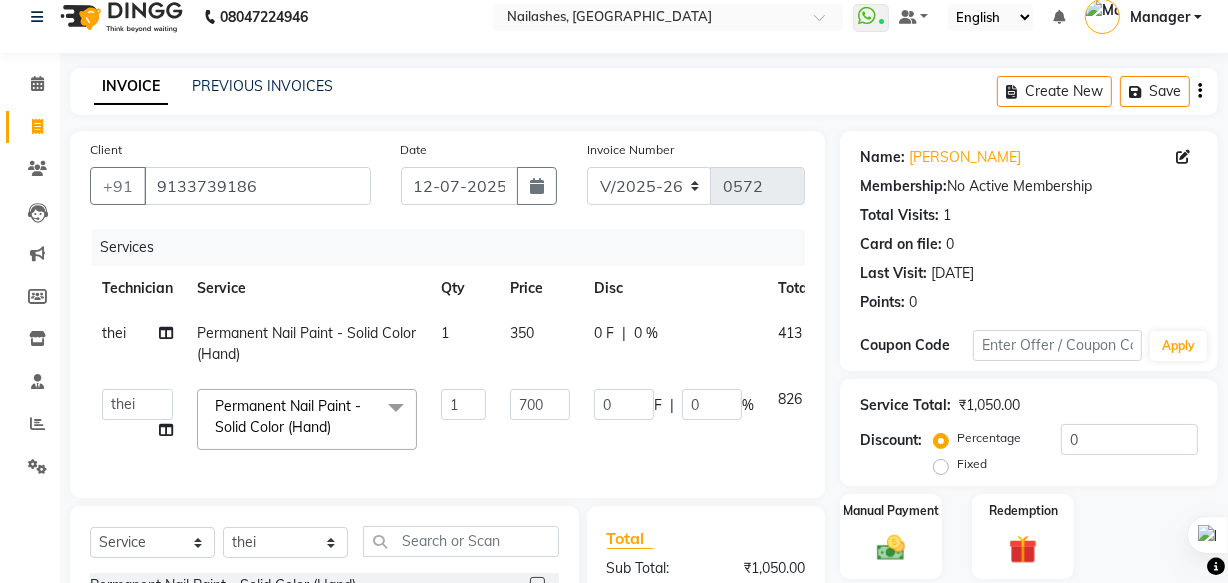 click on "1" 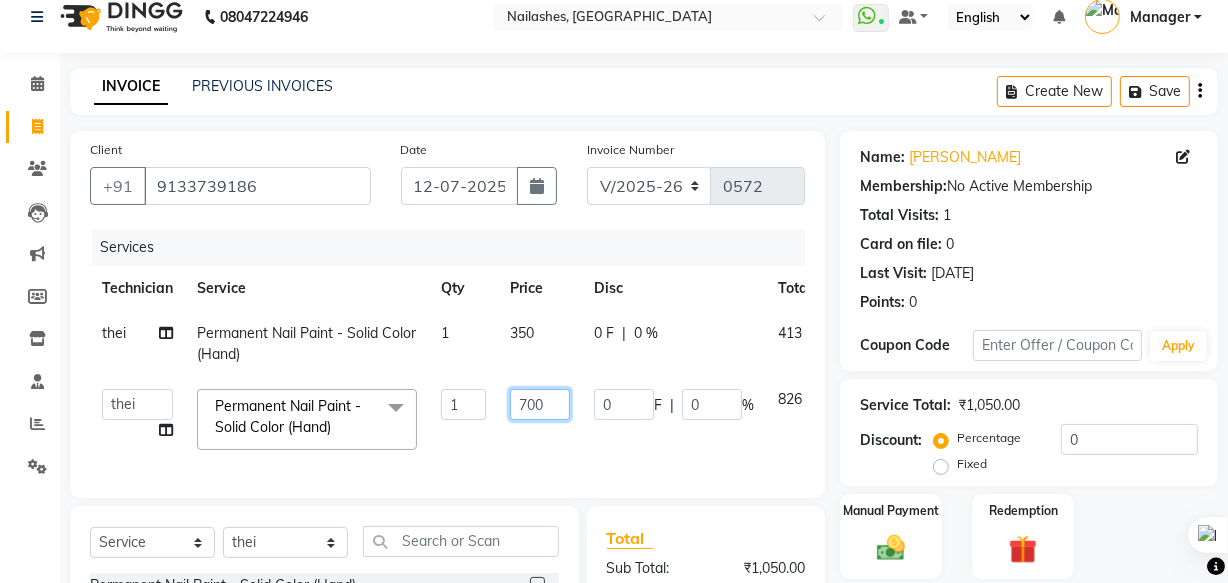 click on "700" 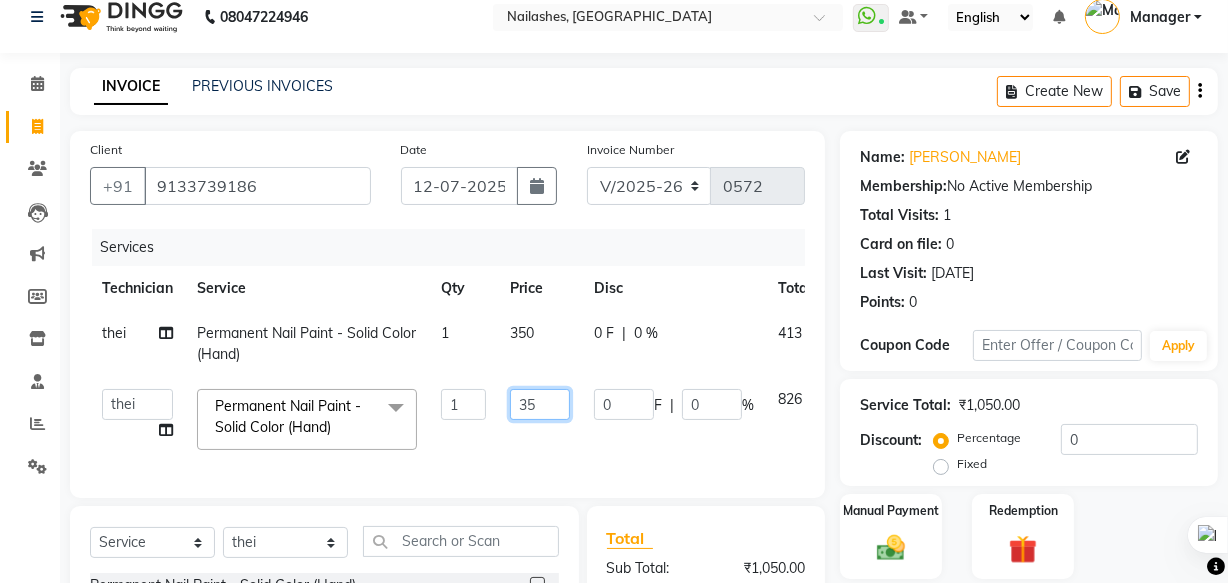 type on "350" 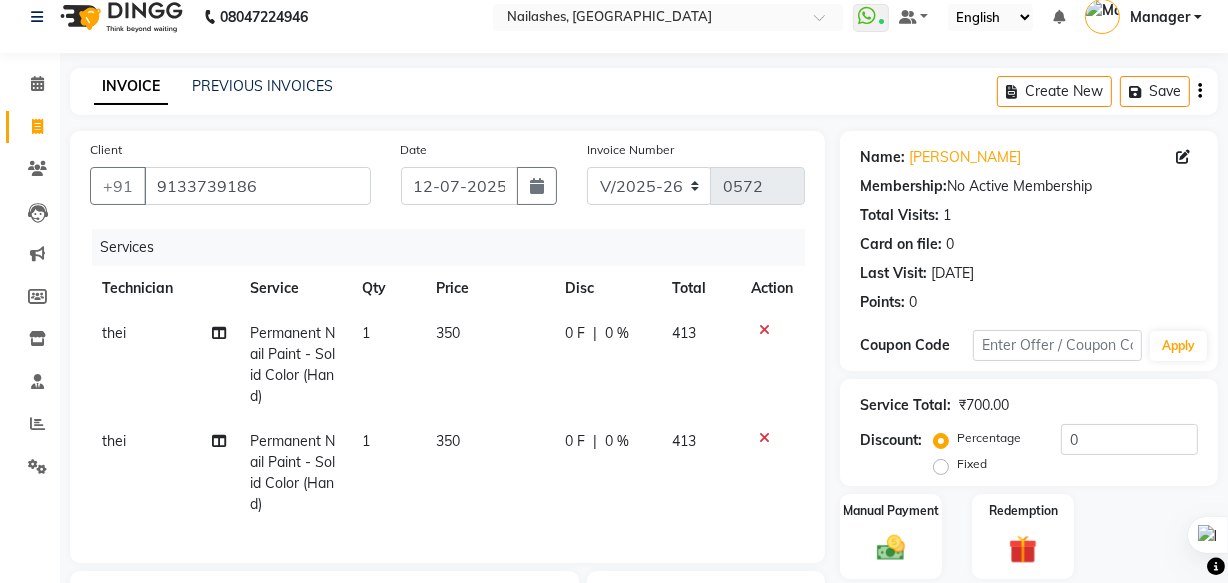 click on "thei Permanent Nail Paint - Solid Color (Hand) 1 350 0 F | 0 % 413" 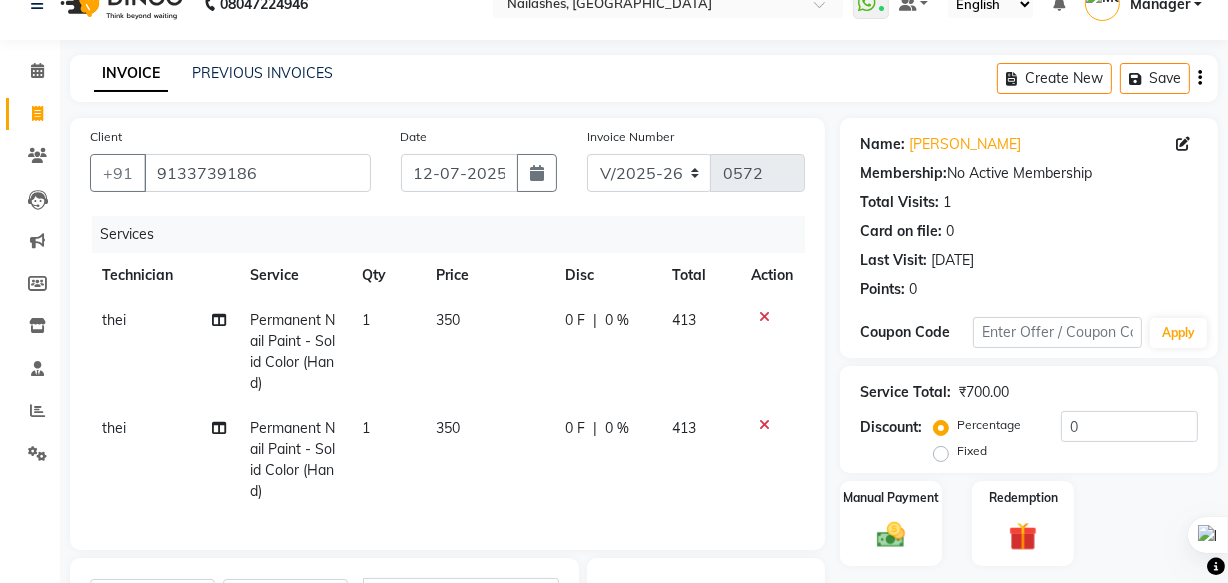 scroll, scrollTop: 291, scrollLeft: 0, axis: vertical 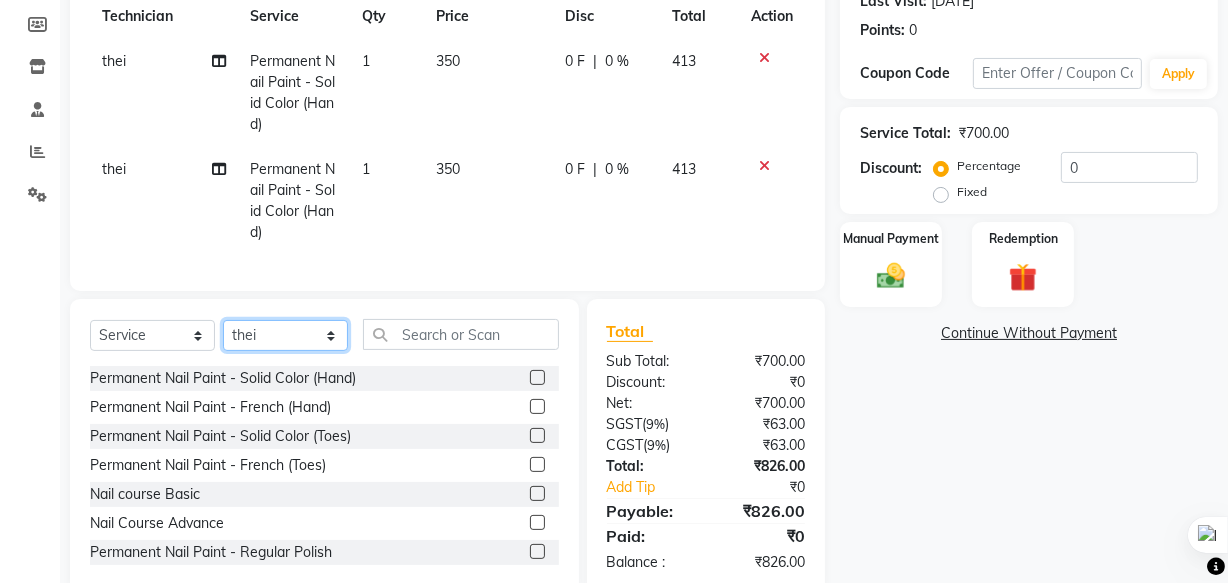 click on "Select Technician [PERSON_NAME] [PERSON_NAME] [PERSON_NAME] mam Manager [PERSON_NAME] thei" 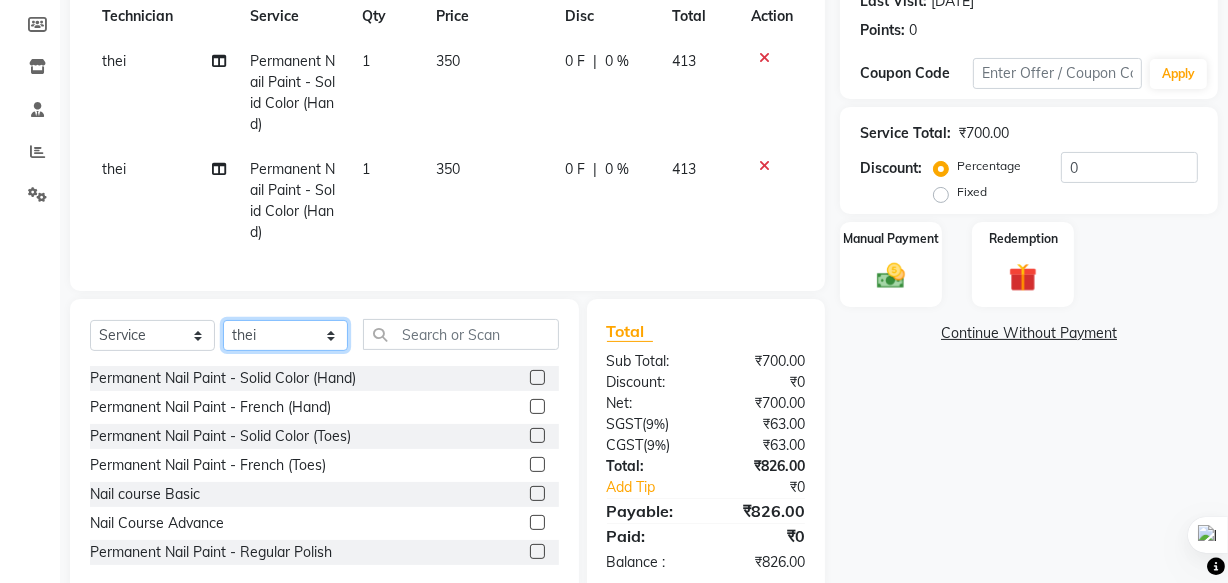 select on "76516" 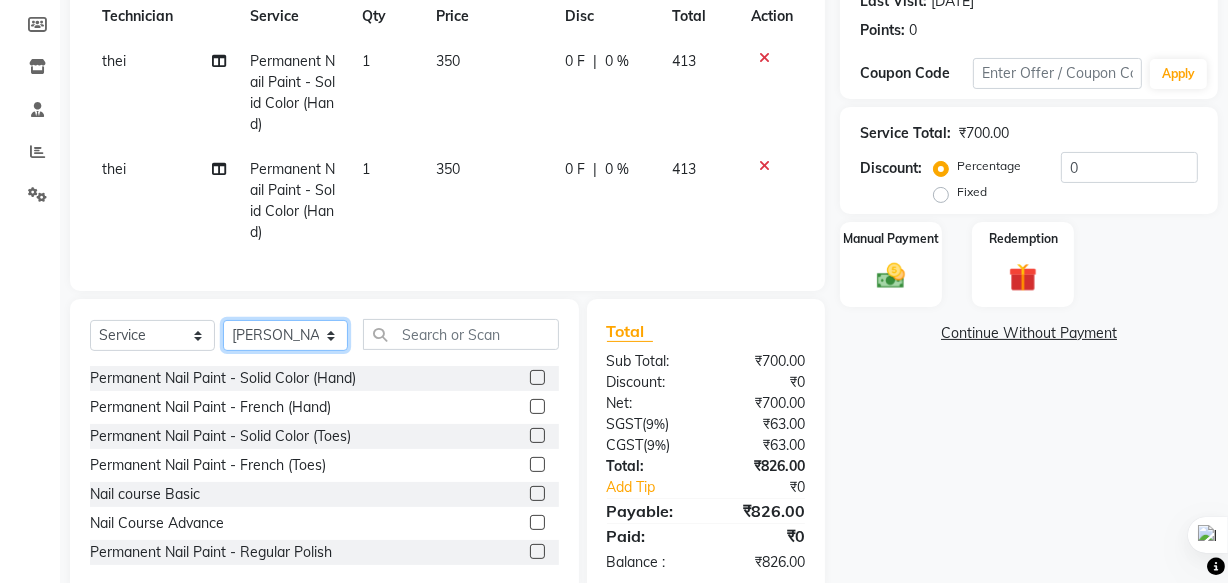 click on "Select Technician [PERSON_NAME] [PERSON_NAME] [PERSON_NAME] mam Manager [PERSON_NAME] thei" 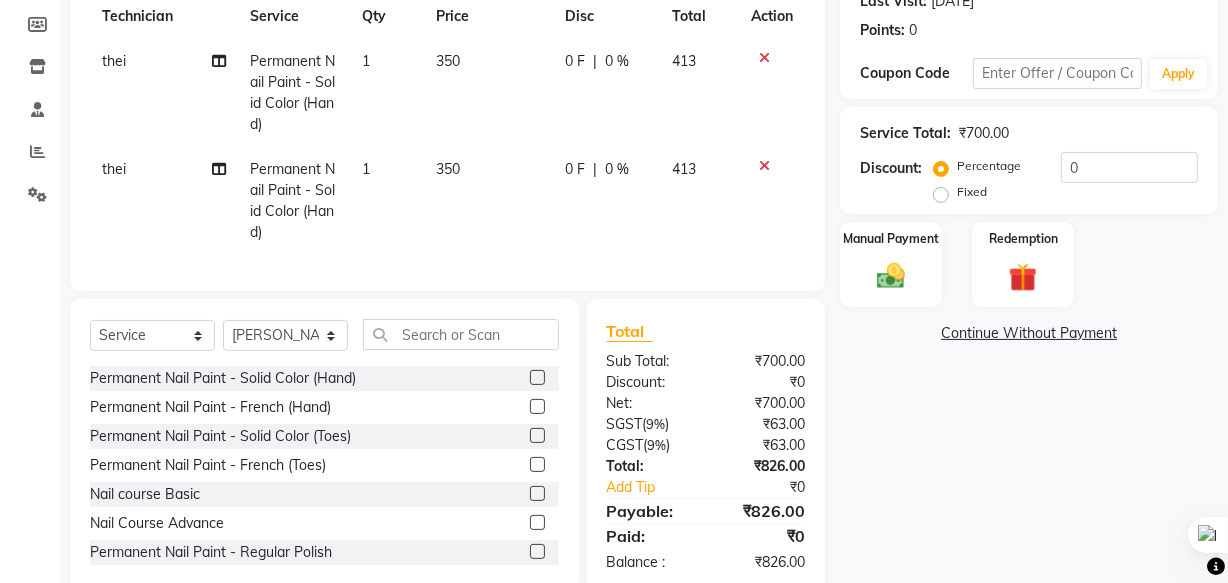 click on "Permanent Nail Paint - Solid Color (Hand)" 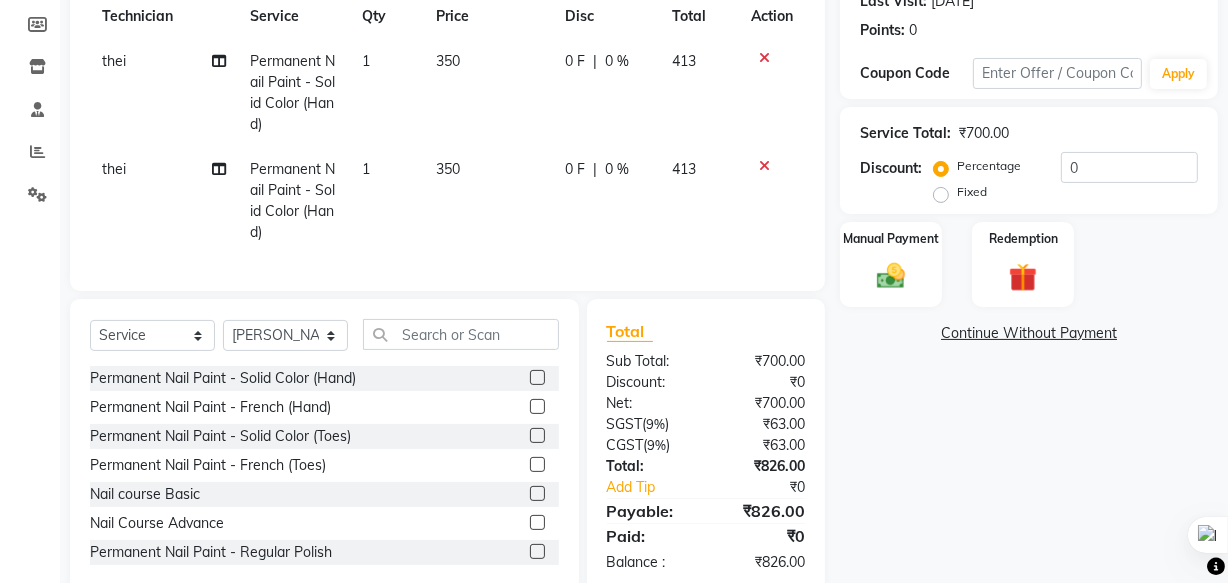 click 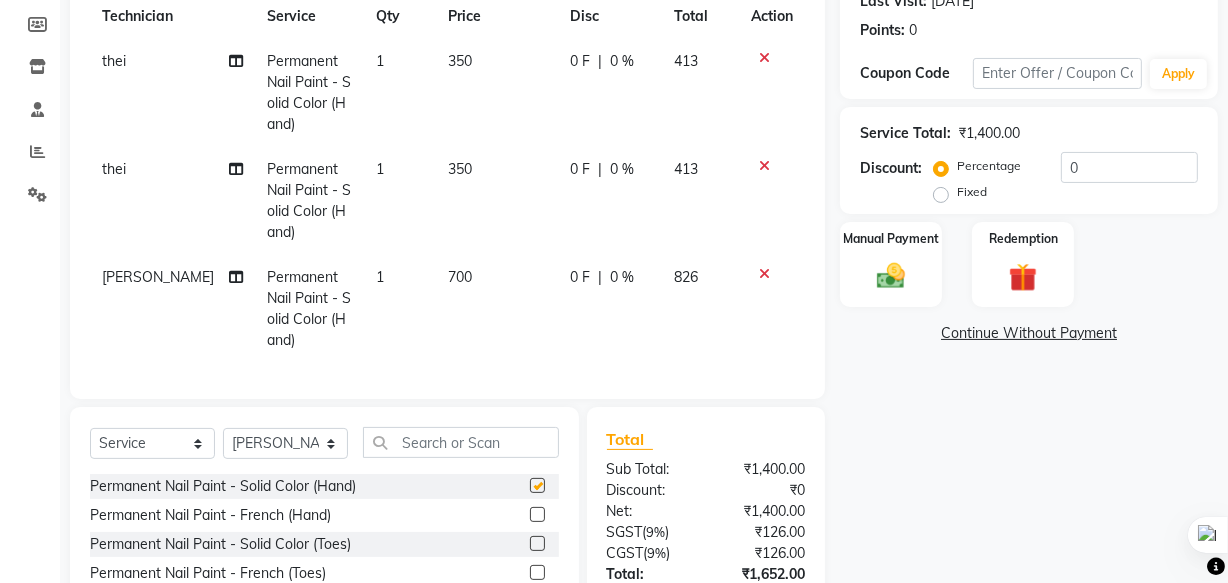 checkbox on "false" 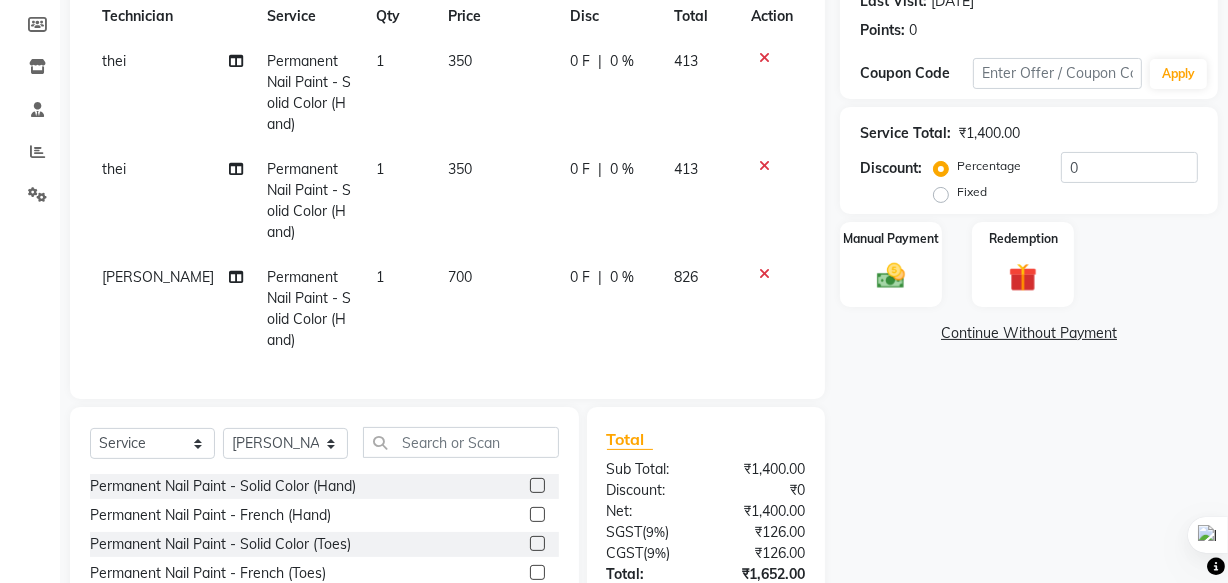 click on "700" 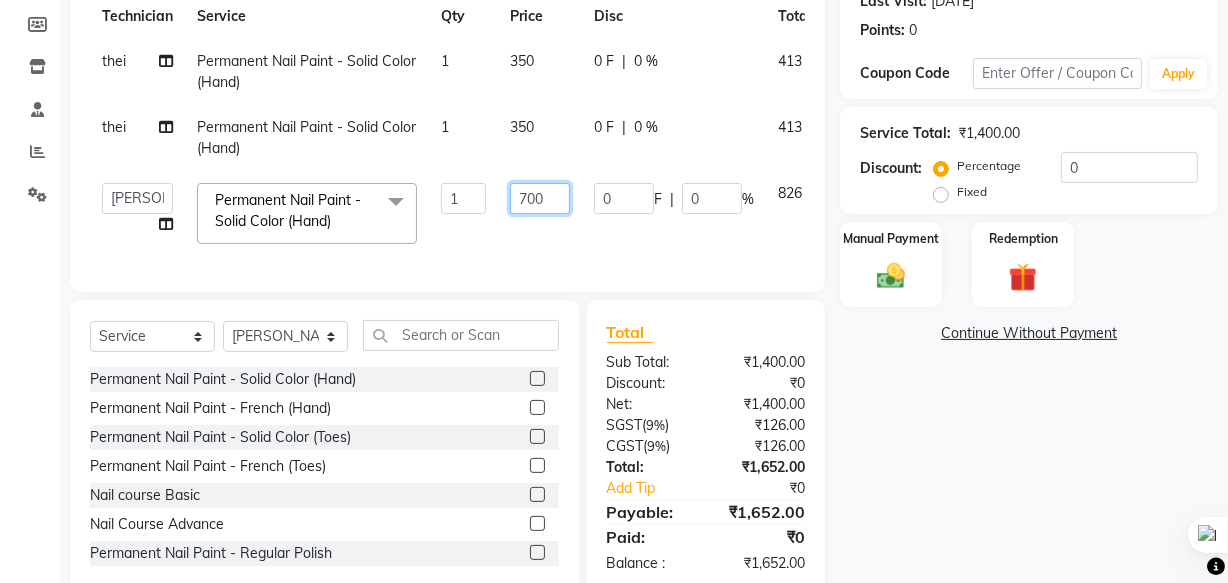 click on "700" 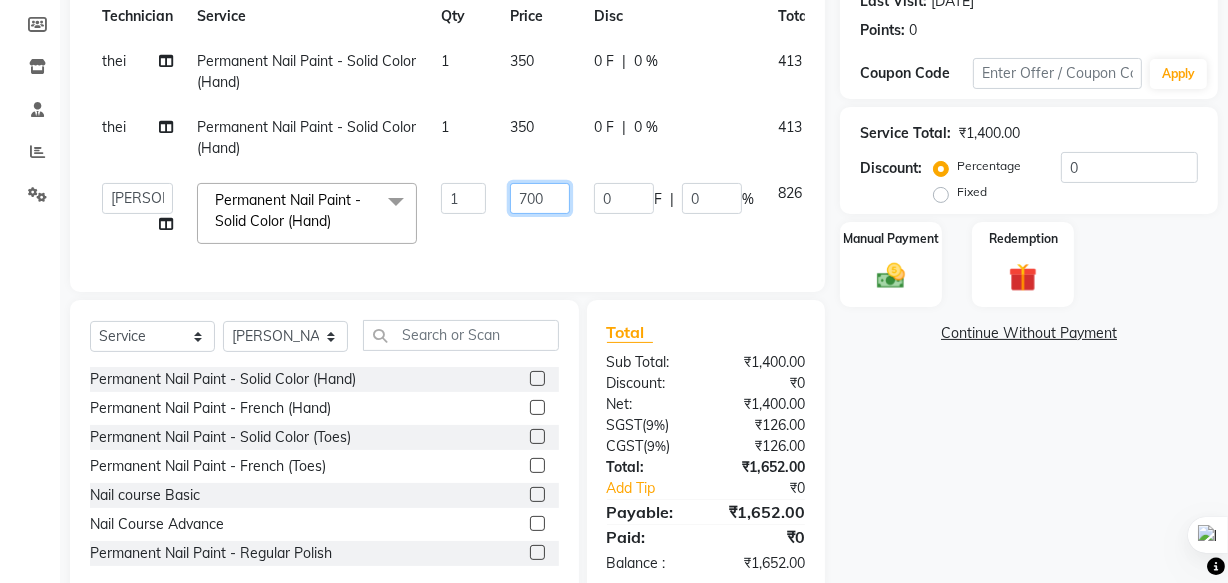 click on "700" 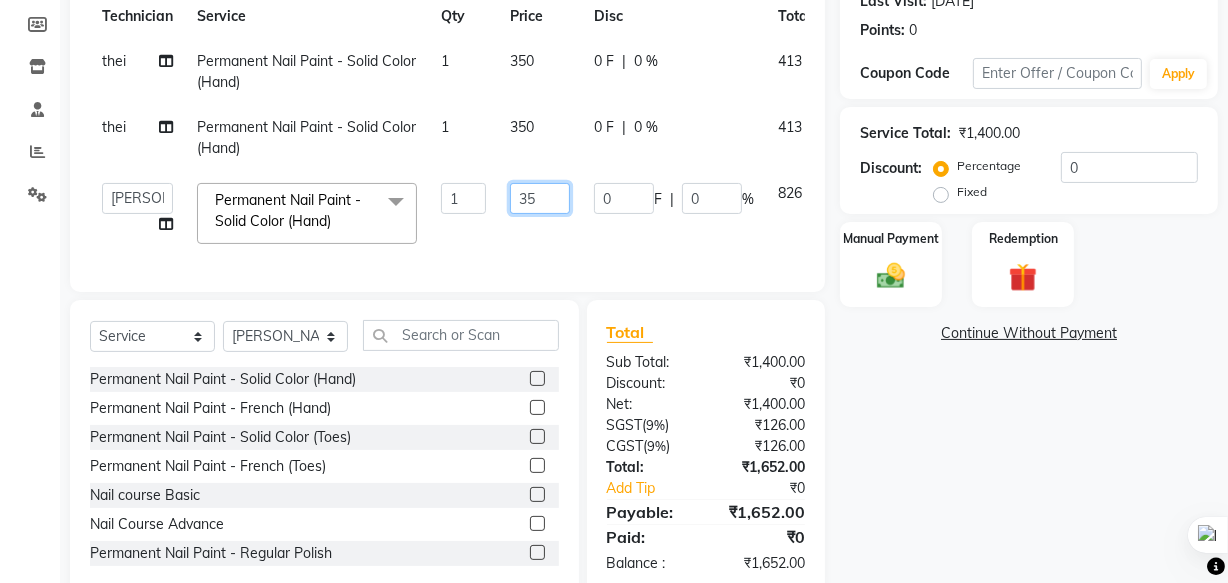 type on "350" 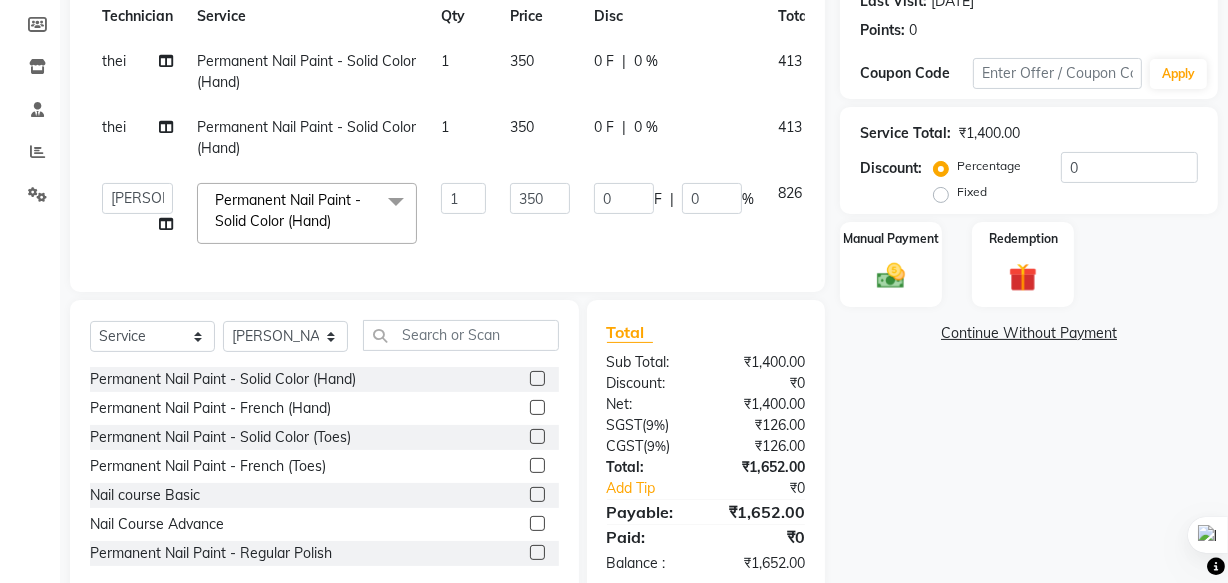click on "thei Permanent Nail Paint - Solid Color (Hand) 1 350 0 F | 0 % 413 thei Permanent Nail Paint - Solid Color (Hand) 1 350 0 F | 0 % 413  [PERSON_NAME] [PERSON_NAME] [PERSON_NAME] mam   Manager   [PERSON_NAME]   ringya   rishi   thei  Permanent Nail Paint - Solid Color (Hand)  x Permanent Nail Paint - Solid Color (Hand) Permanent Nail Paint - French (Hand) Permanent Nail Paint - Solid Color (Toes) Permanent Nail Paint - French (Toes) Nail course Basic Nail Course Advance Permanent Nail Paint - Regular Polish Restoration - Gel (Hand) Restoration - Tip Replacement (Hand) Restoration - Touch -up (Hand) Restoration - Gel Color Changes (Hand) Restoration - Removal of Extension (Hand) Restoration - Removal of Nail Paint (Hand) Restoration - Gel (Toes) Restoration - Tip Replacement (Toes) Restoration - Touch -up (Toes) Restoration - Gel Color Changes (Toes) Restoration - Removal of Extension (Toes) Restoration - Removal of Nail Paint (Toes) Gel polish removal Eyelash Refil - Classic Eyelash Refil - Hybrid Combo Chin Wax" 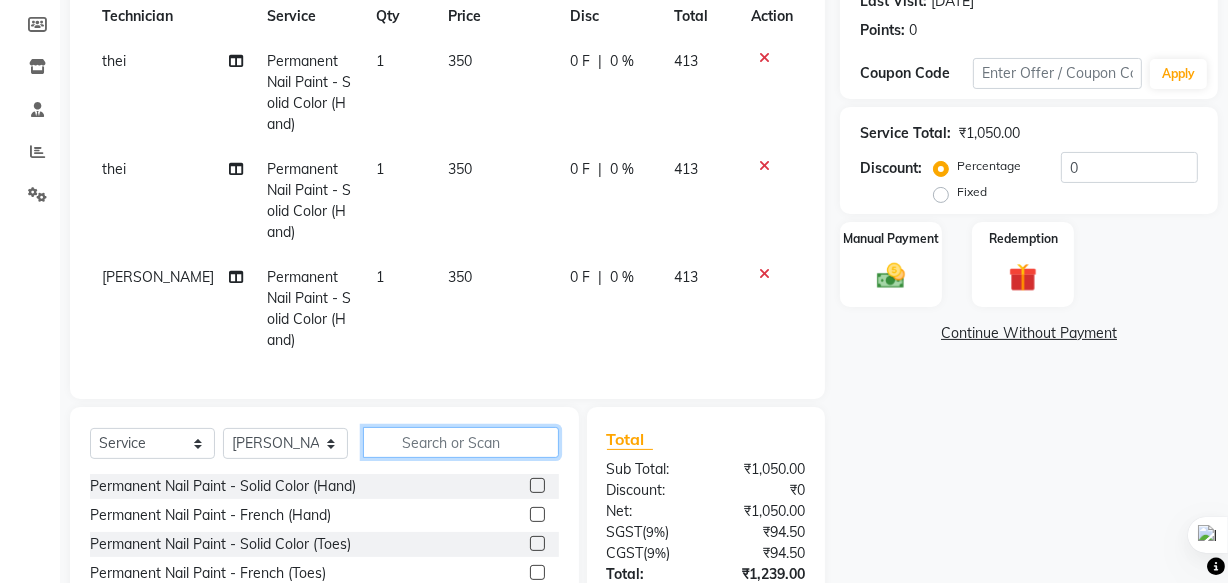 click 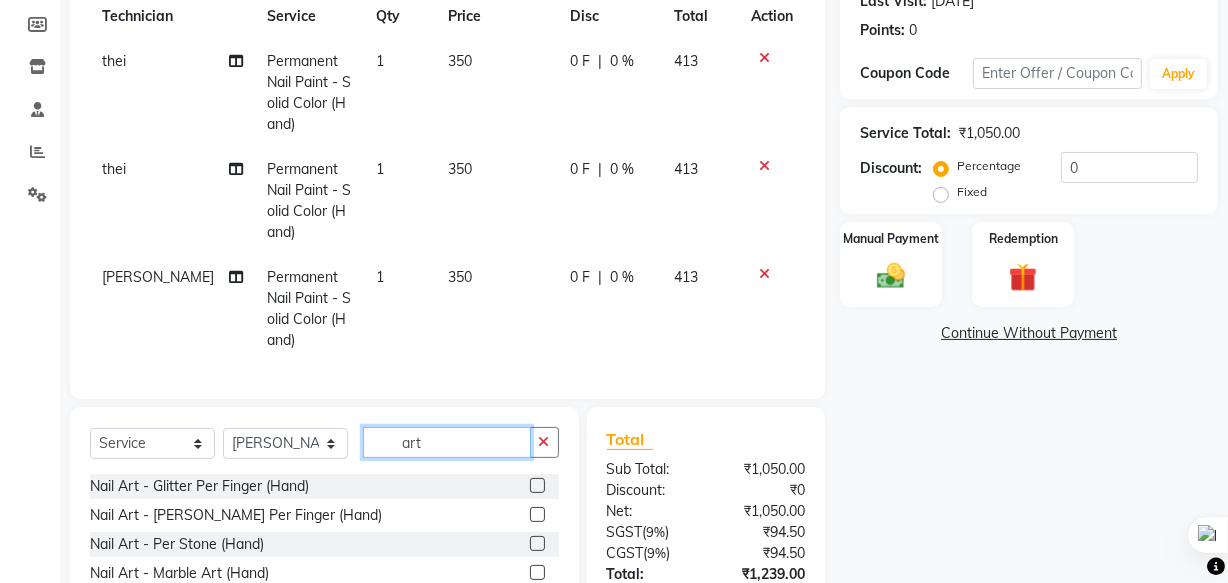 type on "art" 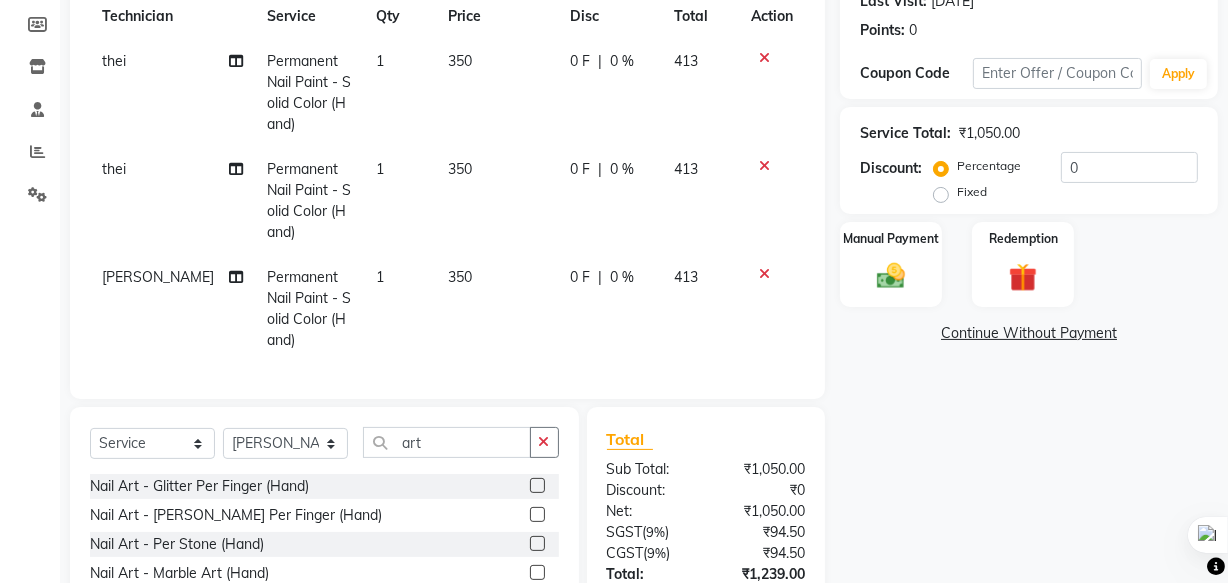 click 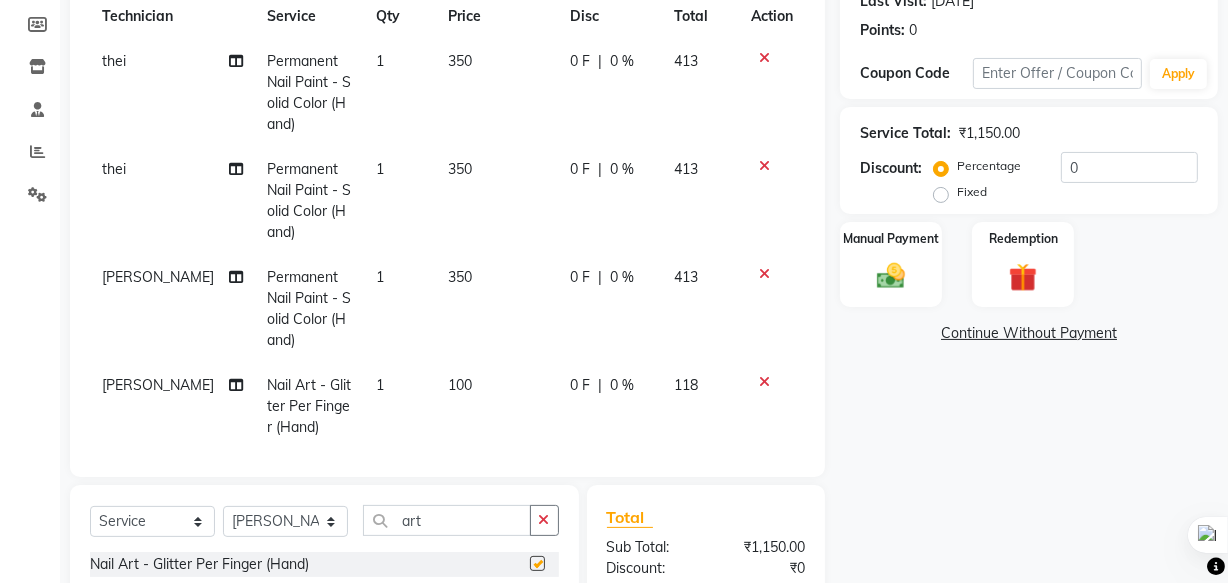 checkbox on "false" 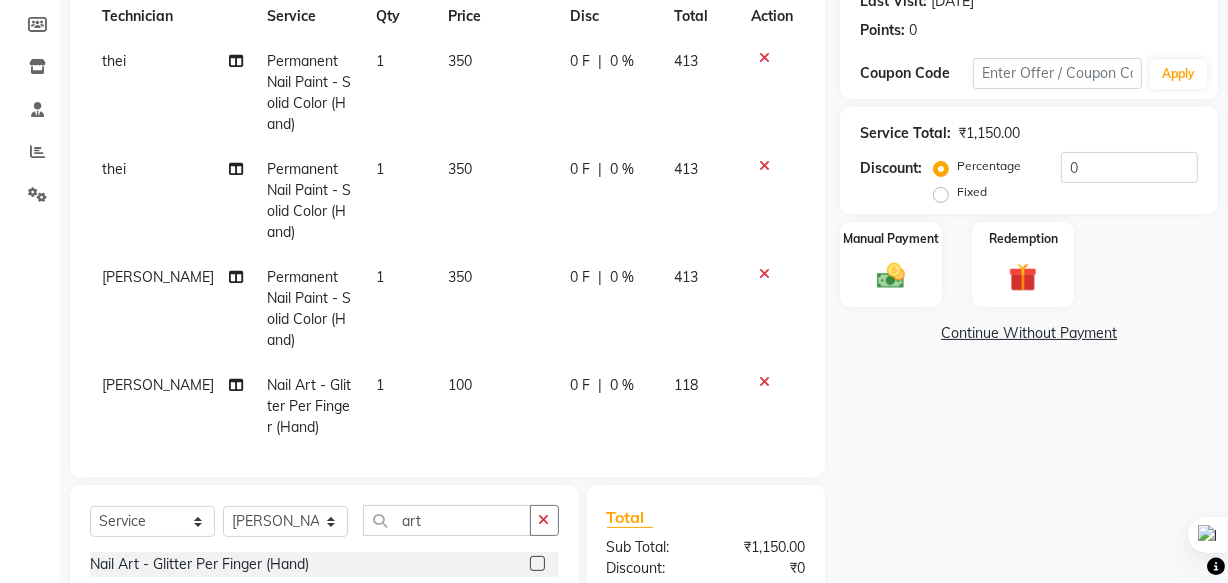 click on "100" 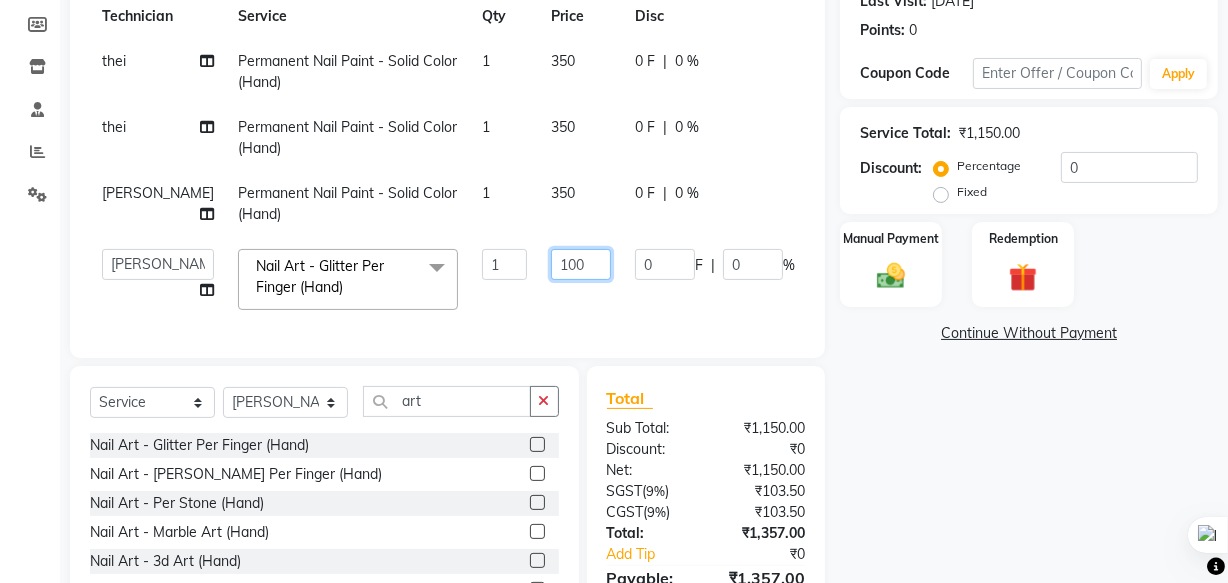 click on "100" 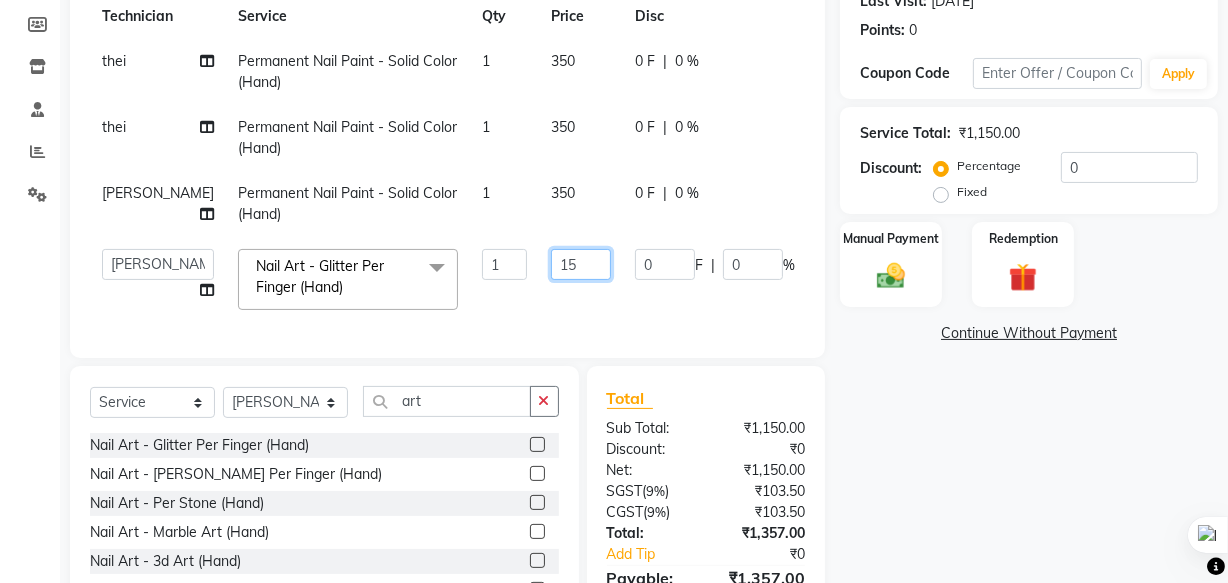 type on "150" 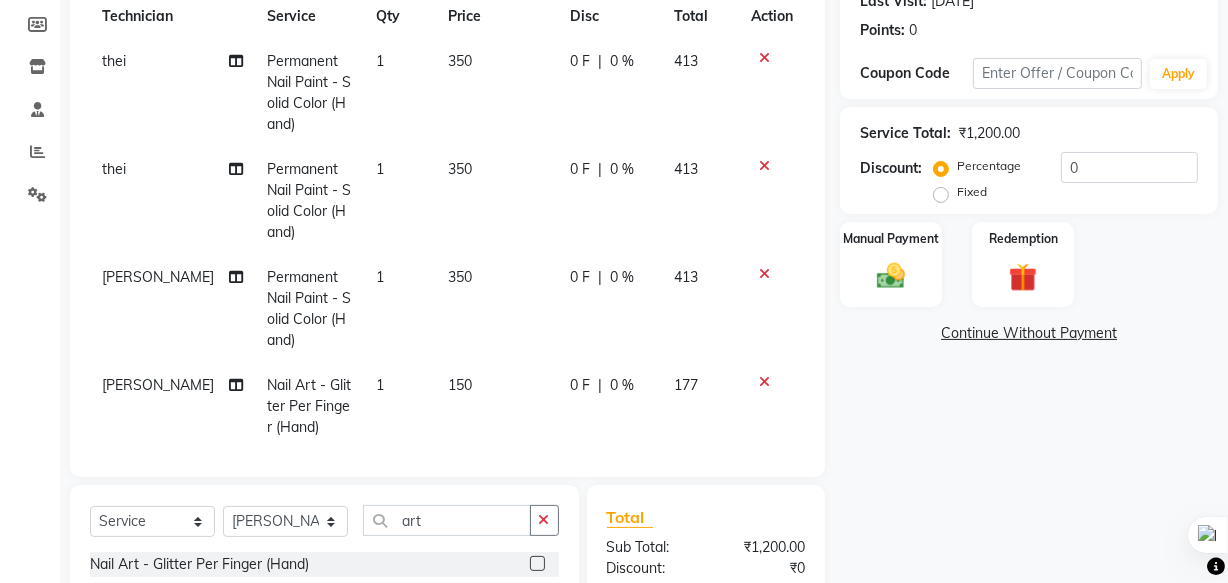 click on "1" 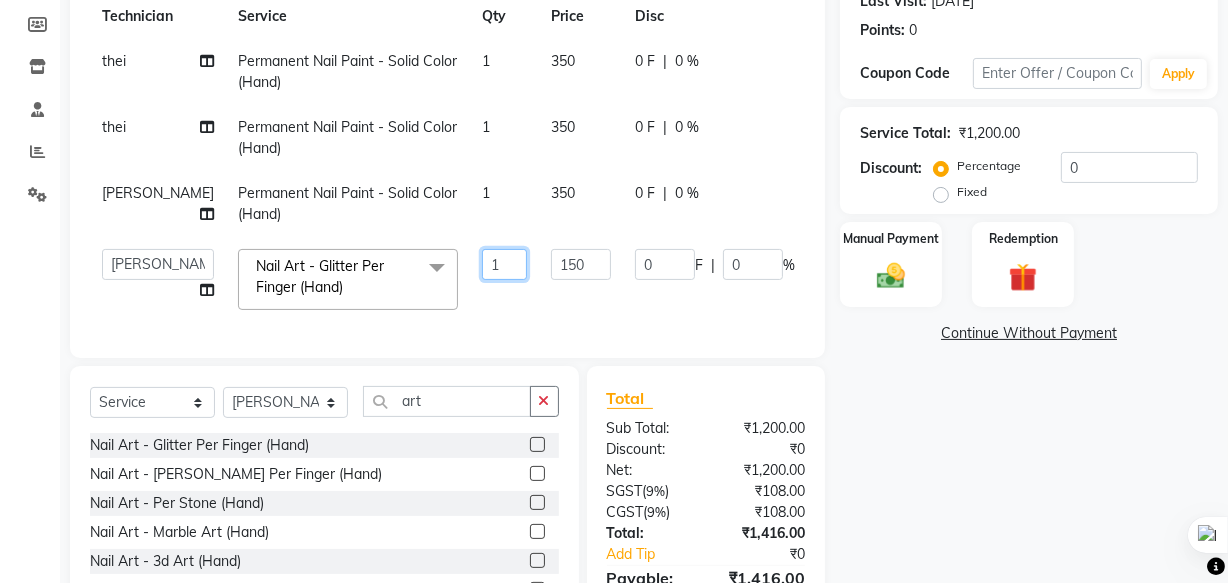 click on "1" 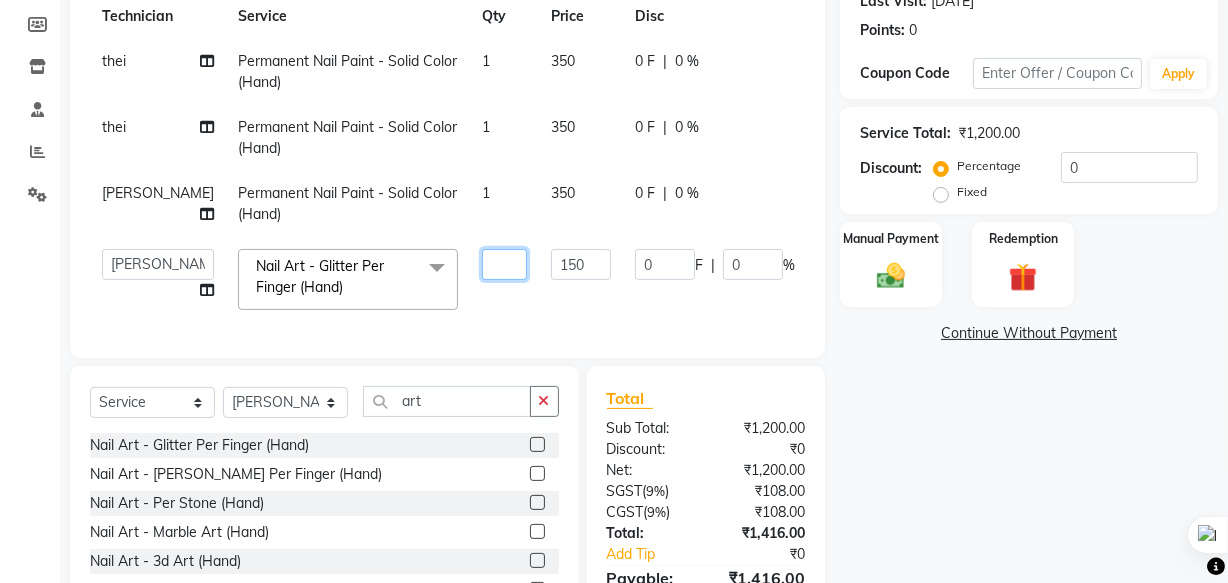 type on "5" 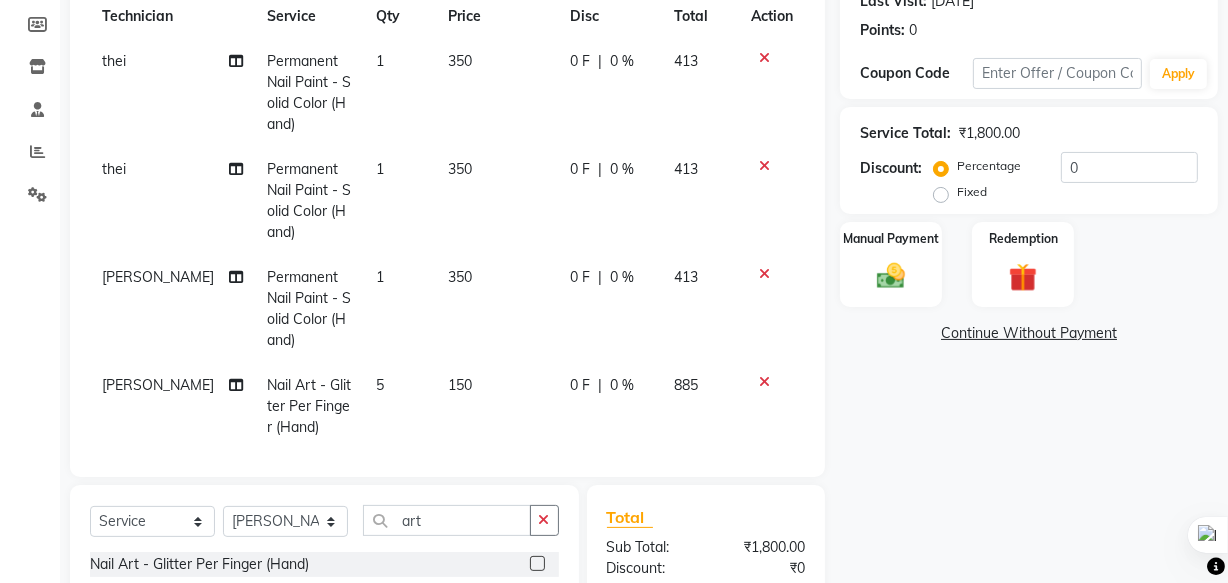 click on "thei Permanent Nail Paint - Solid Color (Hand) 1 350 0 F | 0 % 413 thei Permanent Nail Paint - Solid Color (Hand) 1 350 0 F | 0 % 413 [PERSON_NAME] Permanent Nail Paint - Solid Color (Hand) 1 350 0 F | 0 % 413 [PERSON_NAME] Nail Art - Glitter Per Finger (Hand) 5 150 0 F | 0 % 885" 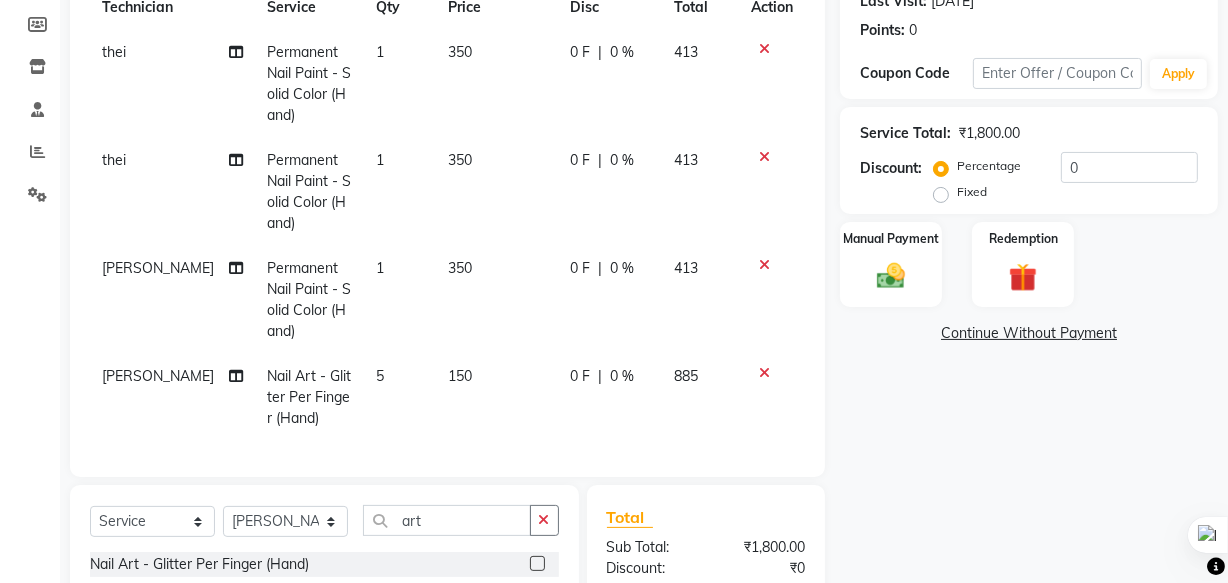 scroll, scrollTop: 22, scrollLeft: 0, axis: vertical 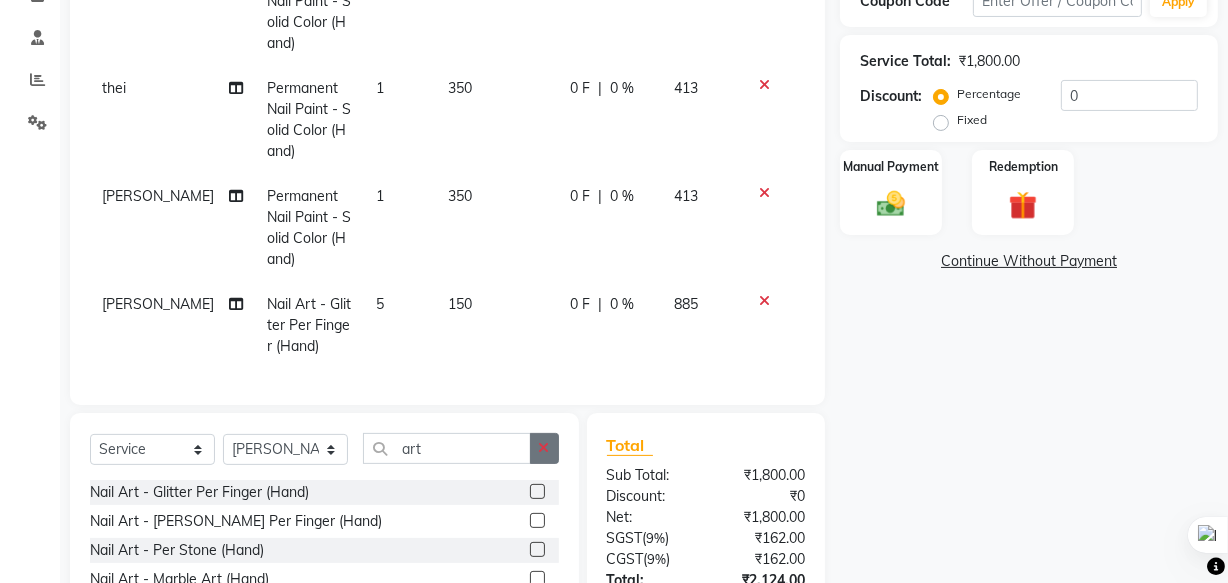 click 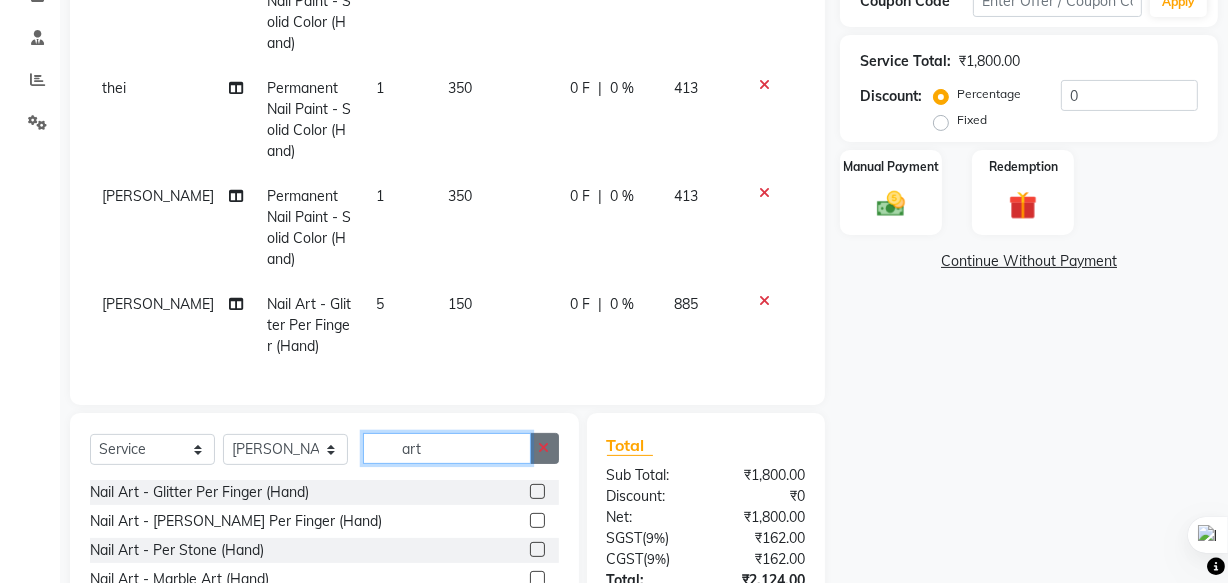type 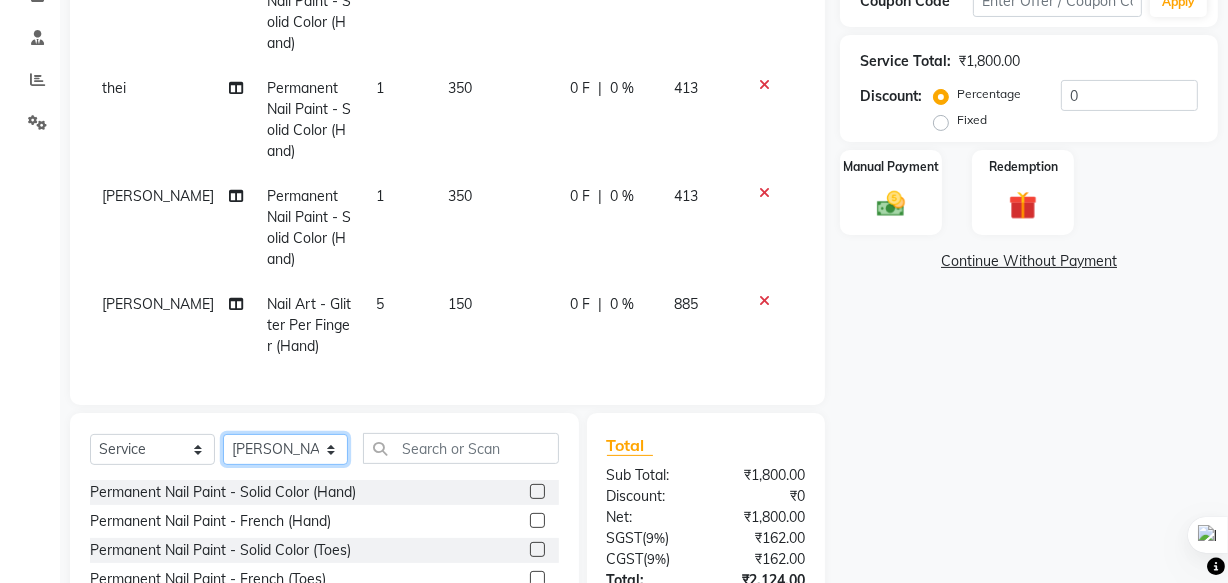 click on "Select Technician [PERSON_NAME] [PERSON_NAME] [PERSON_NAME] mam Manager [PERSON_NAME] thei" 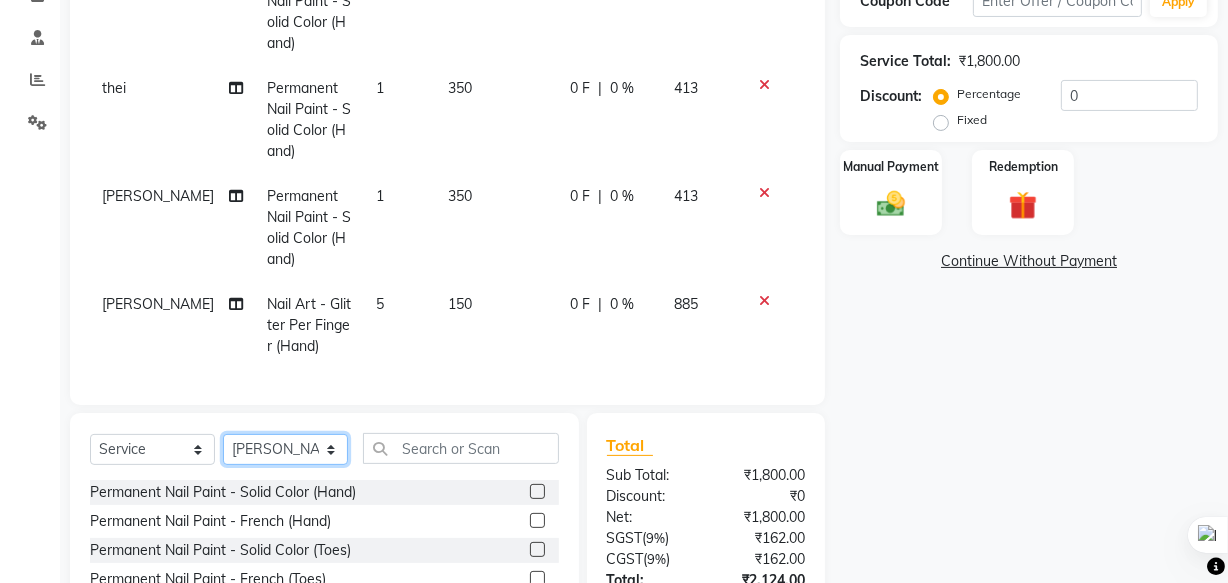 select on "71408" 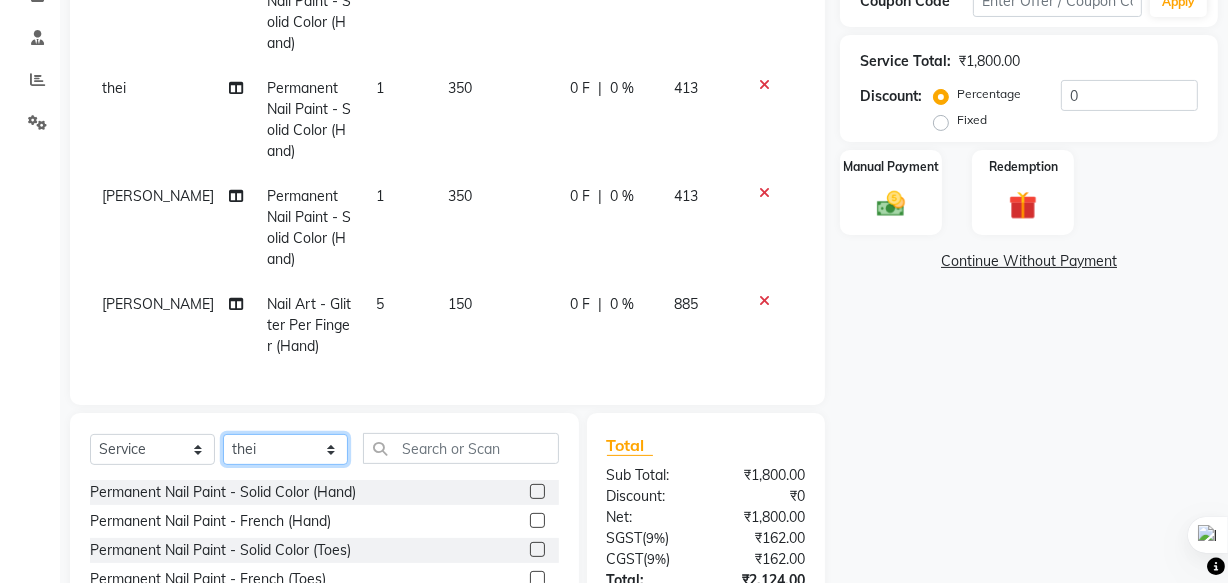 click on "Select Technician [PERSON_NAME] [PERSON_NAME] [PERSON_NAME] mam Manager [PERSON_NAME] thei" 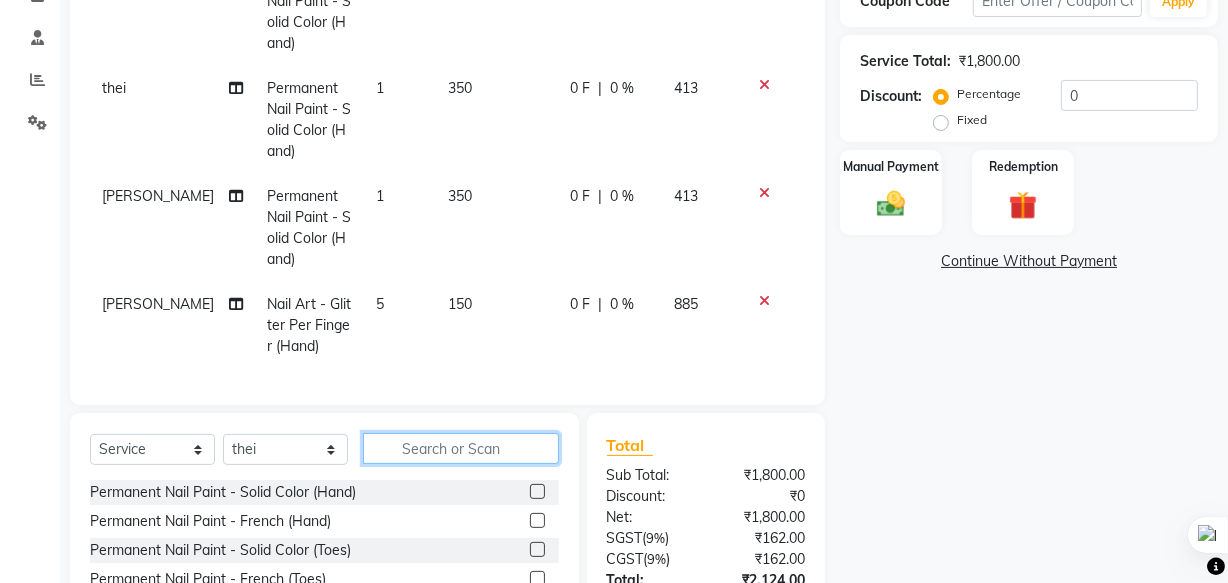 click 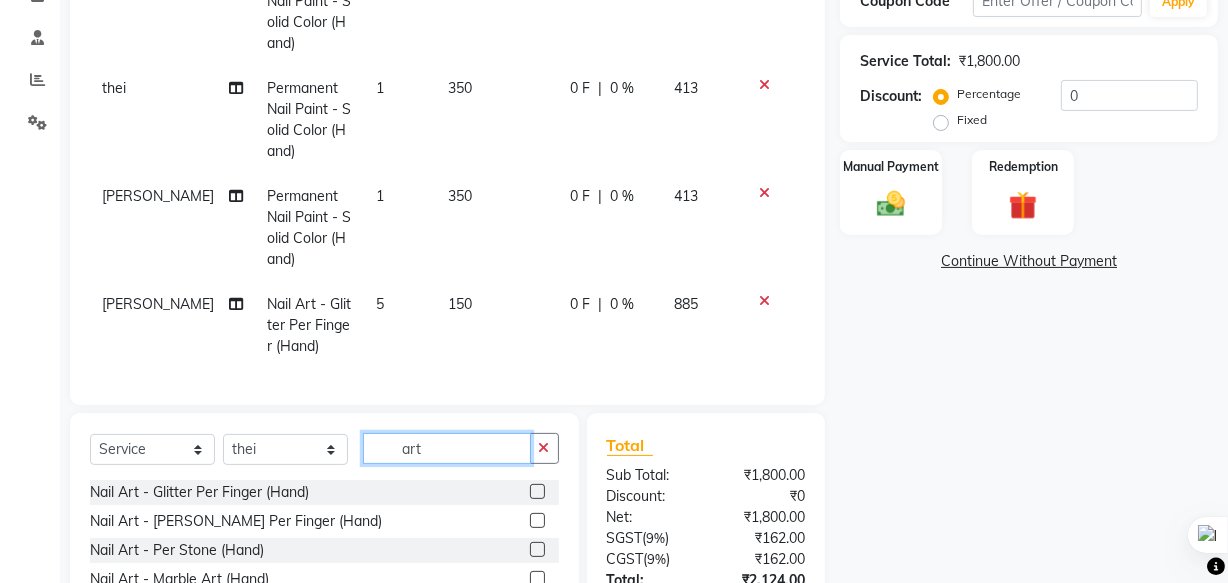 type on "art" 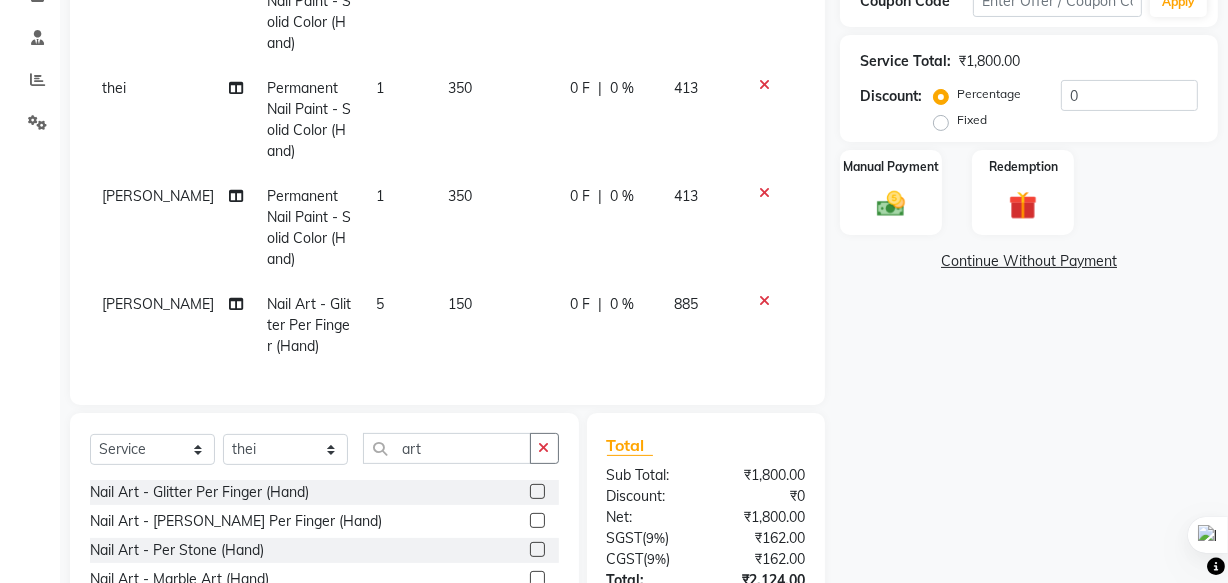 click 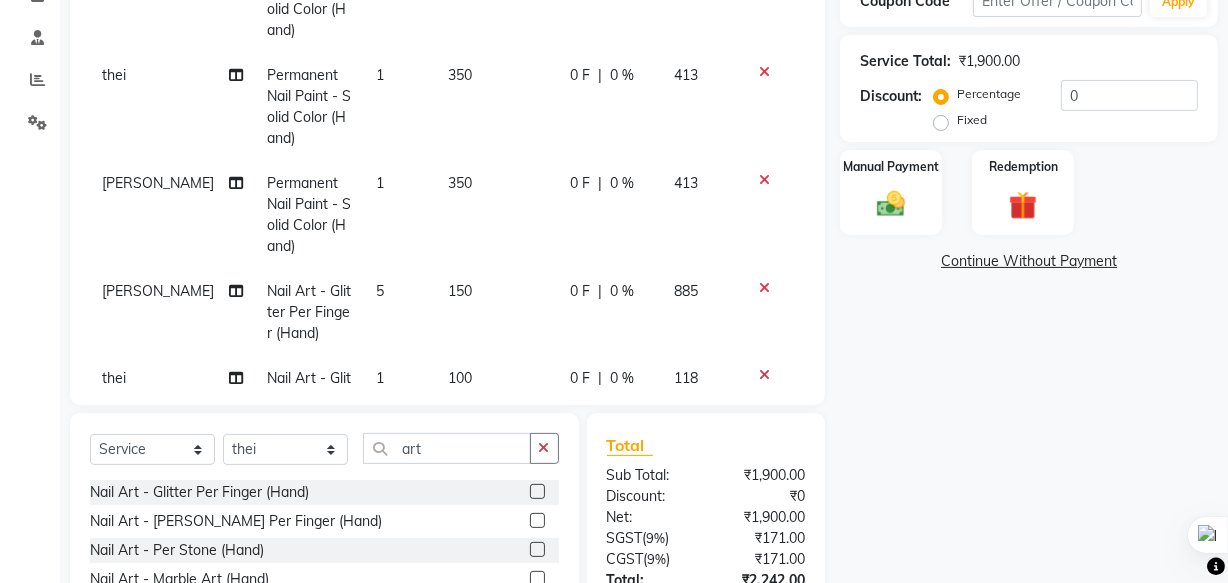 click 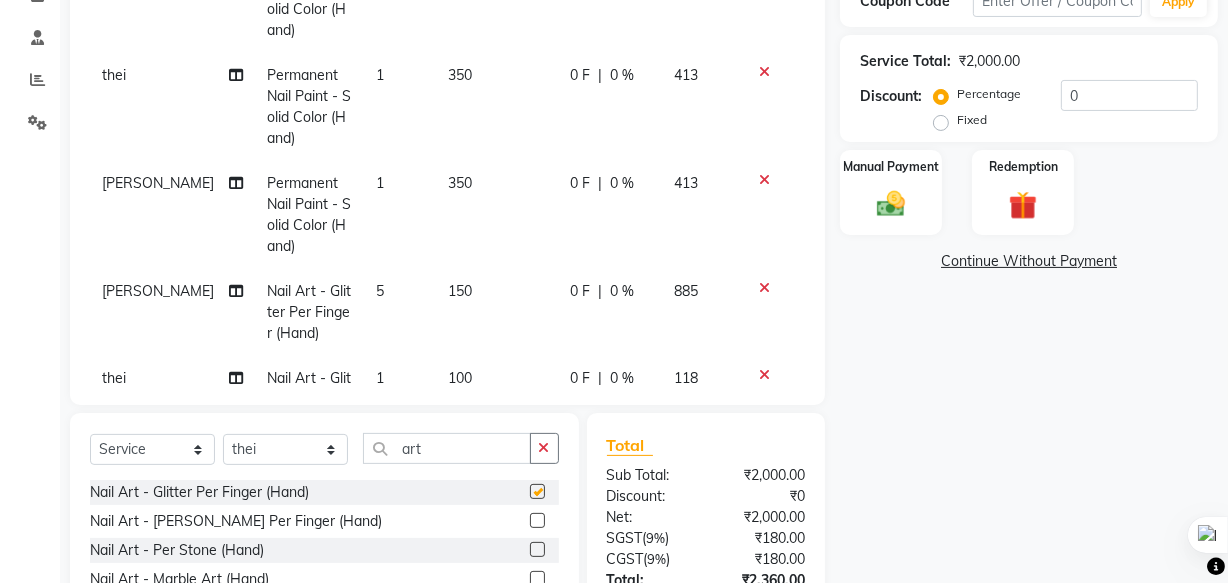 checkbox on "false" 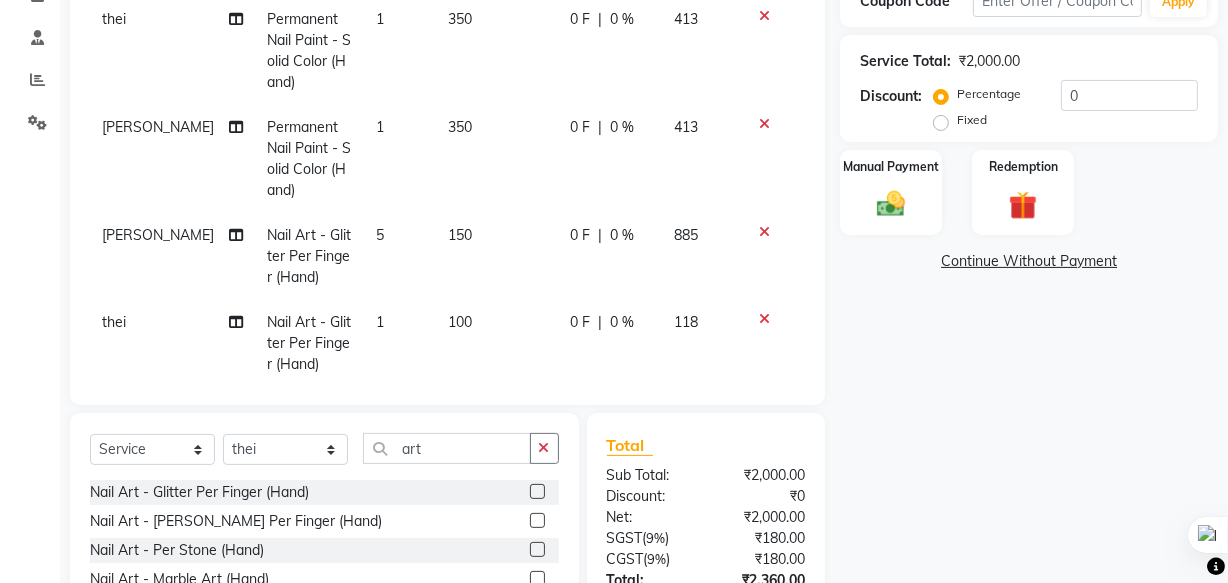 scroll, scrollTop: 196, scrollLeft: 0, axis: vertical 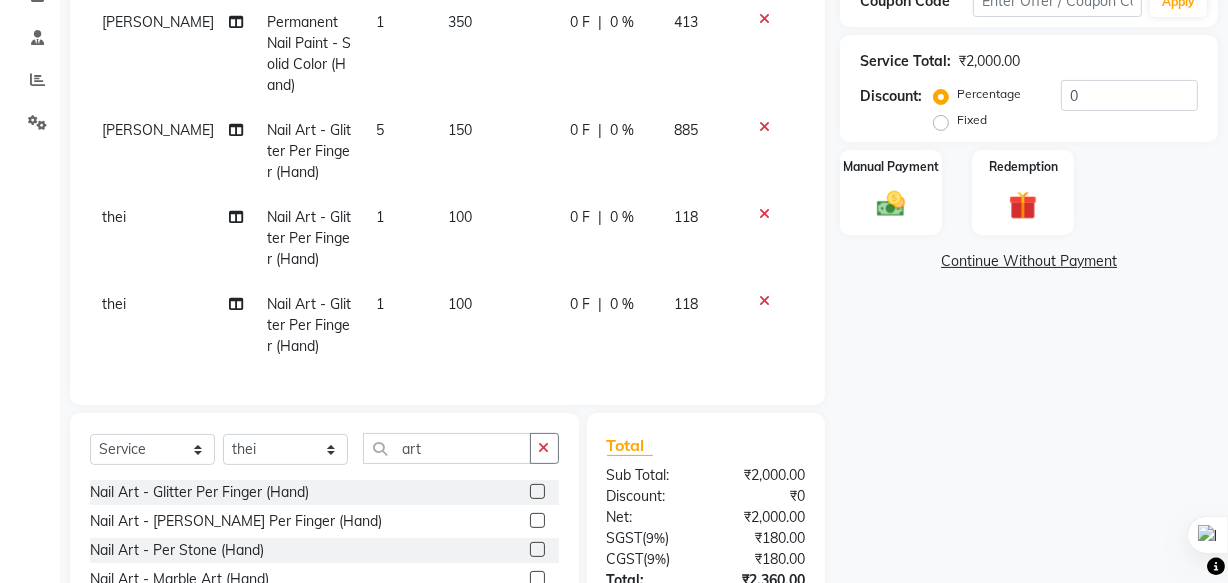 click 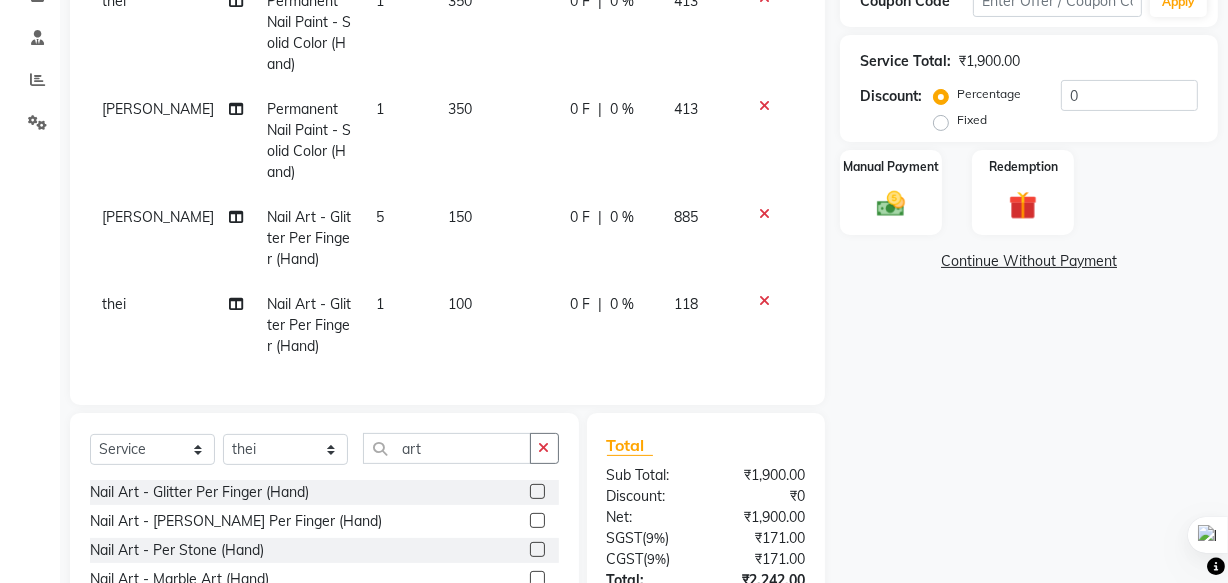 click on "100" 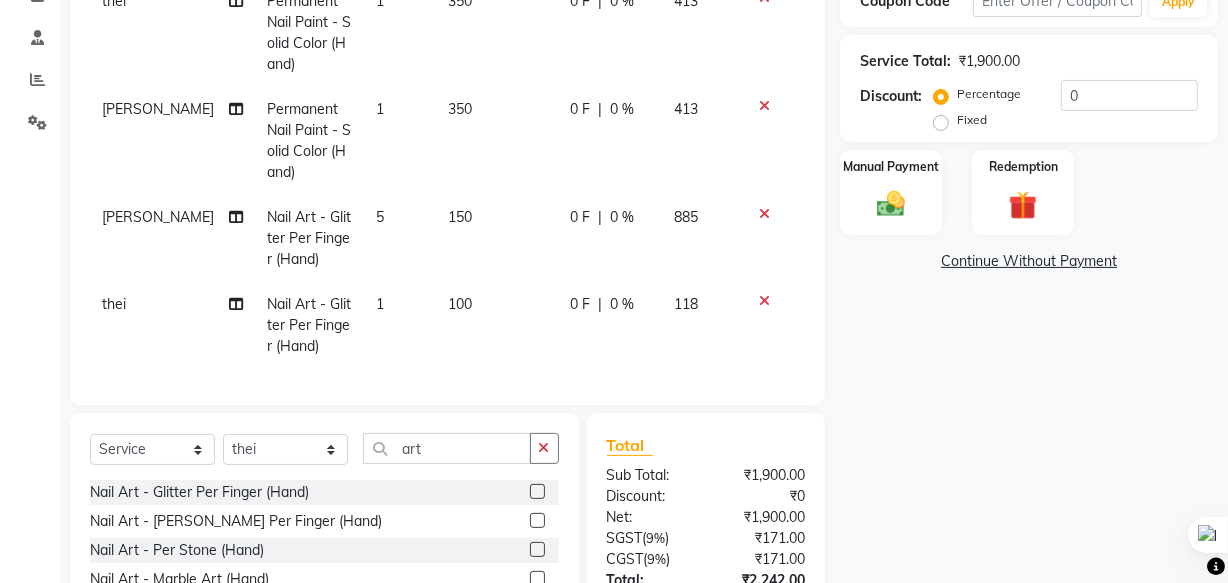 select on "71408" 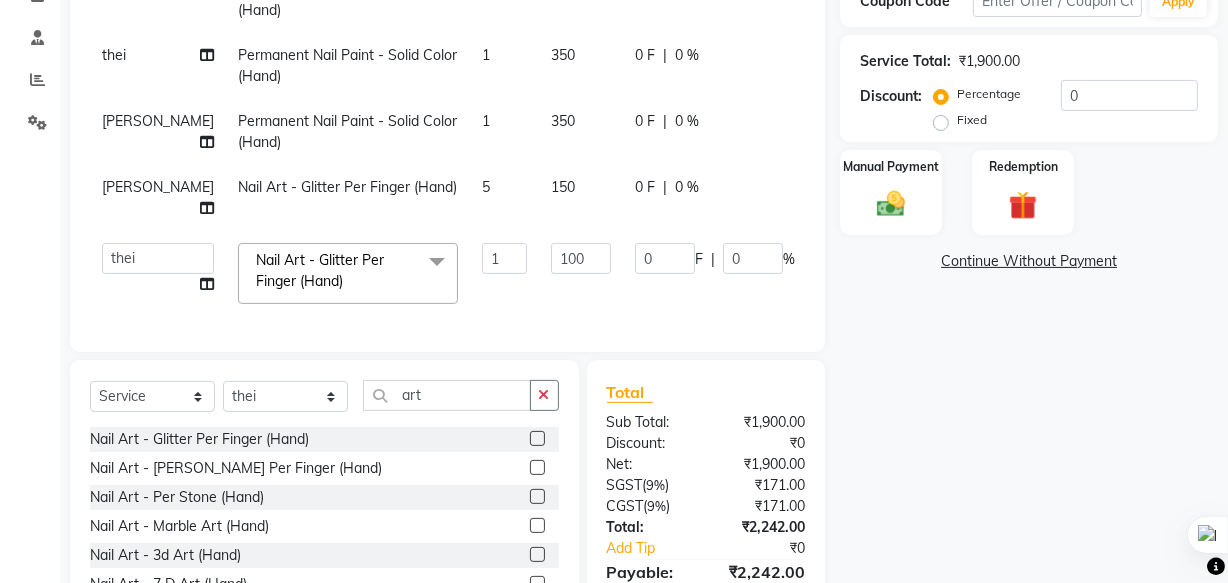 scroll, scrollTop: 0, scrollLeft: 0, axis: both 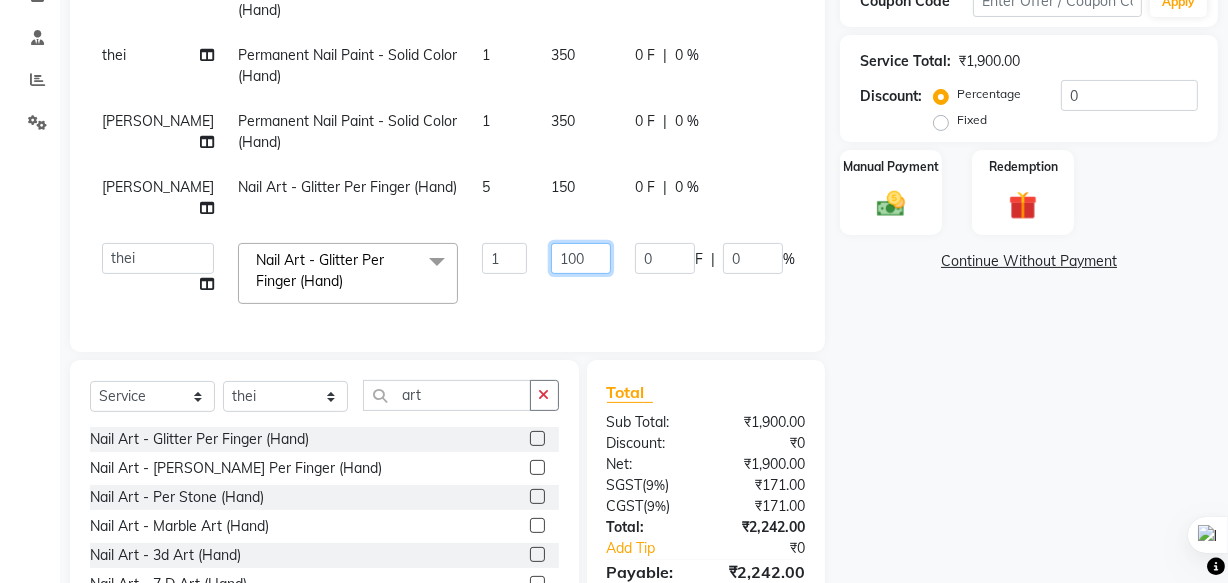 click on "100" 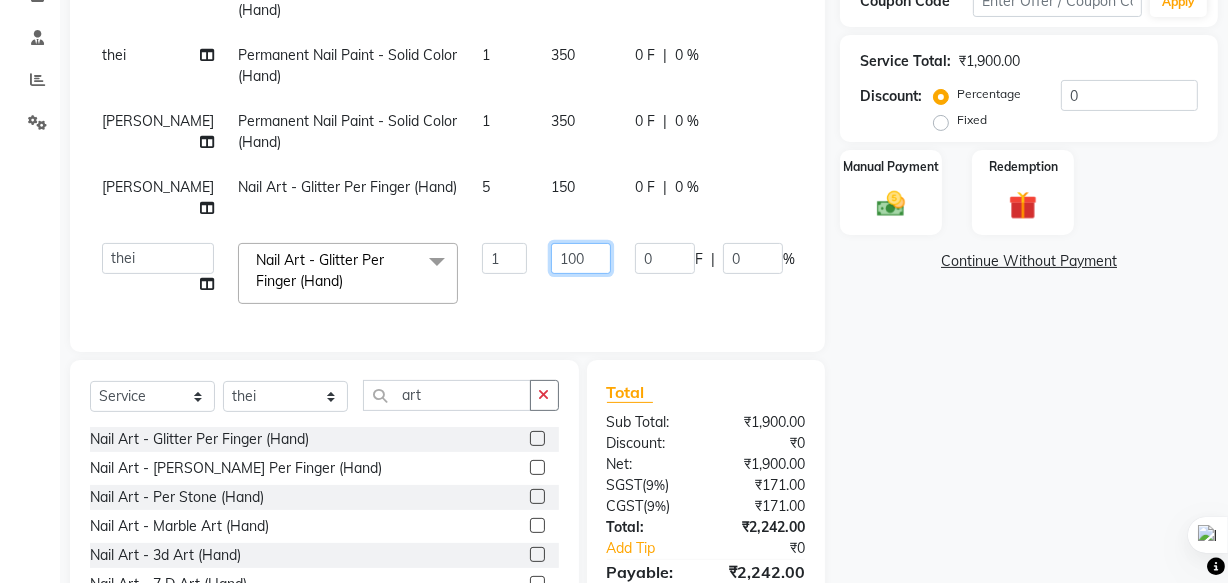 click on "100" 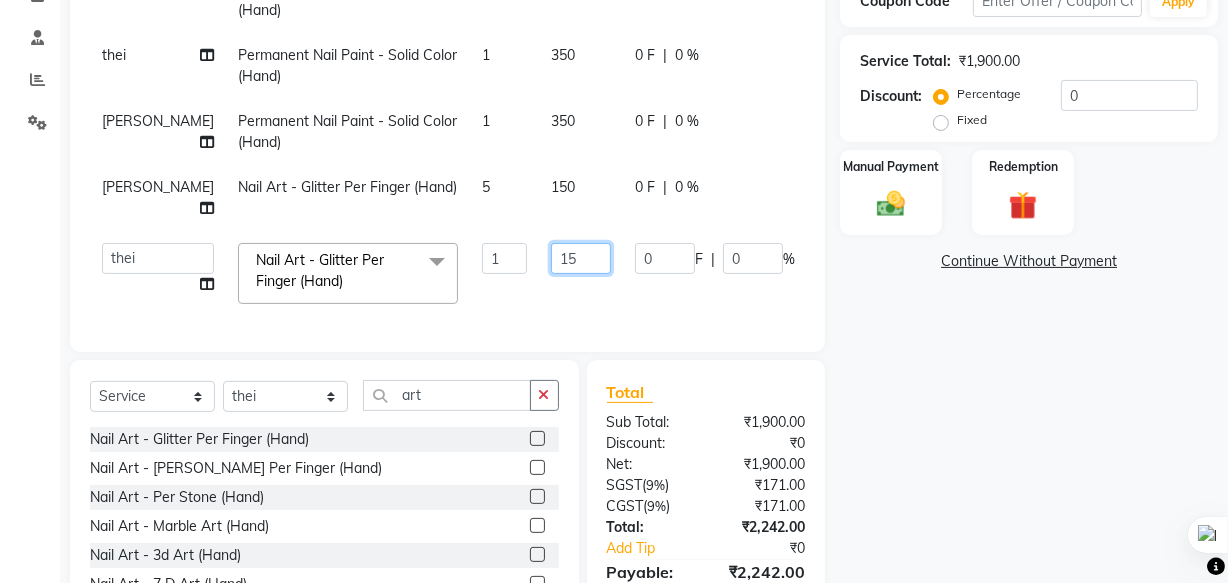 type on "150" 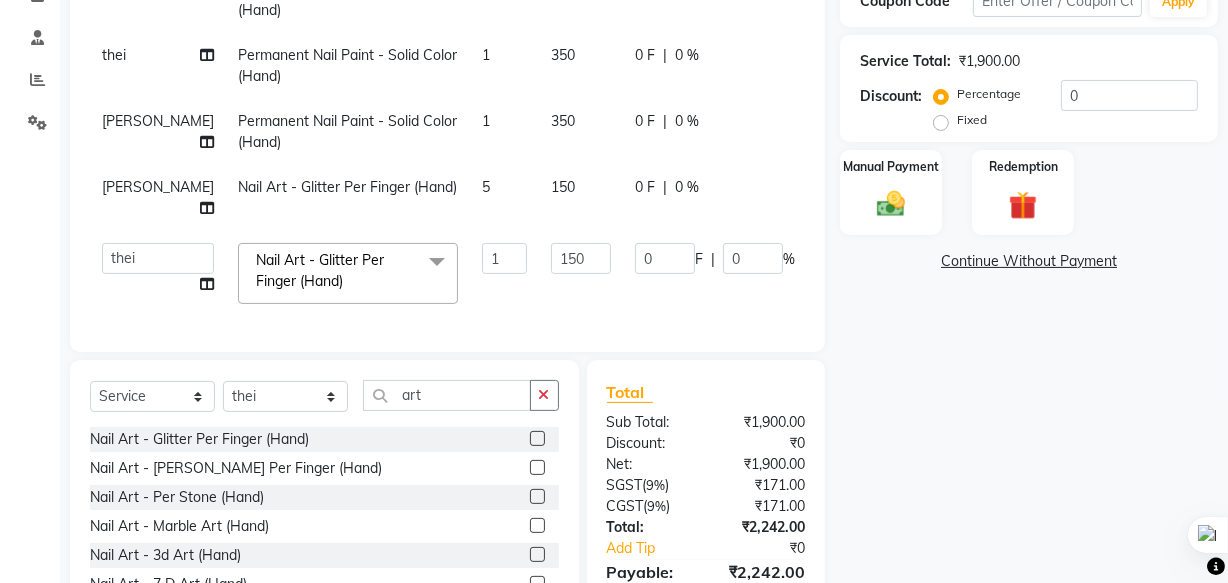 click on "Client [PHONE_NUMBER] Date [DATE] Invoice Number V/2025 V/[PHONE_NUMBER] Services Technician Service Qty Price Disc Total Action thei Permanent Nail Paint - Solid Color (Hand) 1 350 0 F | 0 % 413 thei Permanent Nail Paint - Solid Color (Hand) 1 350 0 F | 0 % 413 [PERSON_NAME] Permanent Nail Paint - Solid Color (Hand) 1 350 0 F | 0 % 413 [PERSON_NAME] Nail Art - Glitter Per Finger (Hand) 5 150 0 F | 0 % 885  [PERSON_NAME] [PERSON_NAME] [PERSON_NAME] mam   Manager   [PERSON_NAME]   ringya   rishi   thei  Nail Art - Glitter Per Finger (Hand)  x Permanent Nail Paint - Solid Color (Hand) Permanent Nail Paint - French (Hand) Permanent Nail Paint - Solid Color (Toes) Permanent Nail Paint - French (Toes) Nail course Basic Nail Course Advance Permanent Nail Paint - Regular Polish Restoration - Gel (Hand) Restoration - Tip Replacement (Hand) Restoration - Touch -up (Hand) Restoration - Gel Color Changes (Hand) Restoration - Removal of Extension (Hand) Restoration - Removal of Nail Paint (Hand) Restoration - Gel (Toes) Combo Chin Wax" 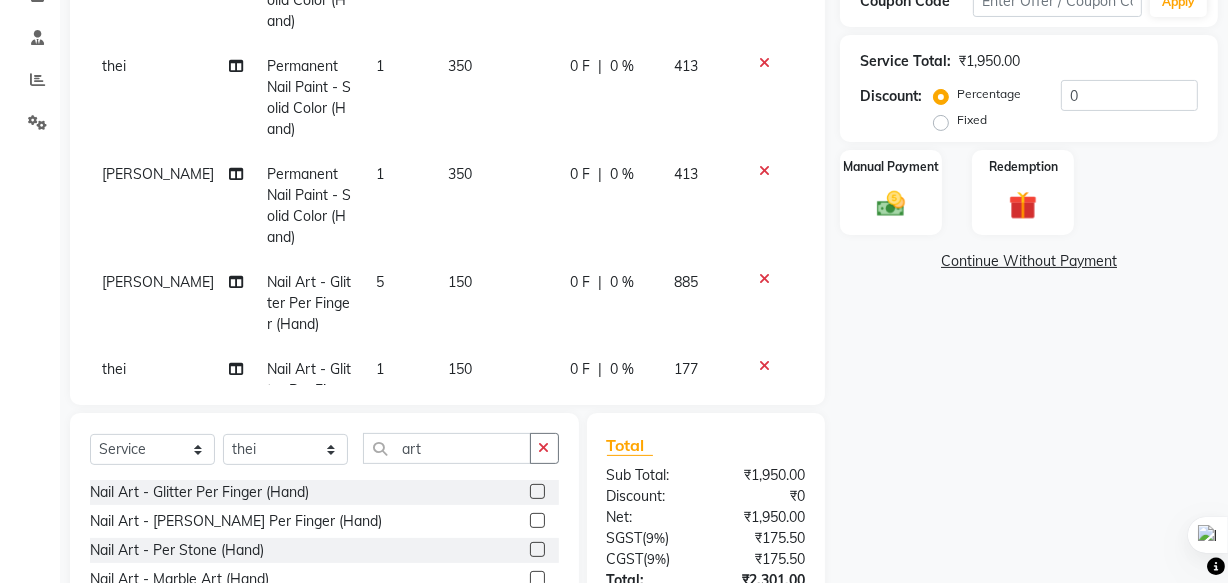 scroll, scrollTop: 110, scrollLeft: 0, axis: vertical 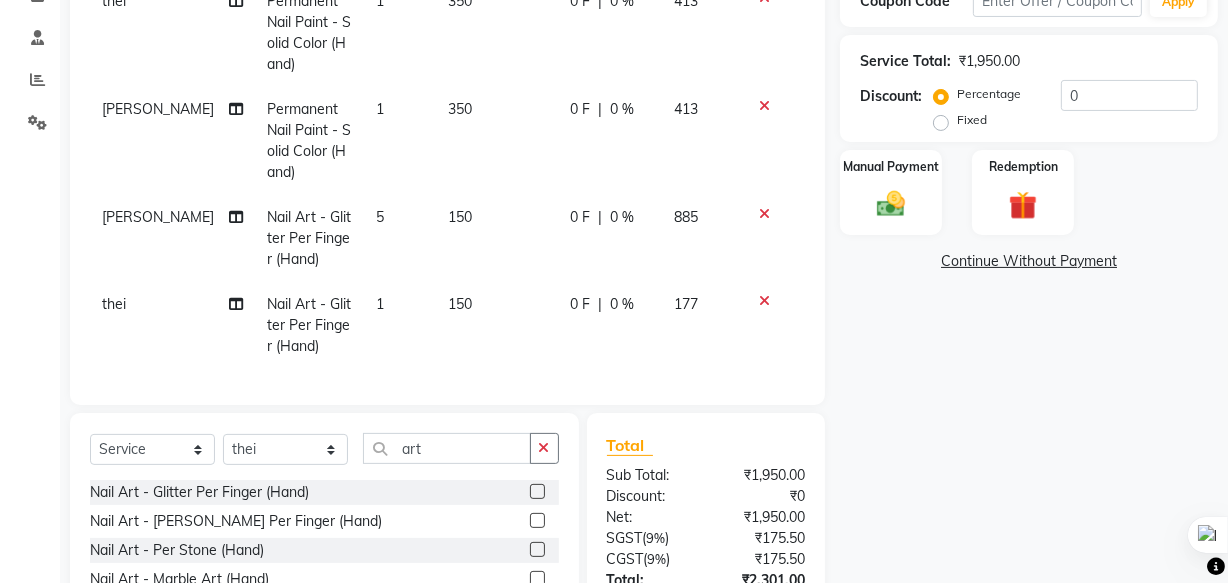 click on "1" 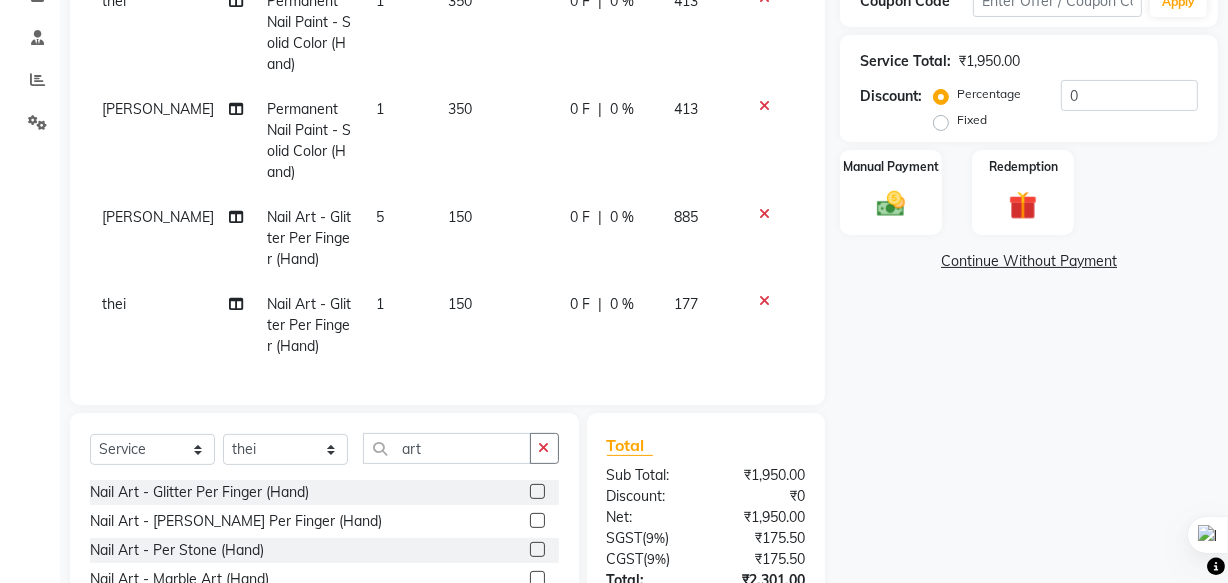select on "71408" 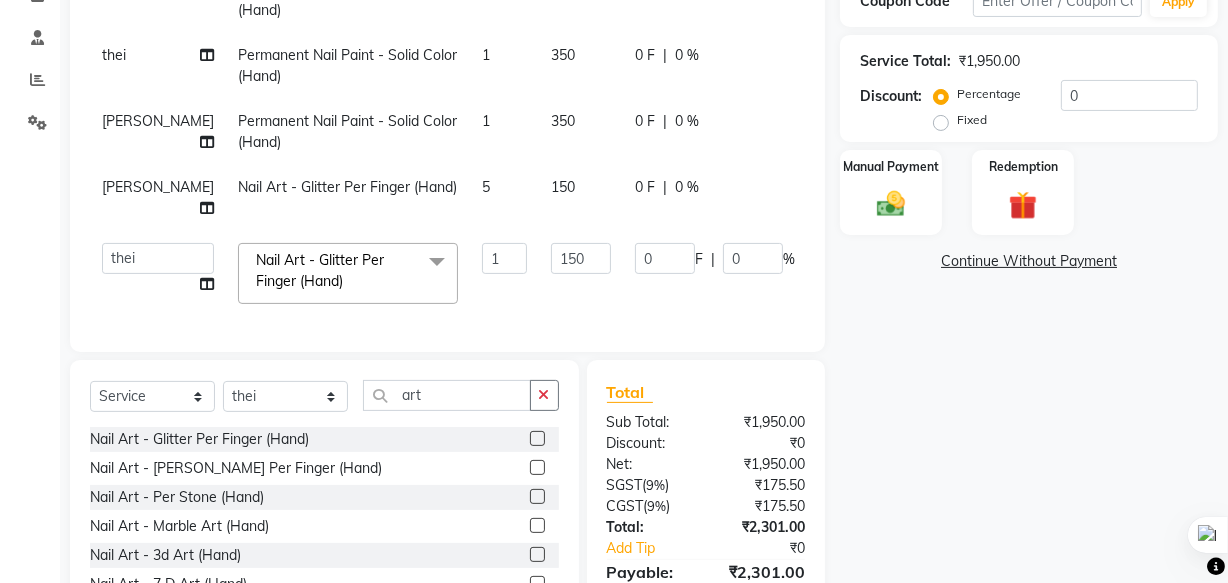 scroll, scrollTop: 0, scrollLeft: 0, axis: both 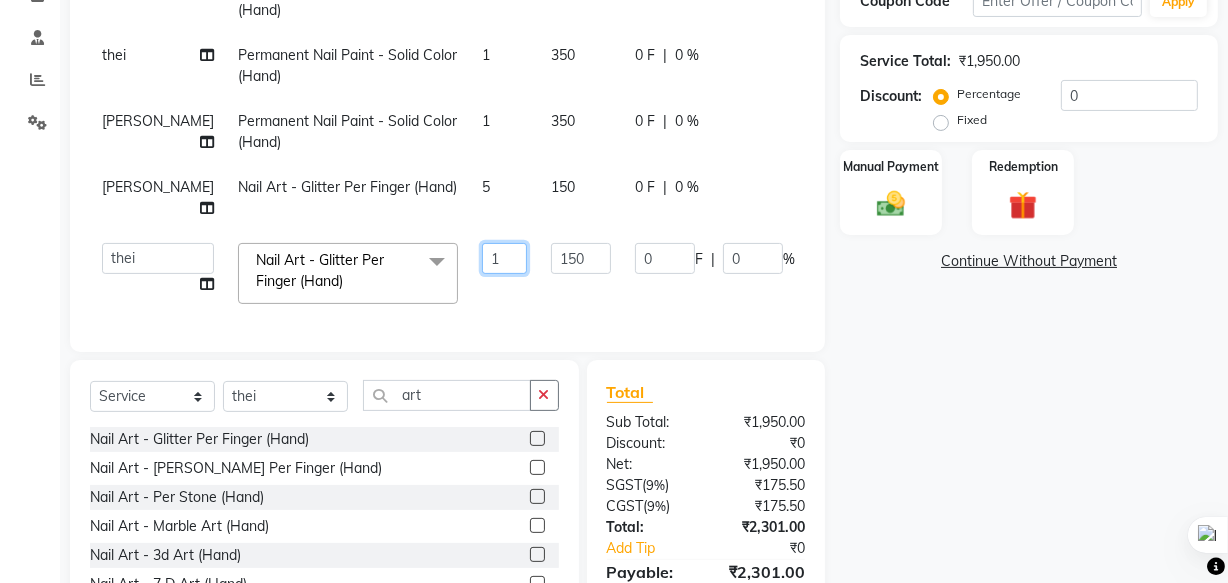 click on "1" 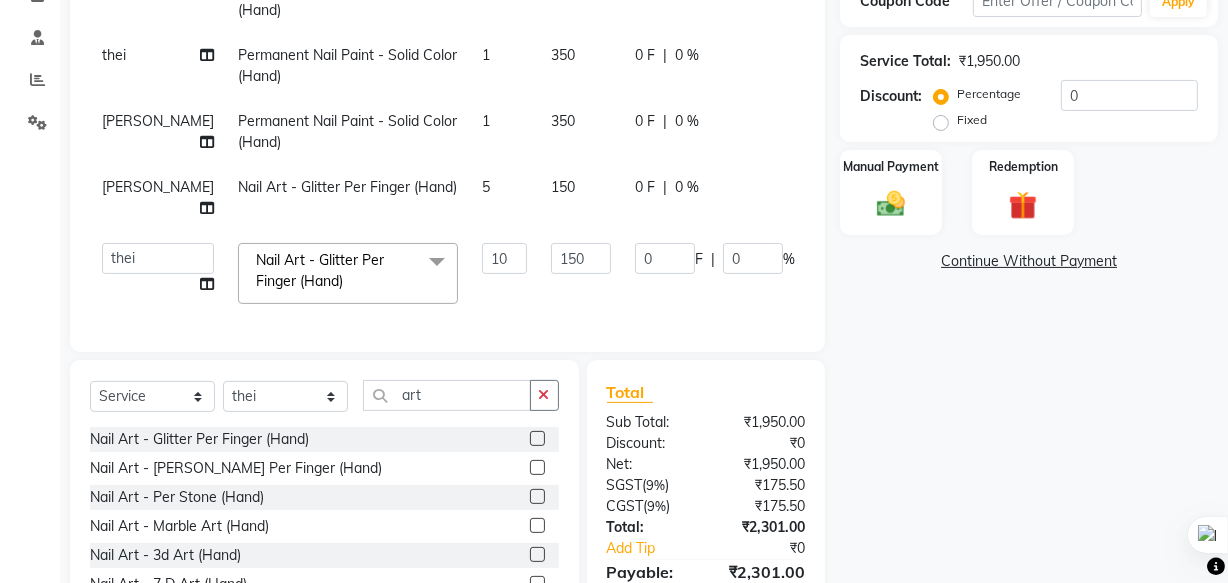 click on "thei Permanent Nail Paint - Solid Color (Hand) 1 350 0 F | 0 % 413 thei Permanent Nail Paint - Solid Color (Hand) 1 350 0 F | 0 % 413 [PERSON_NAME] Permanent Nail Paint - Solid Color (Hand) 1 350 0 F | 0 % 413 [PERSON_NAME] Nail Art - Glitter Per Finger (Hand) 5 150 0 F | 0 % 885  [PERSON_NAME] [PERSON_NAME] [PERSON_NAME] mam   Manager   [PERSON_NAME]   ringya   rishi   thei  Nail Art - Glitter Per Finger (Hand)  x Permanent Nail Paint - Solid Color (Hand) Permanent Nail Paint - French (Hand) Permanent Nail Paint - Solid Color (Toes) Permanent Nail Paint - French (Toes) Nail course Basic Nail Course Advance Permanent Nail Paint - Regular Polish Restoration - Gel (Hand) Restoration - Tip Replacement (Hand) Restoration - Touch -up (Hand) Restoration - Gel Color Changes (Hand) Restoration - Removal of Extension (Hand) Restoration - Removal of Nail Paint (Hand) Restoration - Gel (Toes) Restoration - Tip Replacement (Toes) Restoration - Touch -up (Toes) Restoration - Gel Color Changes (Toes) Gel polish removal Manicure  - Classic" 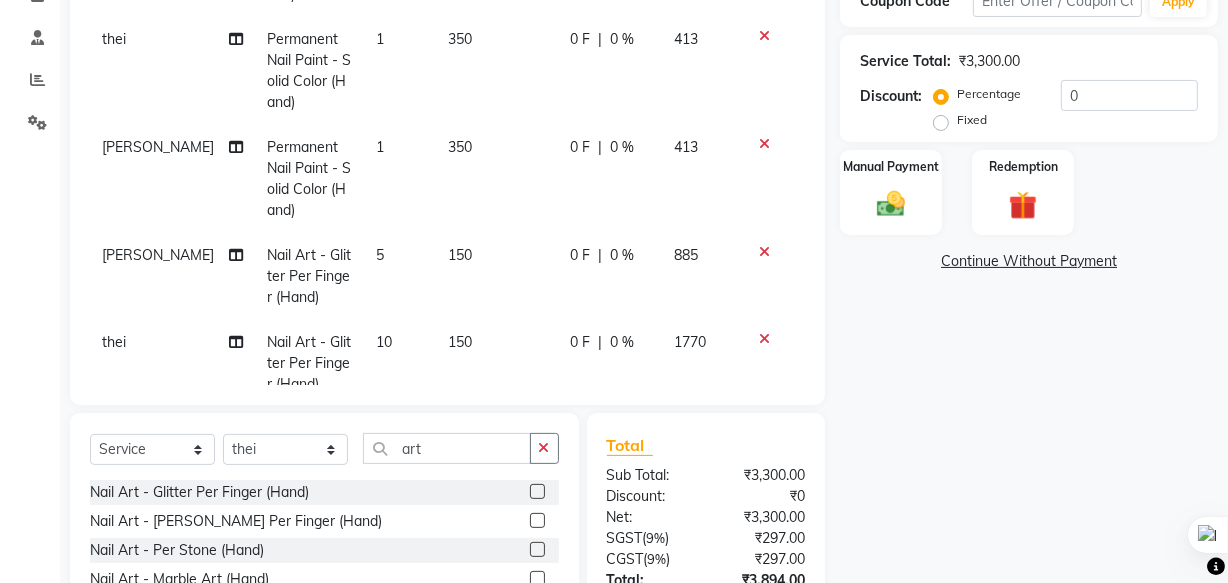 scroll, scrollTop: 110, scrollLeft: 0, axis: vertical 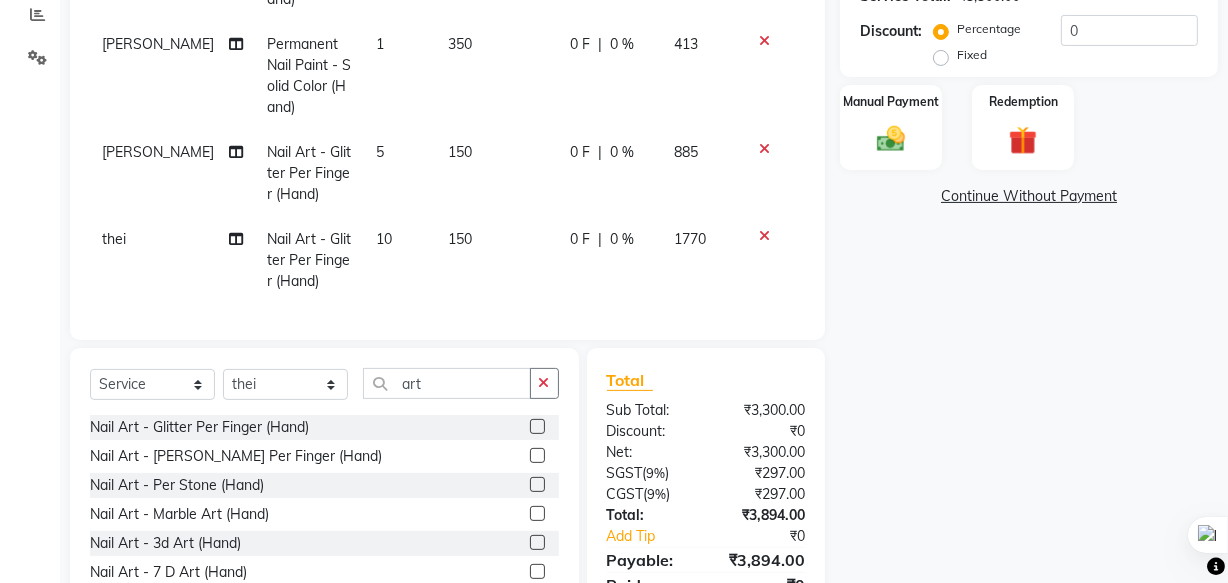 click on "5" 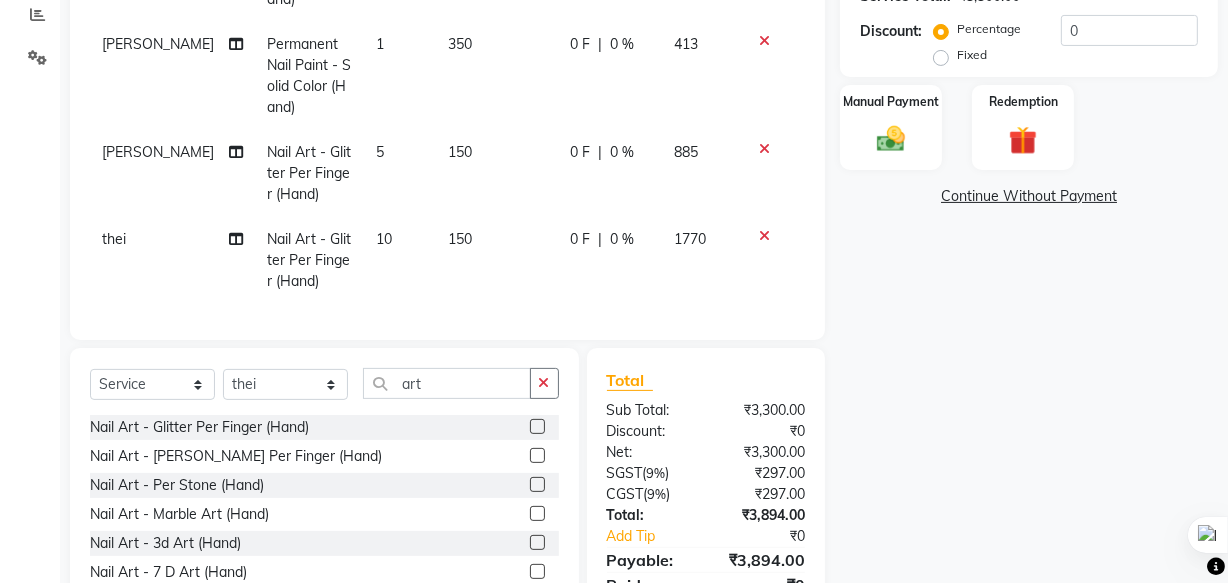 select on "76516" 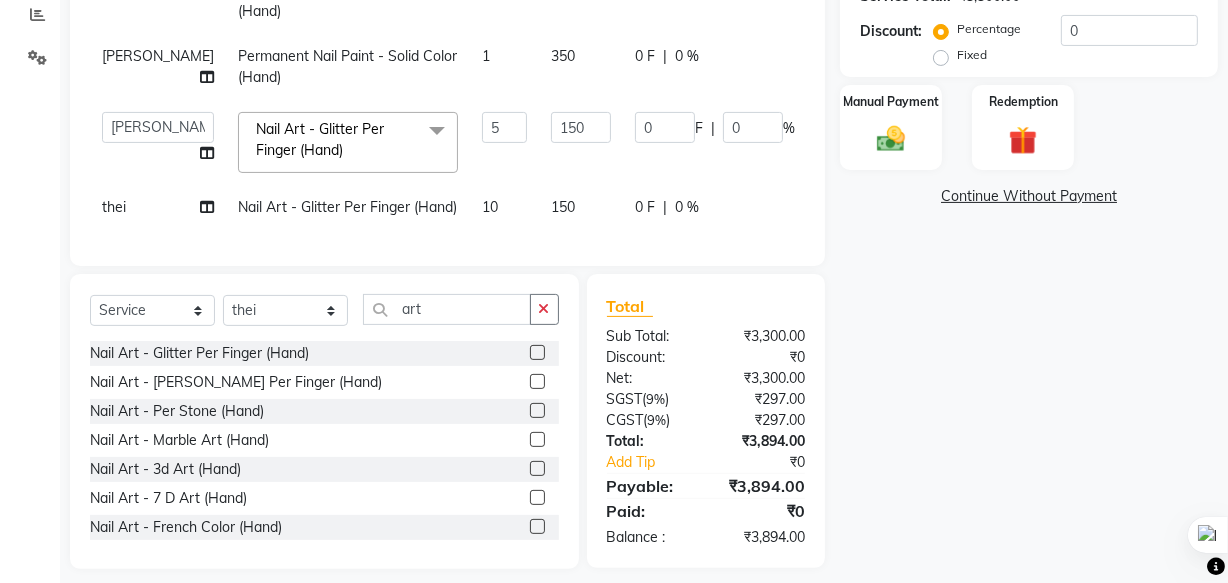 scroll, scrollTop: 0, scrollLeft: 0, axis: both 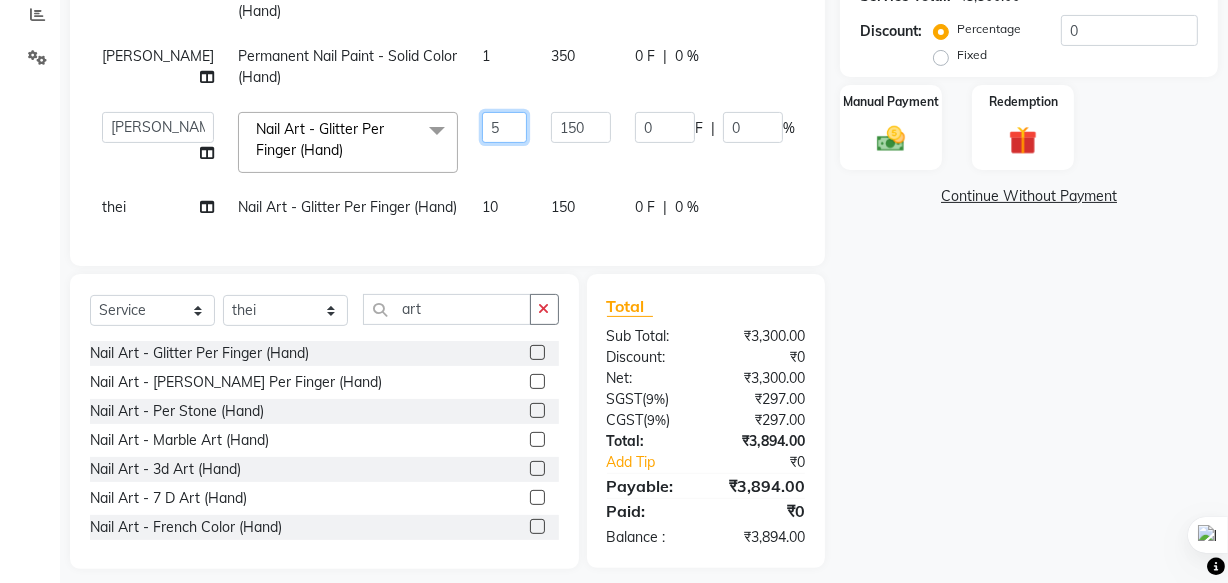 click on "5" 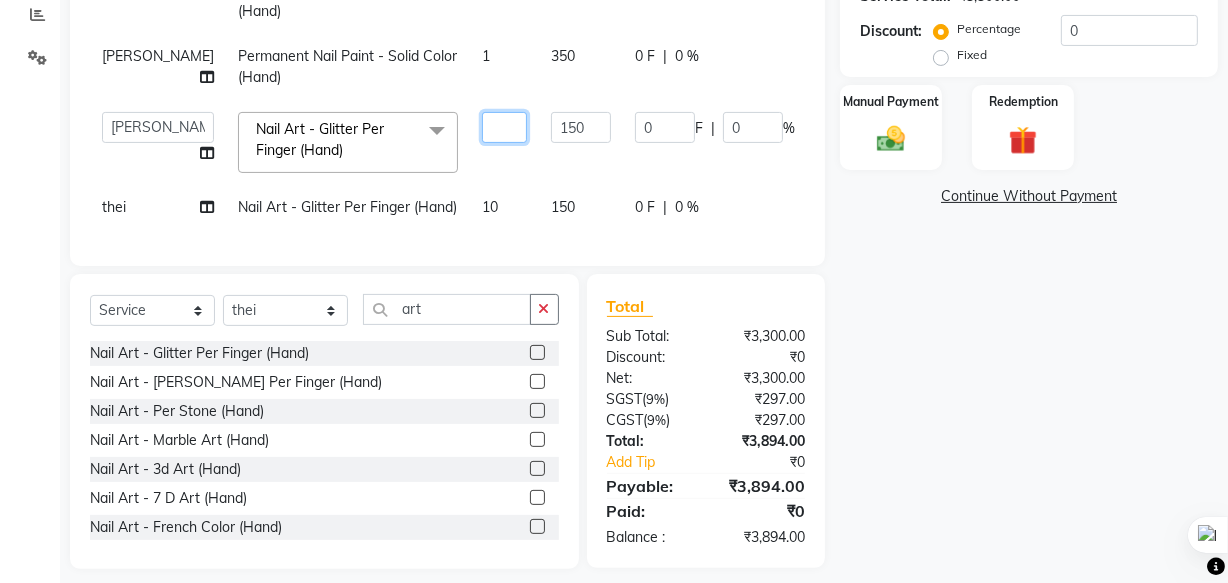 type on "4" 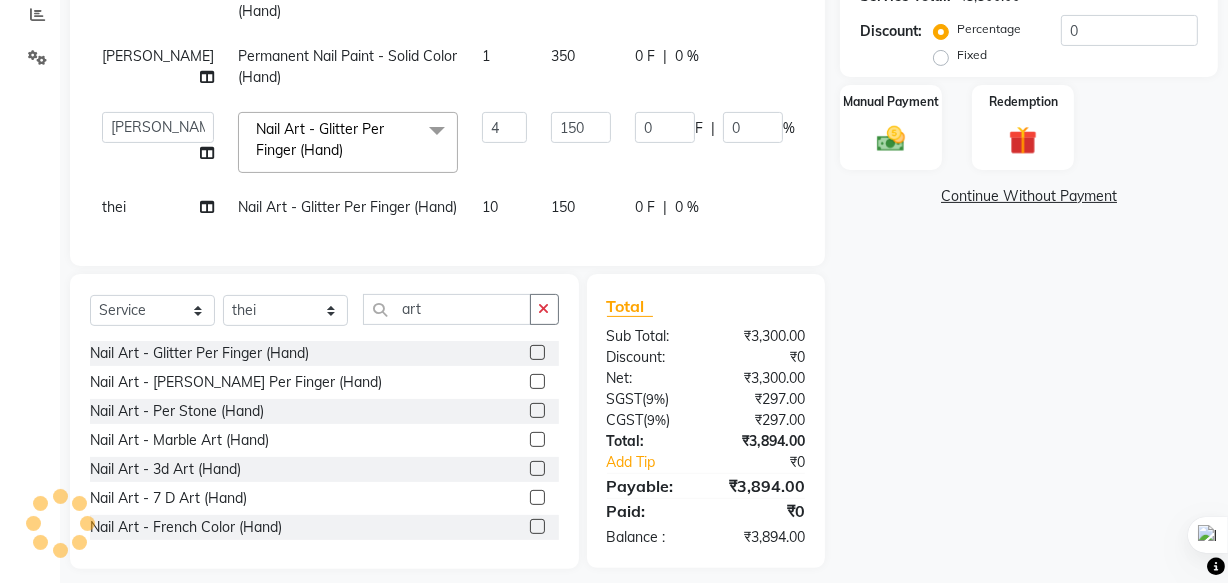 click on "thei Permanent Nail Paint - Solid Color (Hand) 1 350 0 F | 0 % 413 thei Permanent Nail Paint - Solid Color (Hand) 1 350 0 F | 0 % 413 [PERSON_NAME] Permanent Nail Paint - Solid Color (Hand) 1 350 0 F | 0 % 413  [PERSON_NAME] [PERSON_NAME] [PERSON_NAME] mam   Manager   [PERSON_NAME]   ringya   rishi   thei  Nail Art - Glitter Per Finger (Hand)  x Permanent Nail Paint - Solid Color (Hand) Permanent Nail Paint - French (Hand) Permanent Nail Paint - Solid Color (Toes) Permanent Nail Paint - French (Toes) Nail course Basic Nail Course Advance Permanent Nail Paint - Regular Polish Restoration - Gel (Hand) Restoration - Tip Replacement (Hand) Restoration - Touch -up (Hand) Restoration - Gel Color Changes (Hand) Restoration - Removal of Extension (Hand) Restoration - Removal of Nail Paint (Hand) Restoration - Gel (Toes) Restoration - Tip Replacement (Toes) Restoration - Touch -up (Toes) Restoration - Gel Color Changes (Toes) Restoration - Removal of Extension (Toes) Restoration - Removal of Nail Paint (Toes) Bombini Manicure" 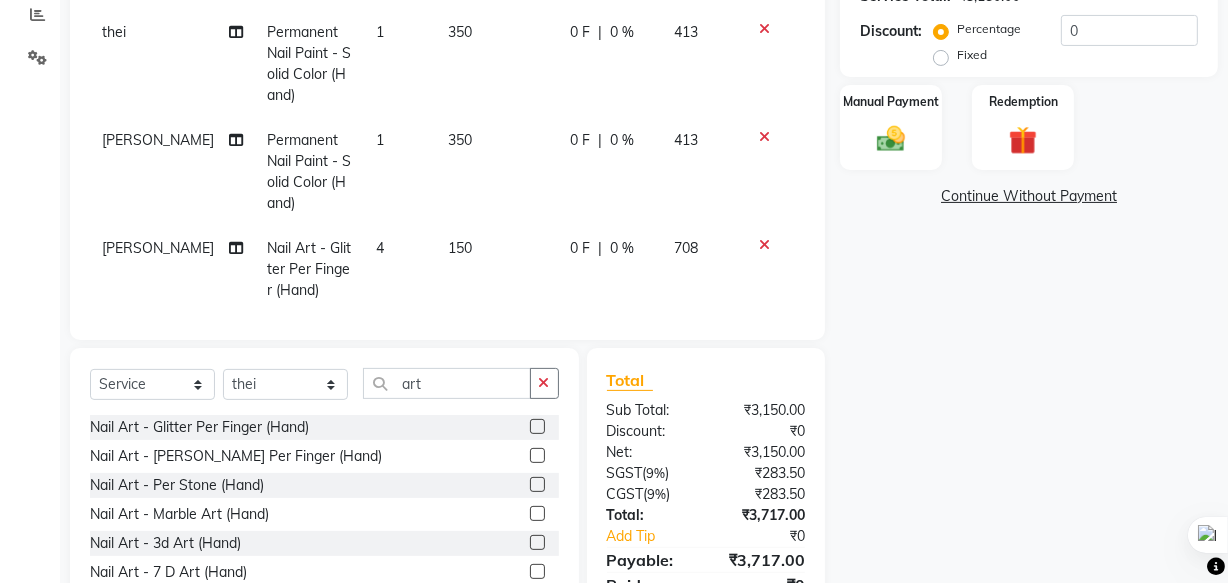 click on "4" 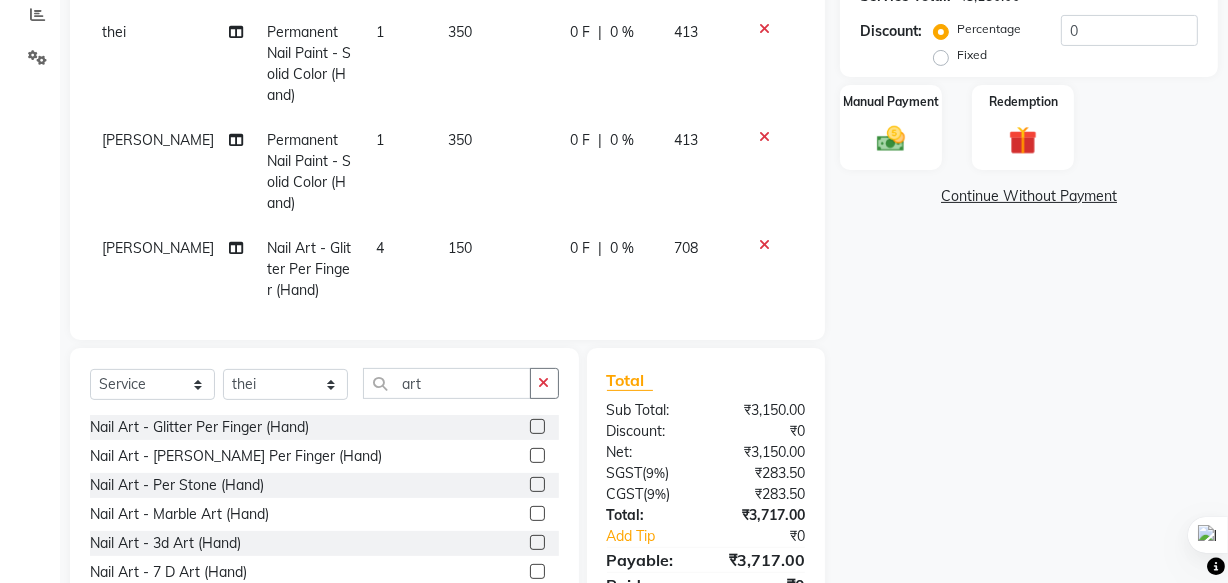 select on "76516" 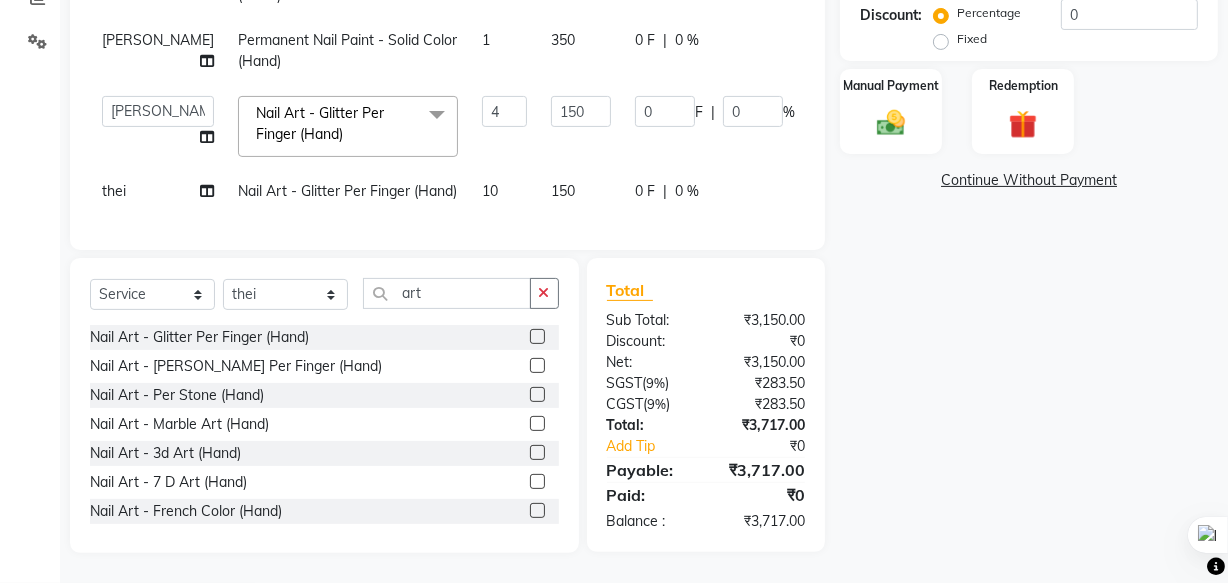 scroll, scrollTop: 479, scrollLeft: 0, axis: vertical 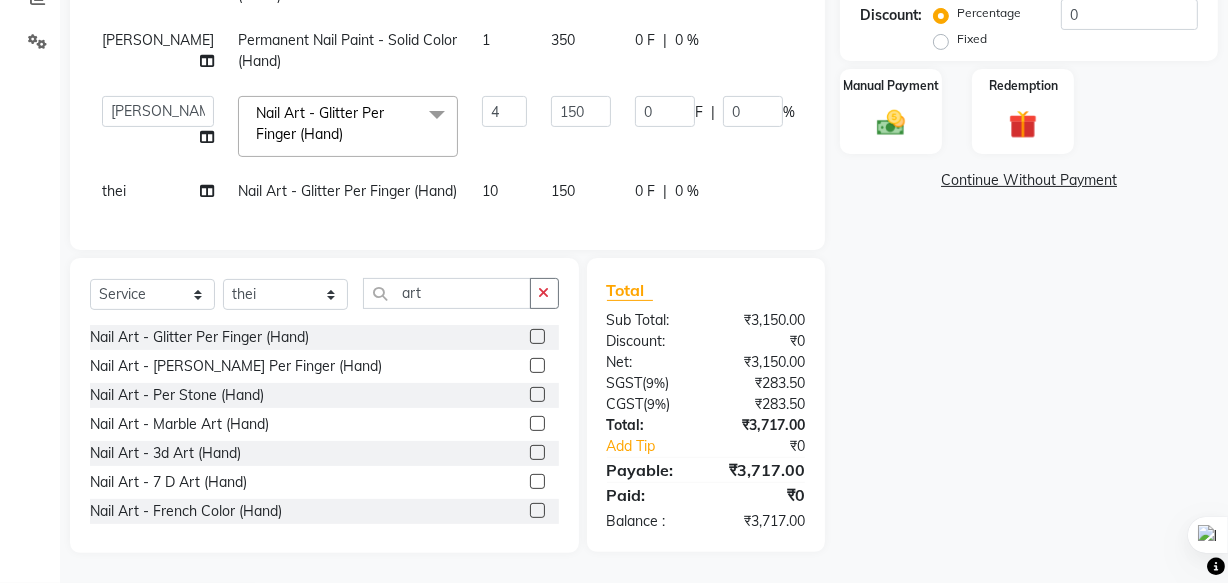 click on "10" 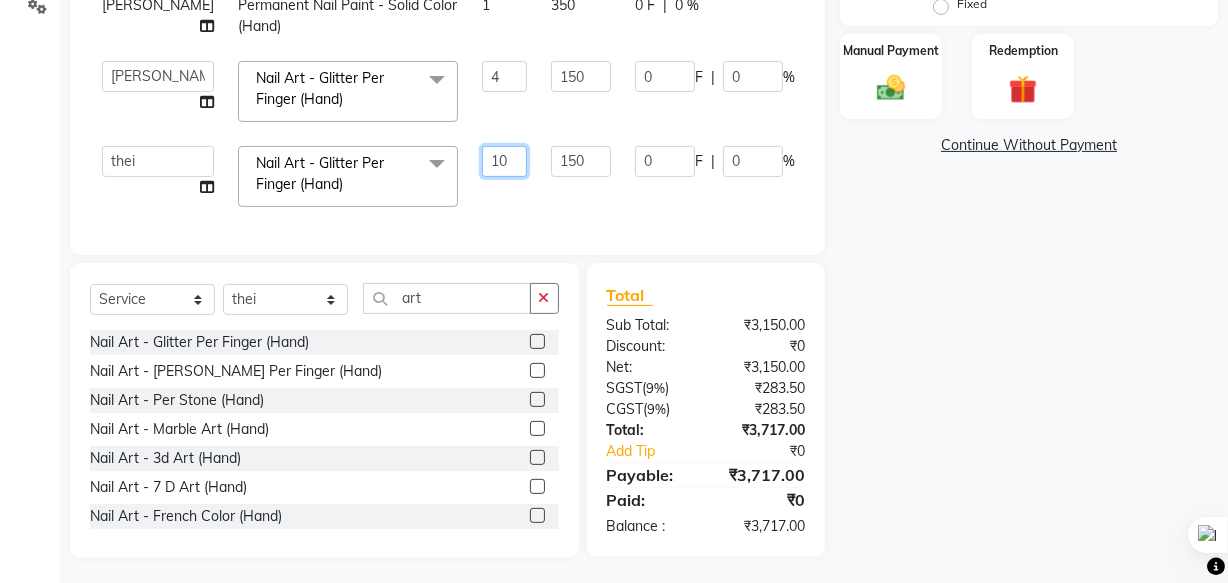 click on "10" 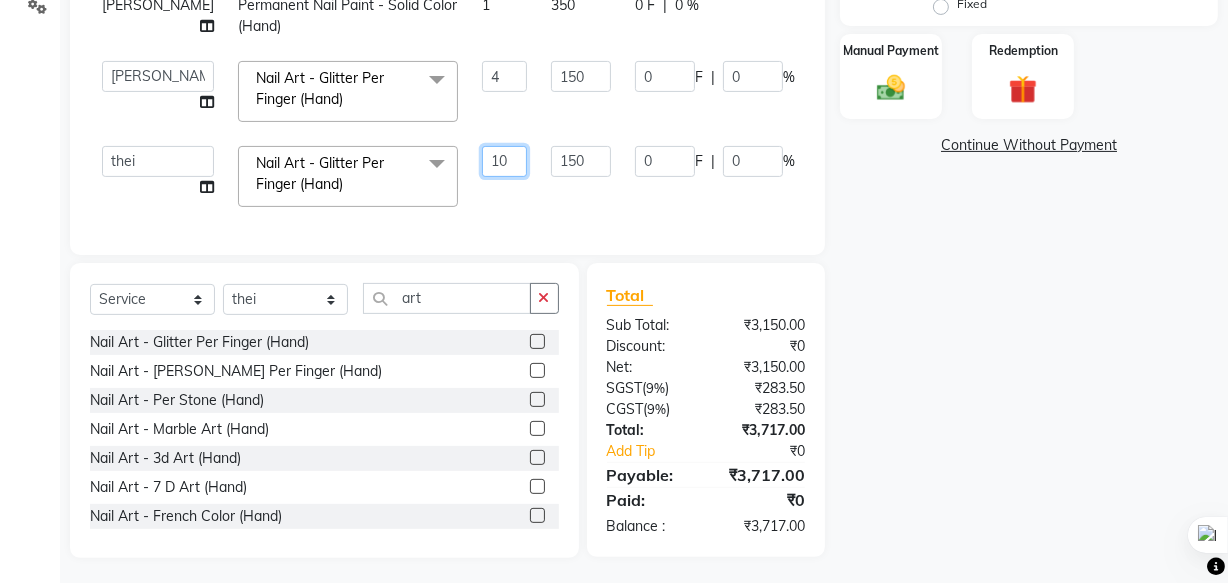 click on "10" 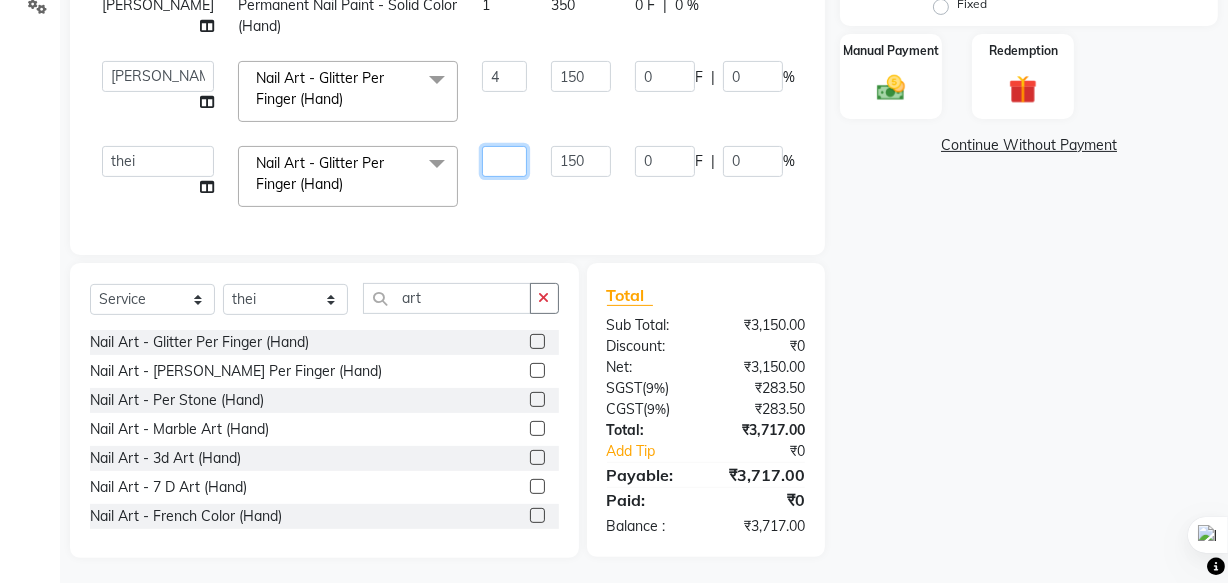 type on "6" 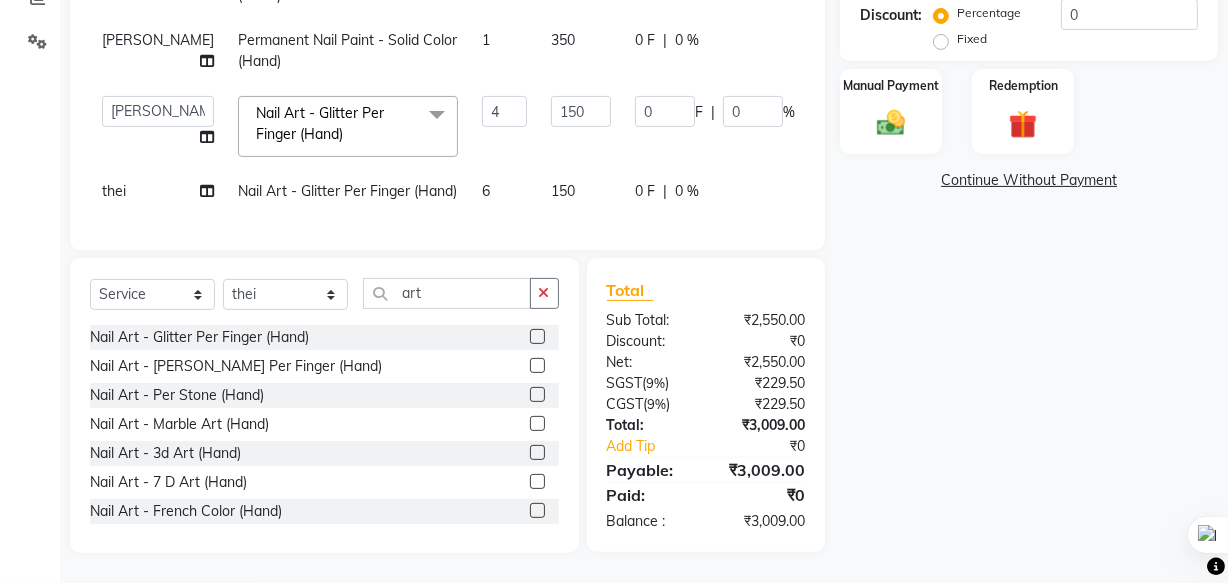 click on "6" 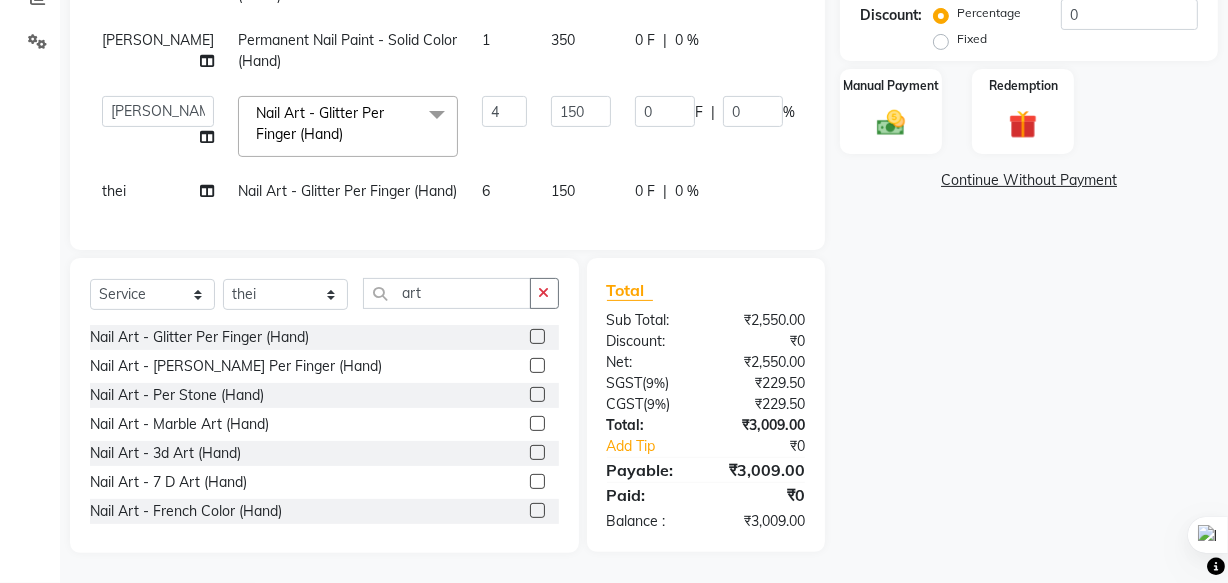 select on "71408" 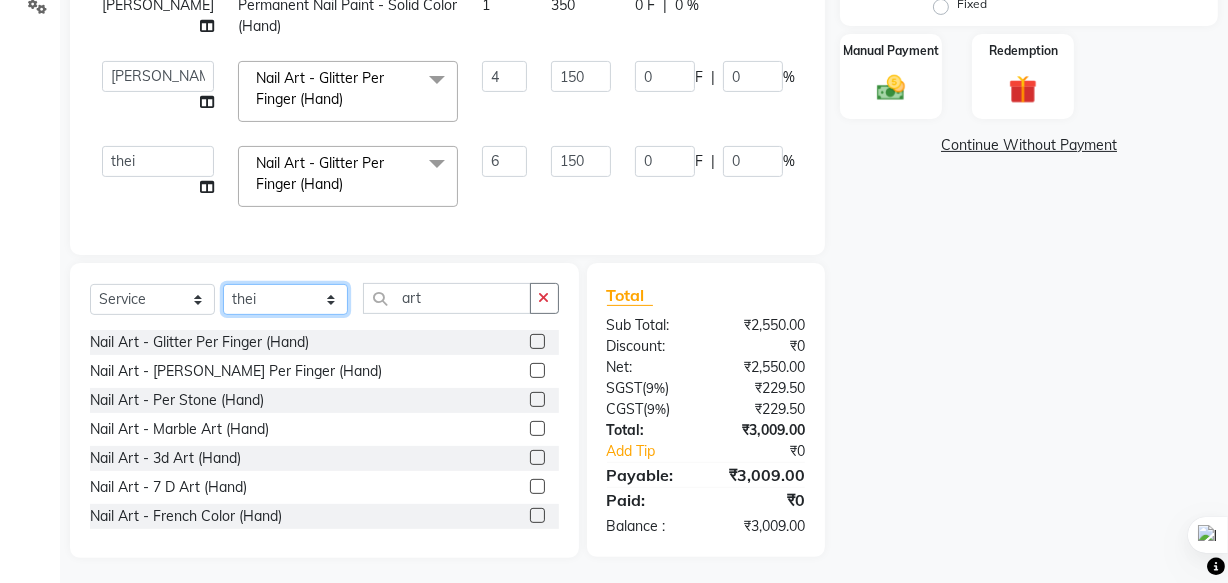 click on "Select Technician [PERSON_NAME] [PERSON_NAME] [PERSON_NAME] mam Manager [PERSON_NAME] thei" 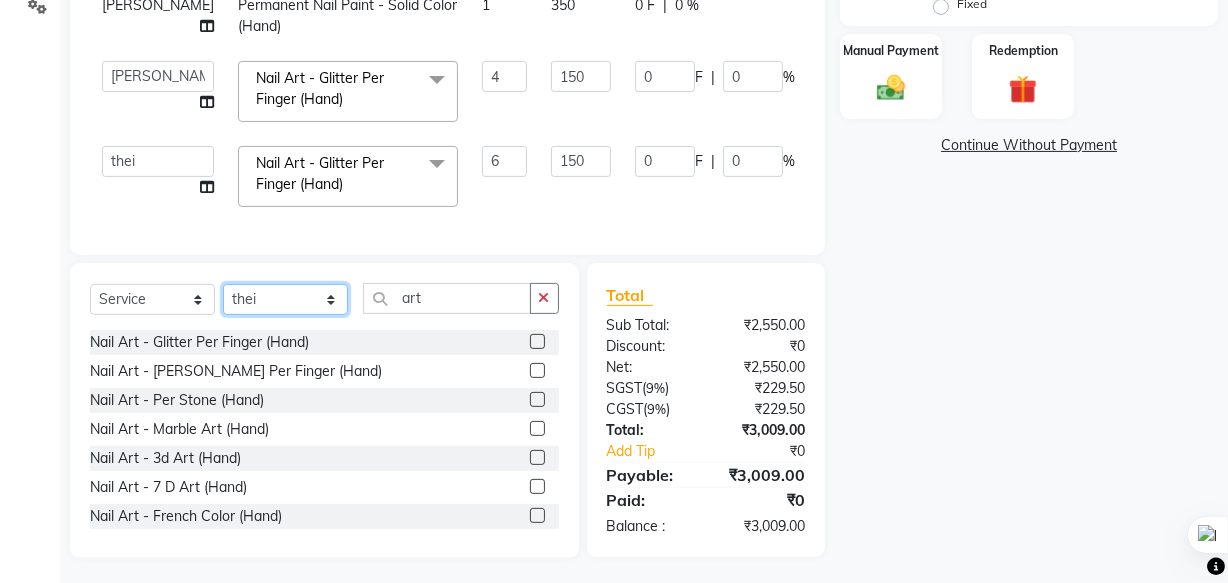 select on "76516" 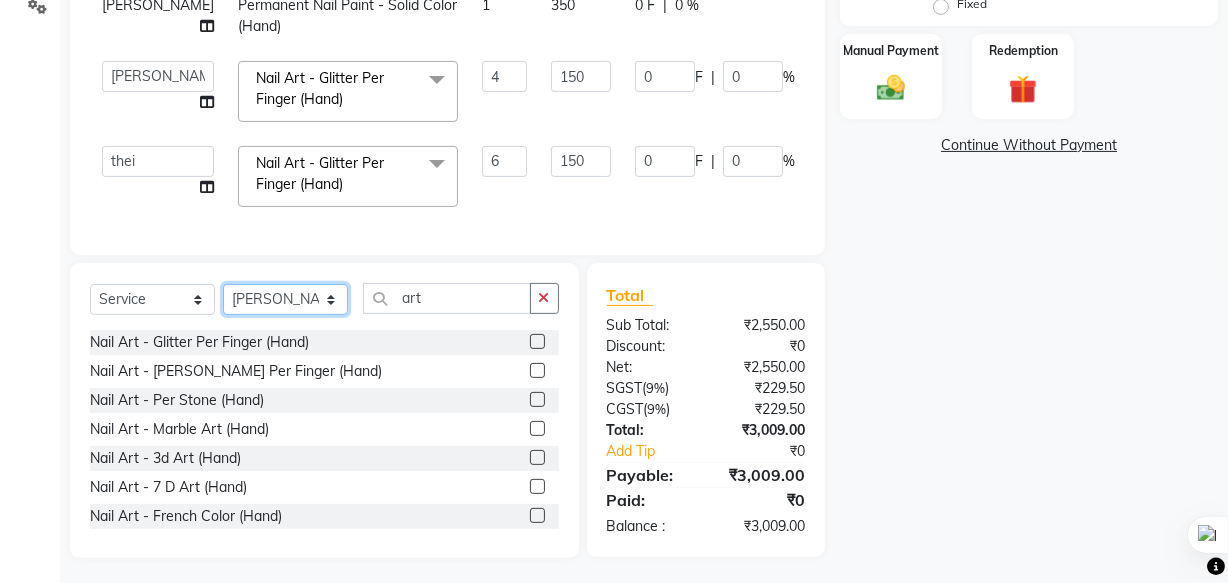 click on "Select Technician [PERSON_NAME] [PERSON_NAME] [PERSON_NAME] mam Manager [PERSON_NAME] thei" 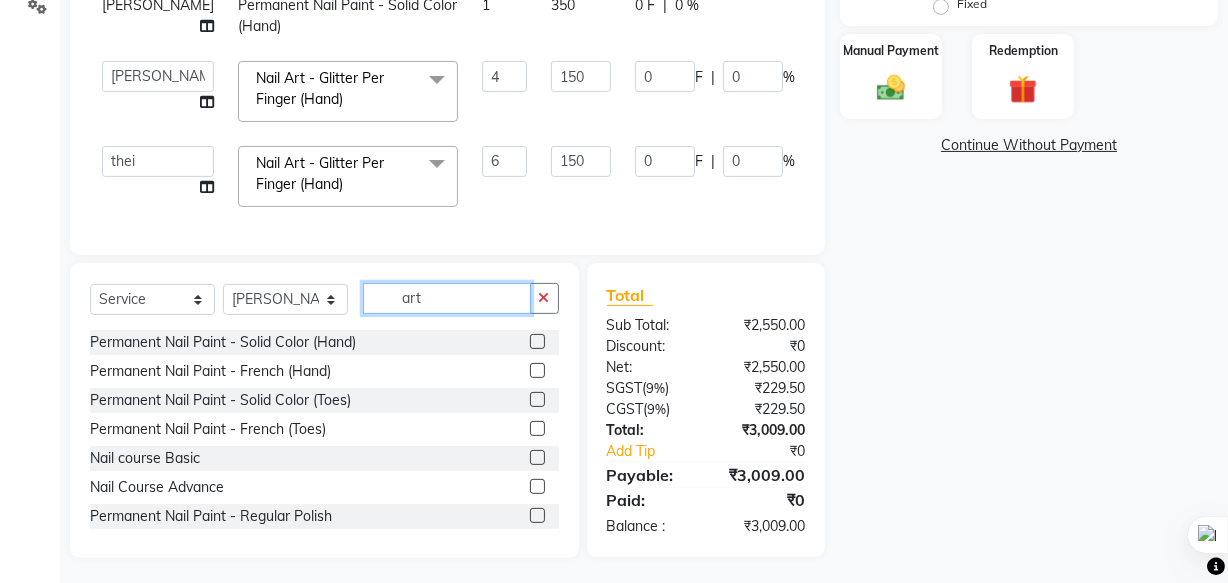 click on "art" 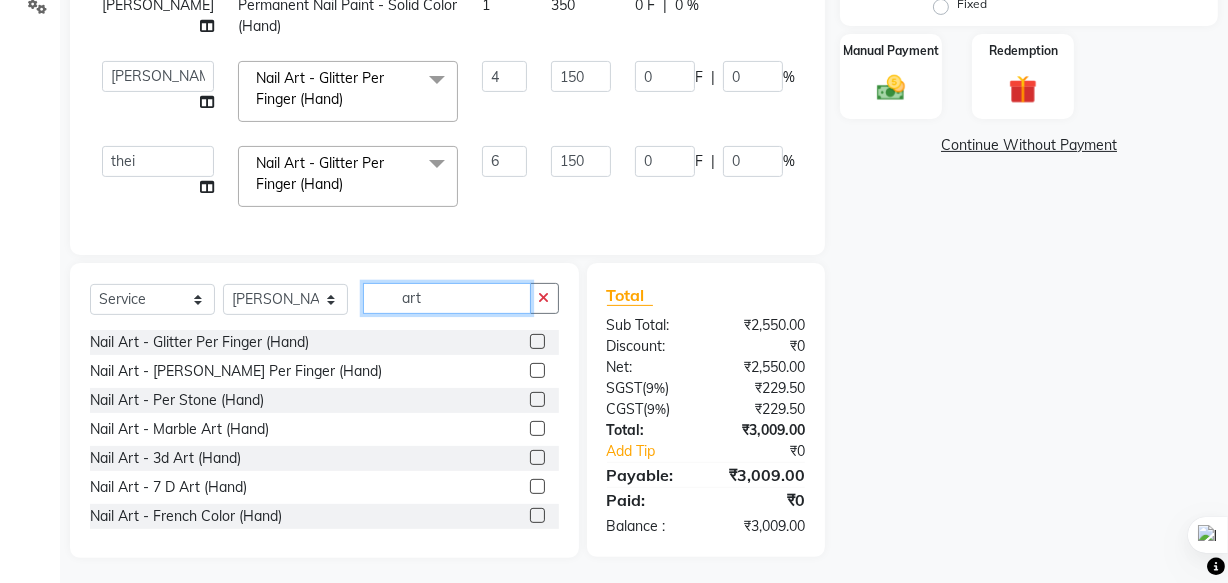 type on "art" 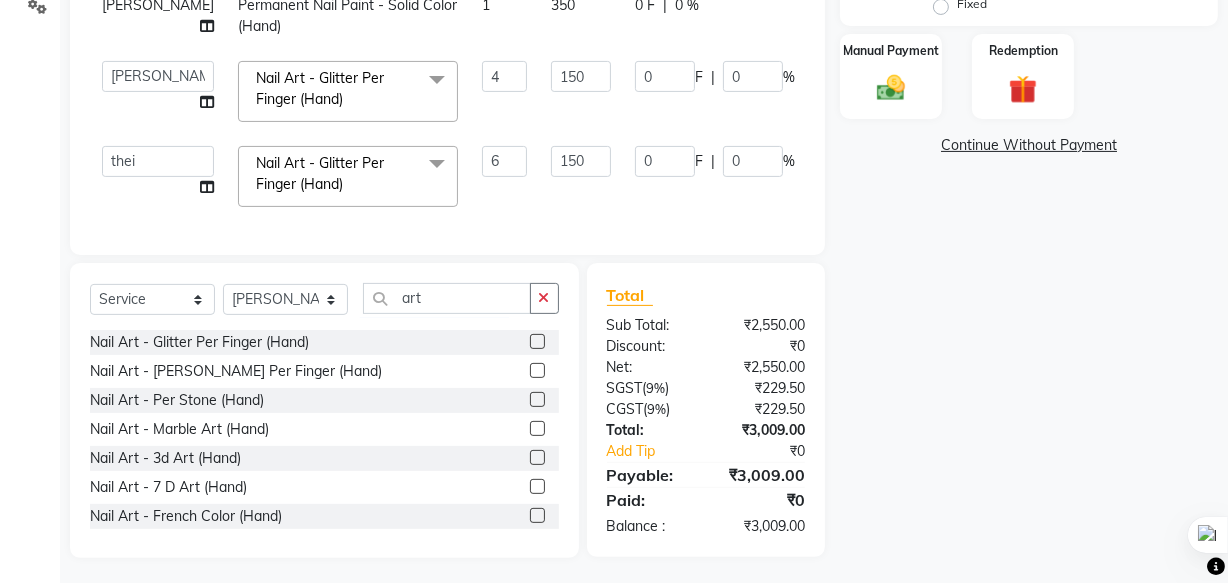 click 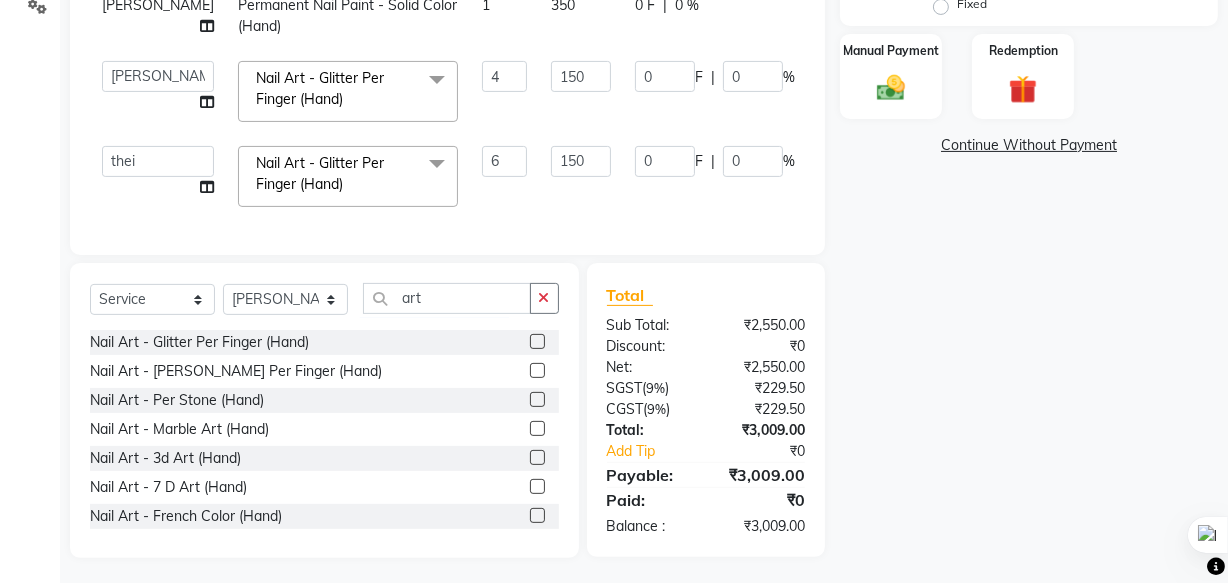 click at bounding box center (536, 342) 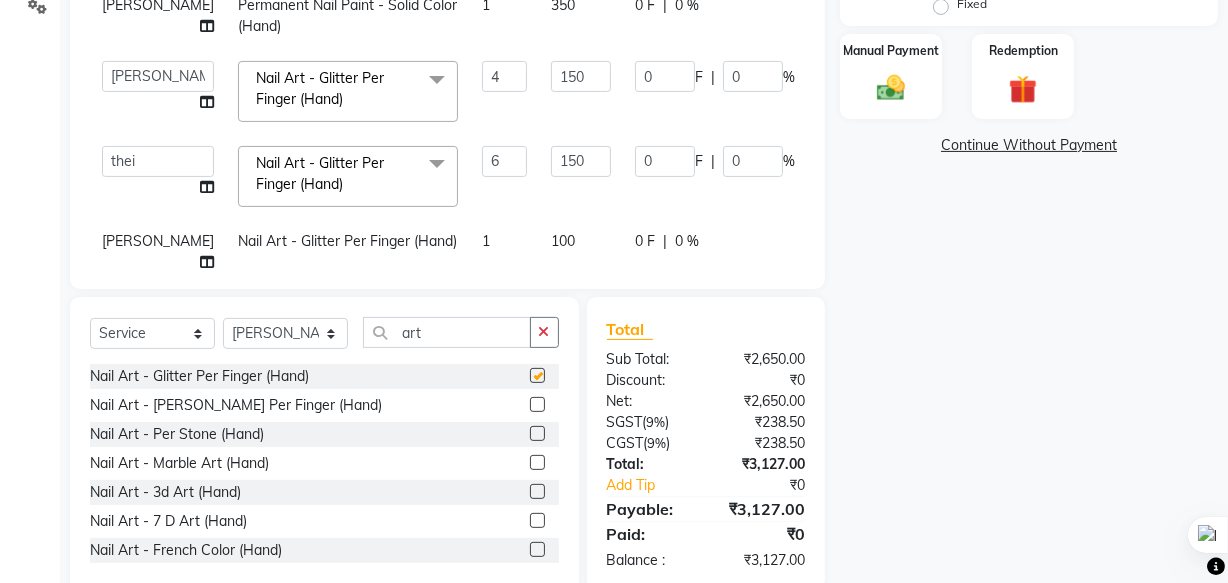 checkbox on "false" 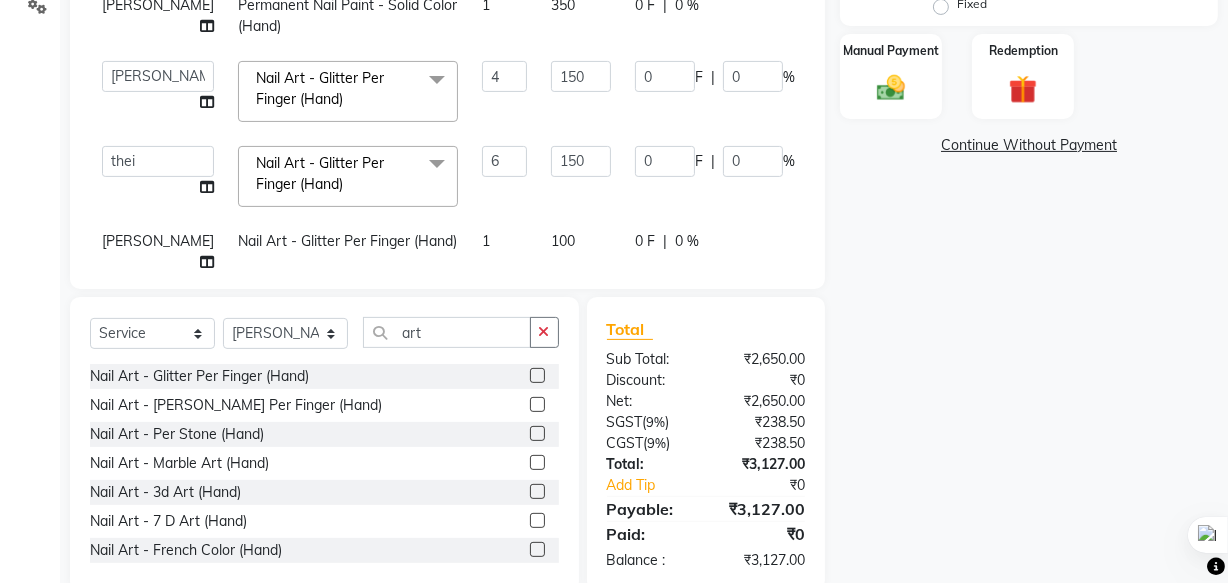 click on "100" 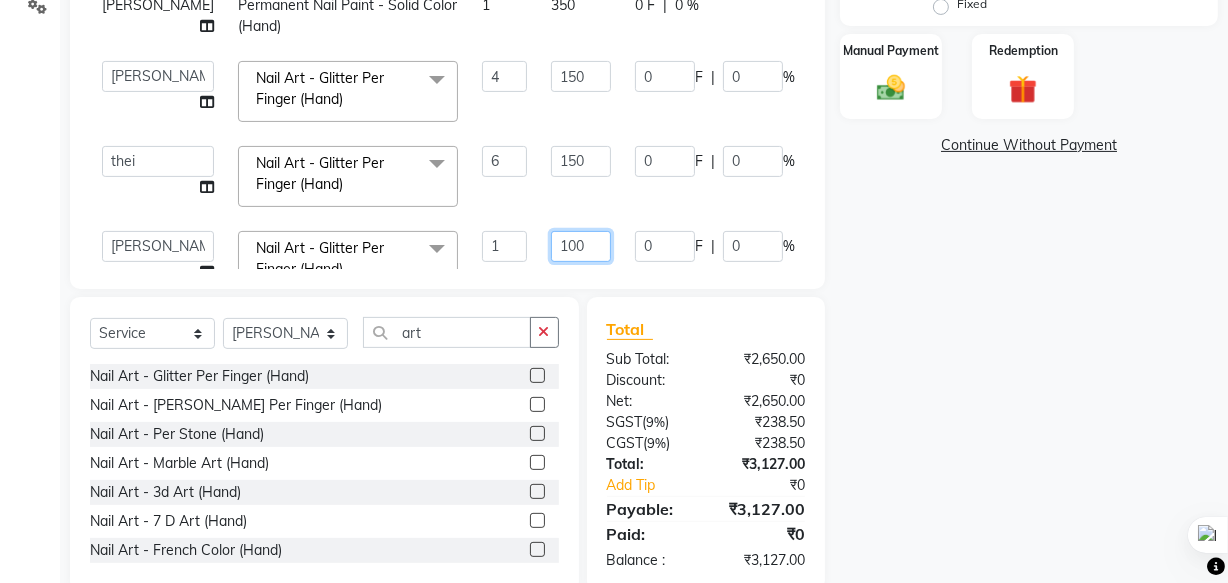 click on "100" 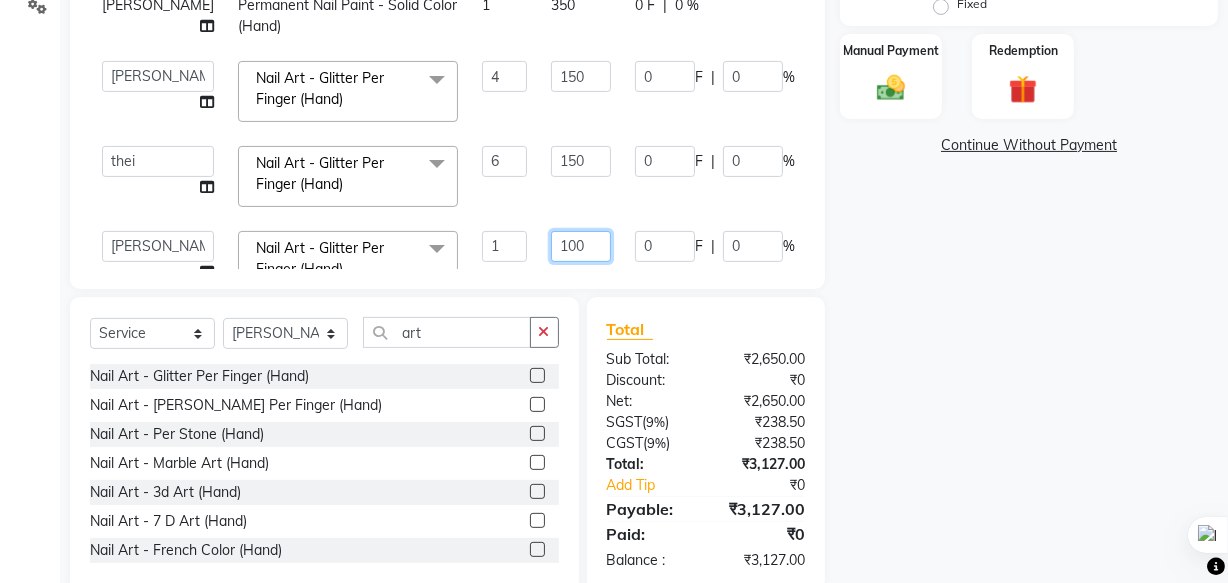 click on "100" 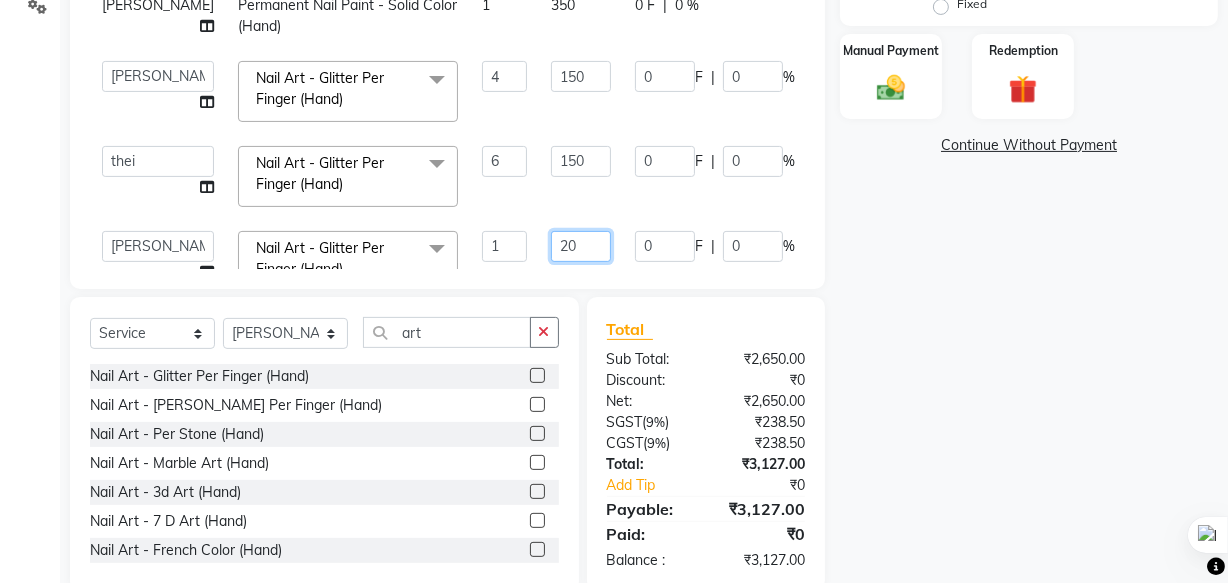 type on "200" 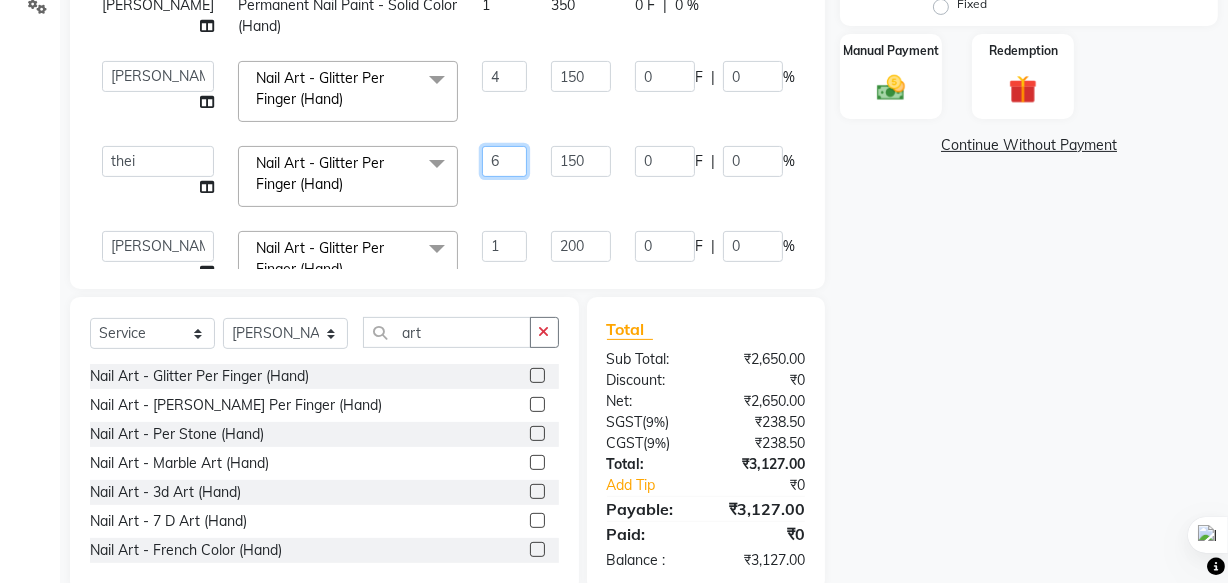 click on "6" 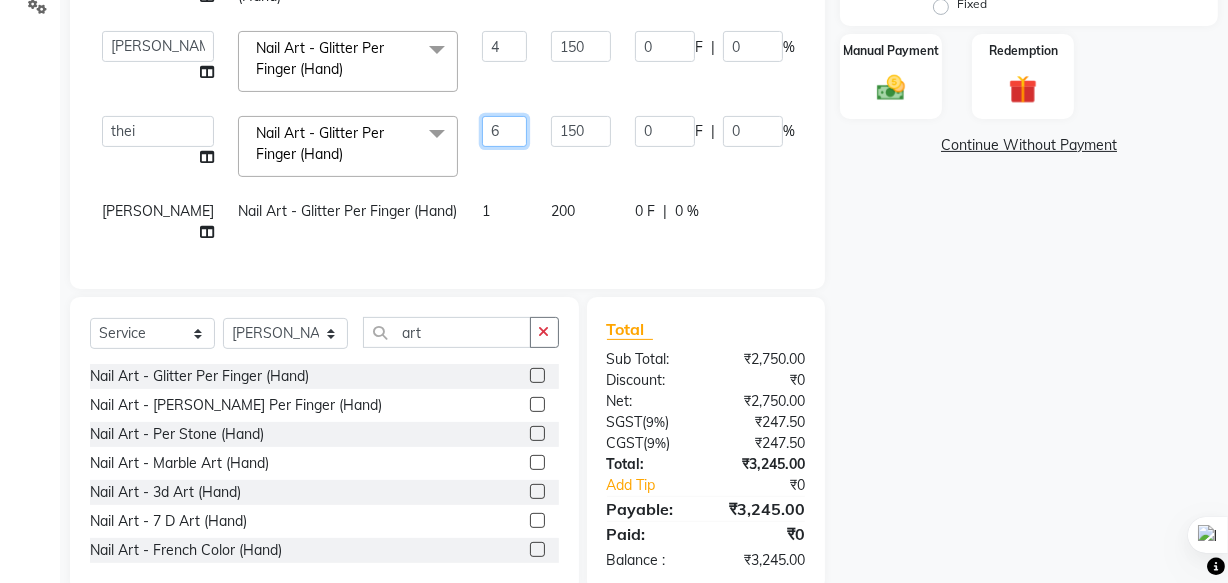 scroll, scrollTop: 44, scrollLeft: 0, axis: vertical 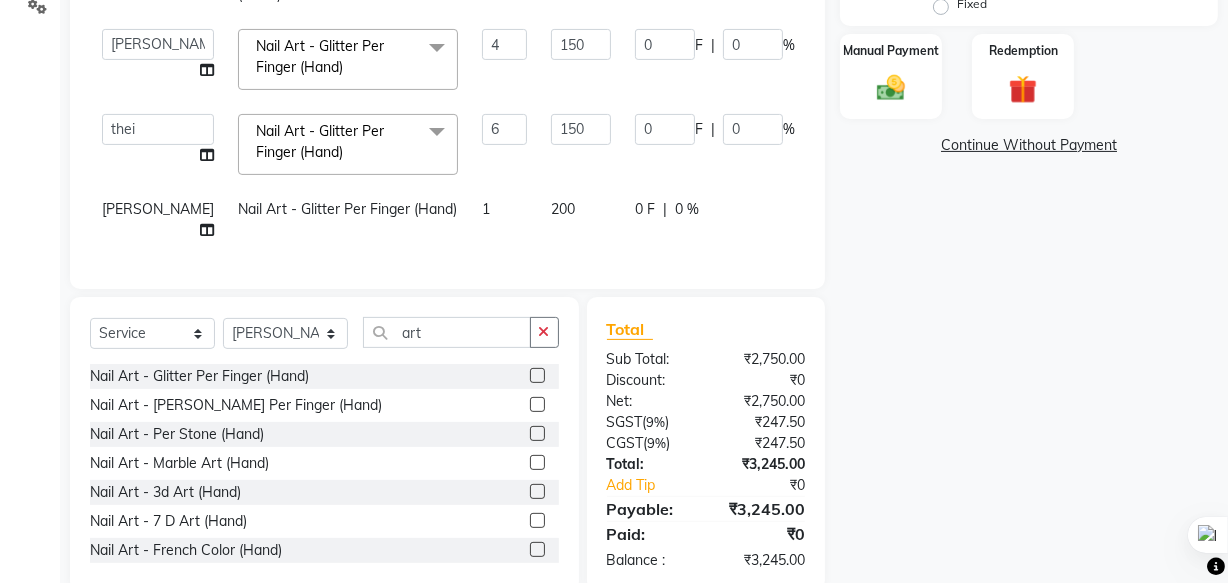click on "Select  Service  Product  Membership  Package Voucher Prepaid Gift Card  Select Technician [PERSON_NAME] [PERSON_NAME] [PERSON_NAME] mam Manager [PERSON_NAME] ringya rishi thei art" 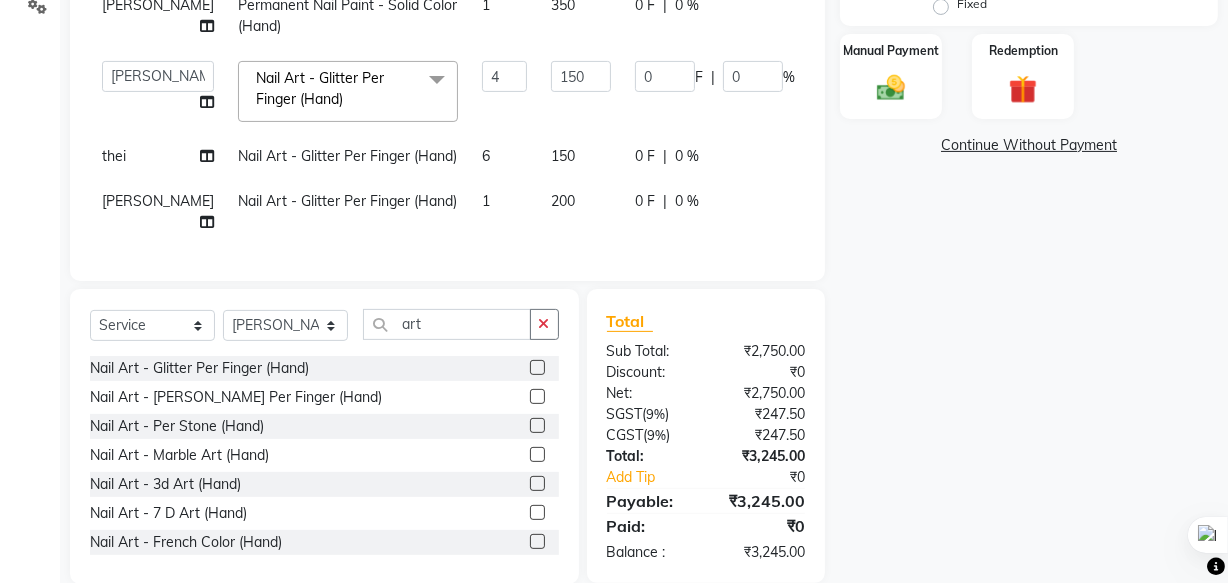scroll, scrollTop: 26, scrollLeft: 0, axis: vertical 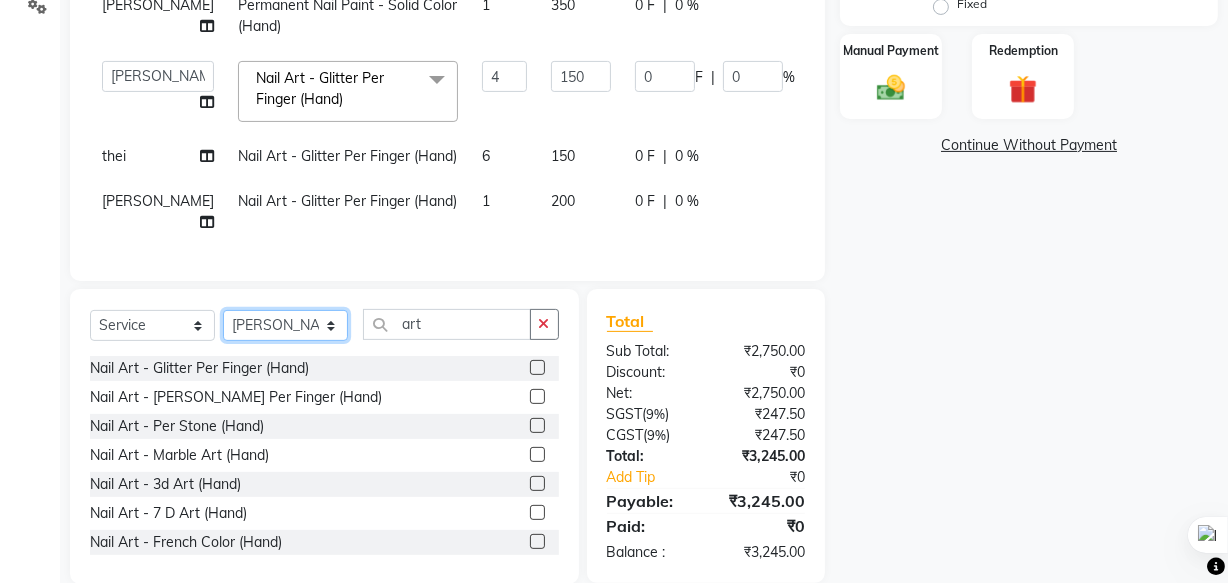 click on "Select Technician [PERSON_NAME] [PERSON_NAME] [PERSON_NAME] mam Manager [PERSON_NAME] thei" 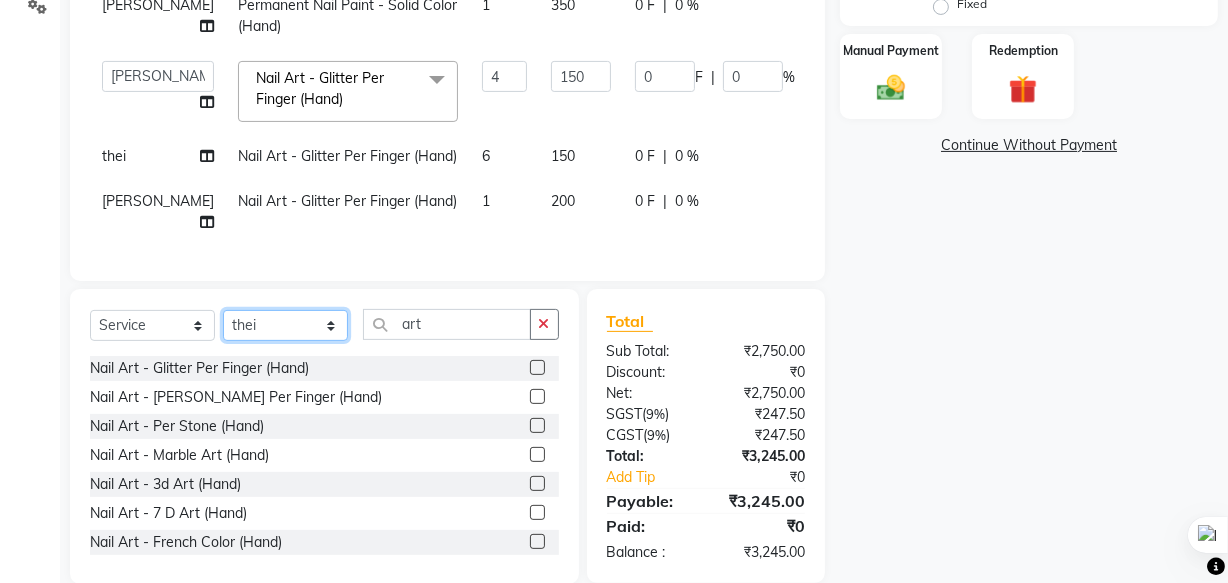 click on "Select Technician [PERSON_NAME] [PERSON_NAME] [PERSON_NAME] mam Manager [PERSON_NAME] thei" 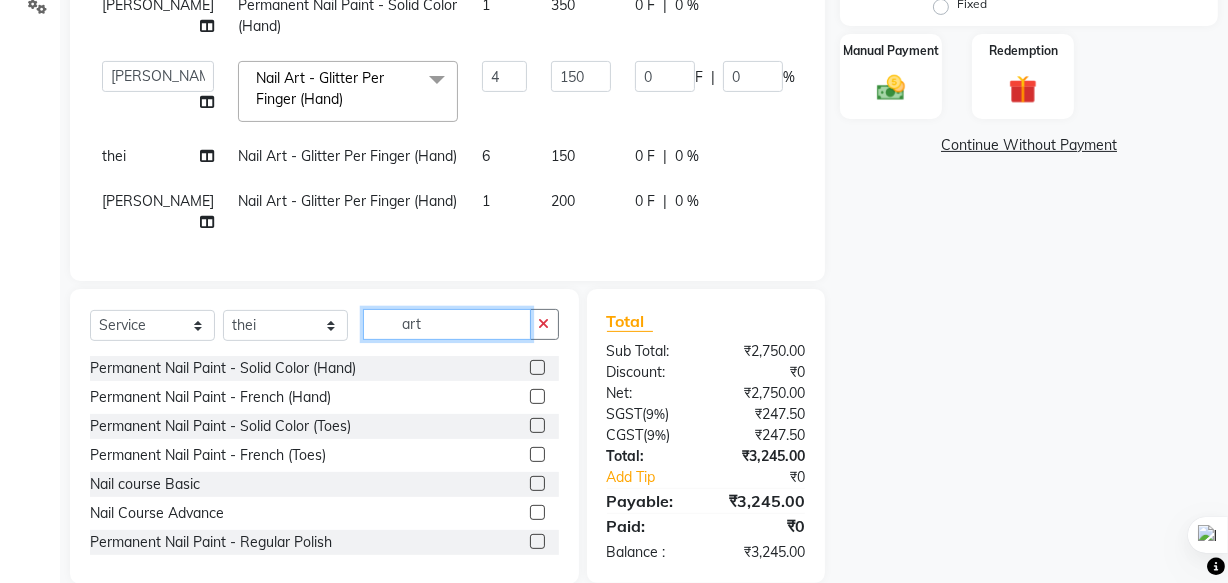 click on "art" 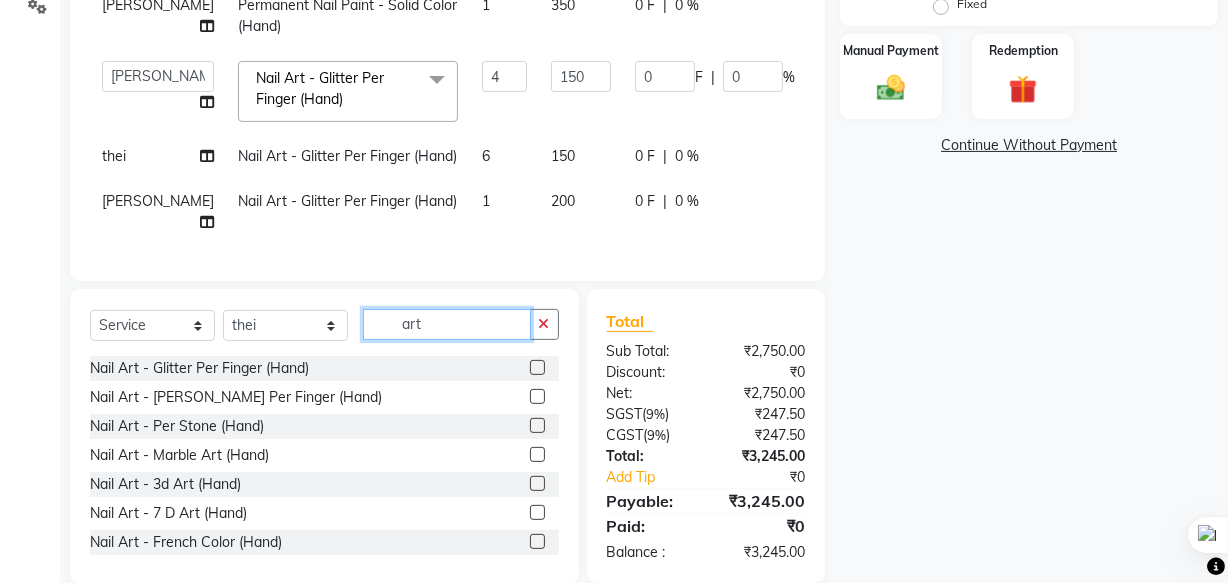 type on "art" 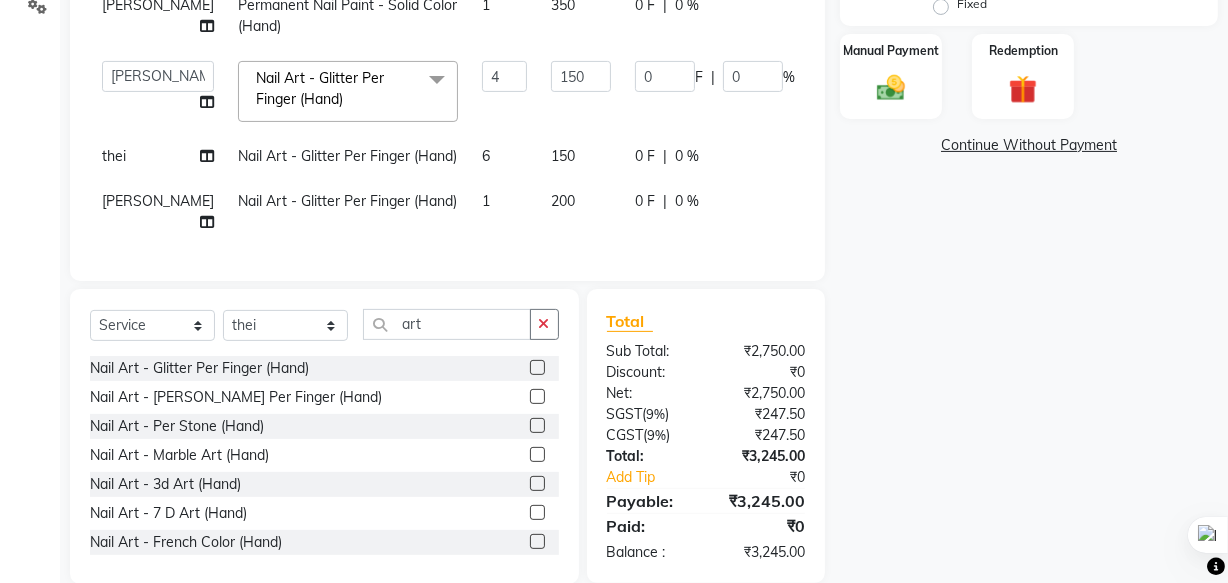click 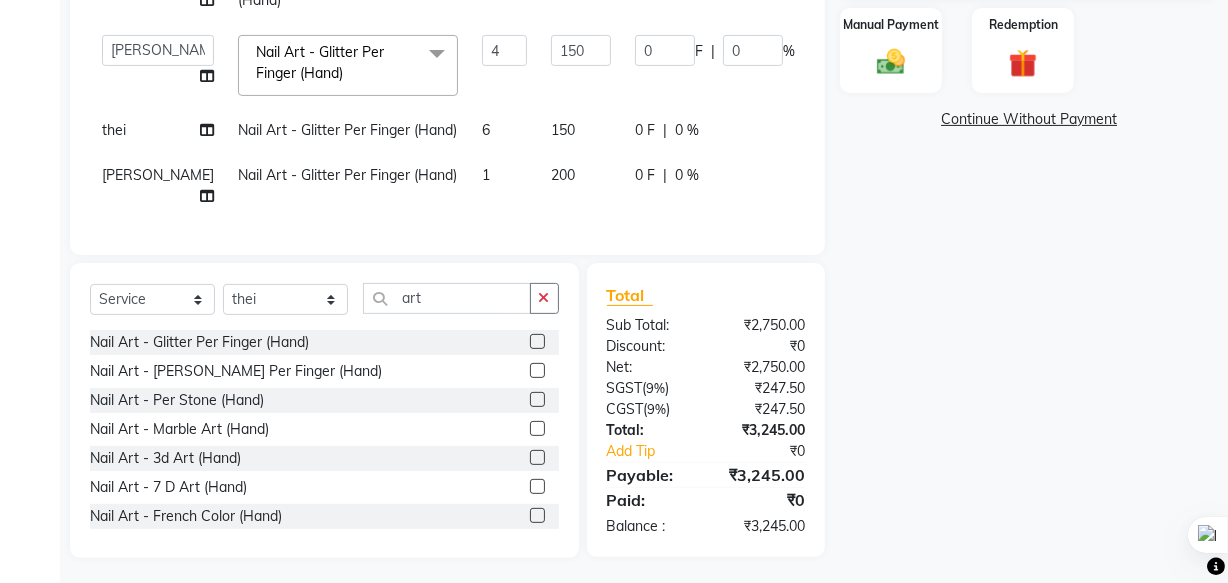 scroll, scrollTop: 519, scrollLeft: 0, axis: vertical 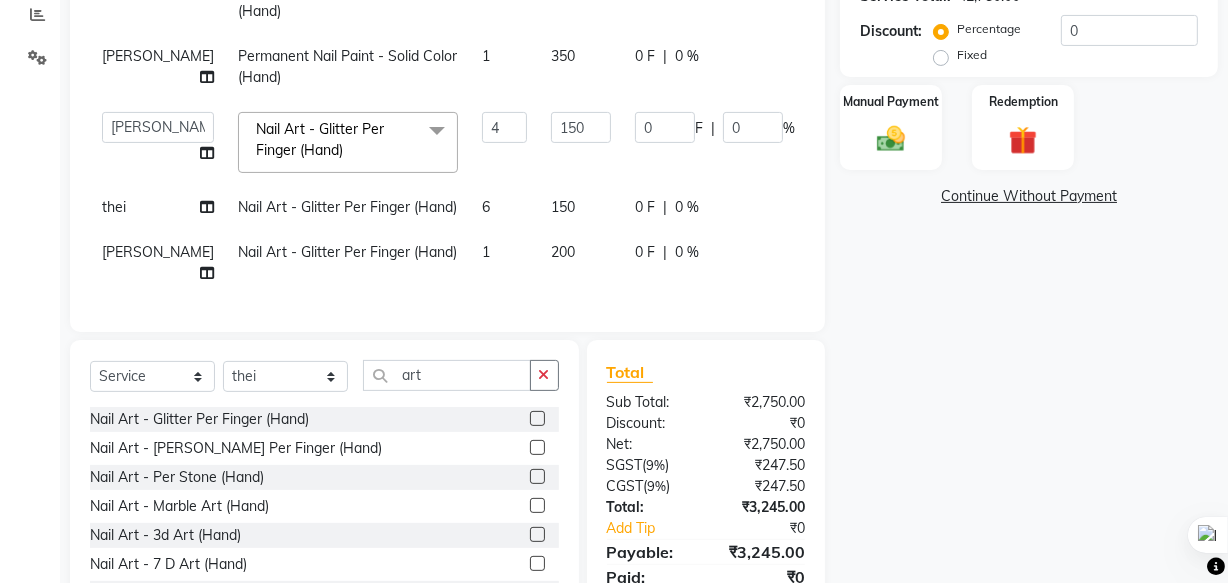 click 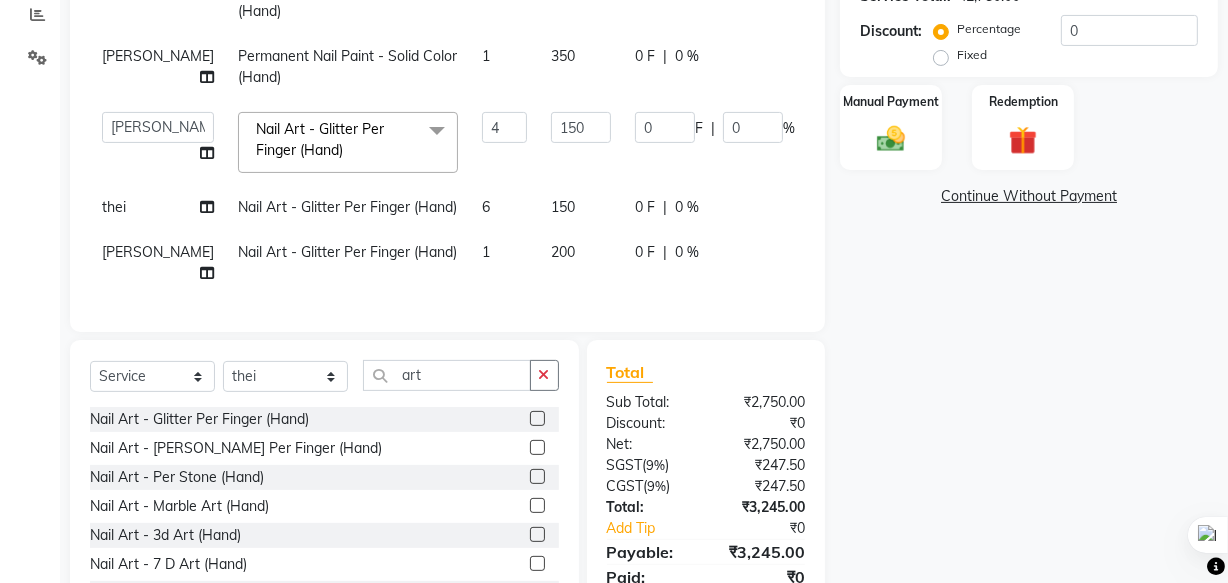 click at bounding box center (536, 419) 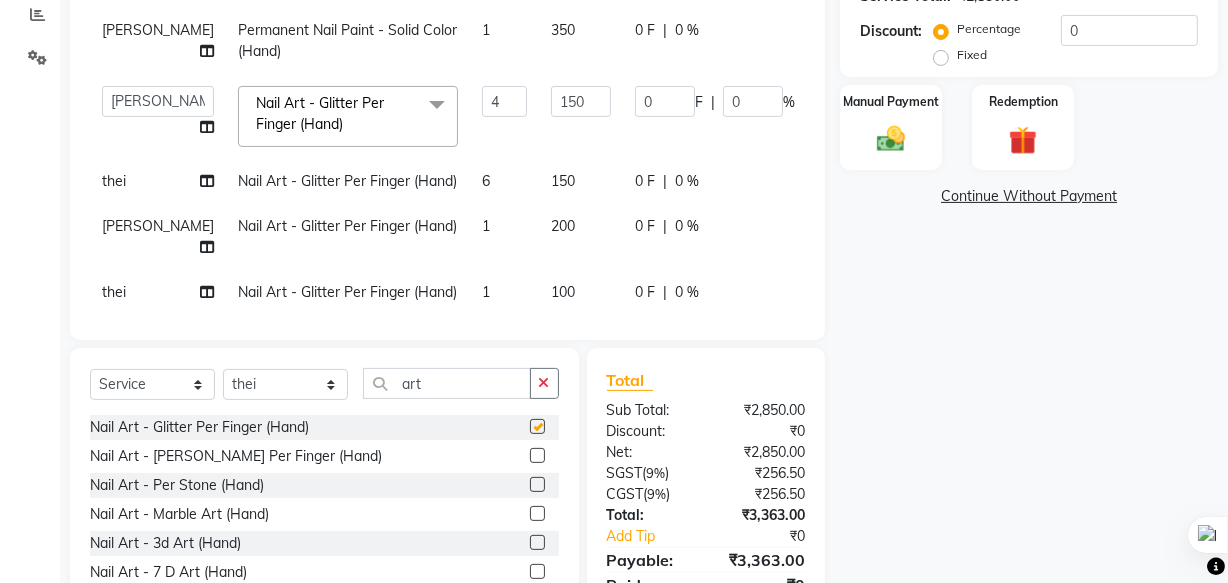 checkbox on "false" 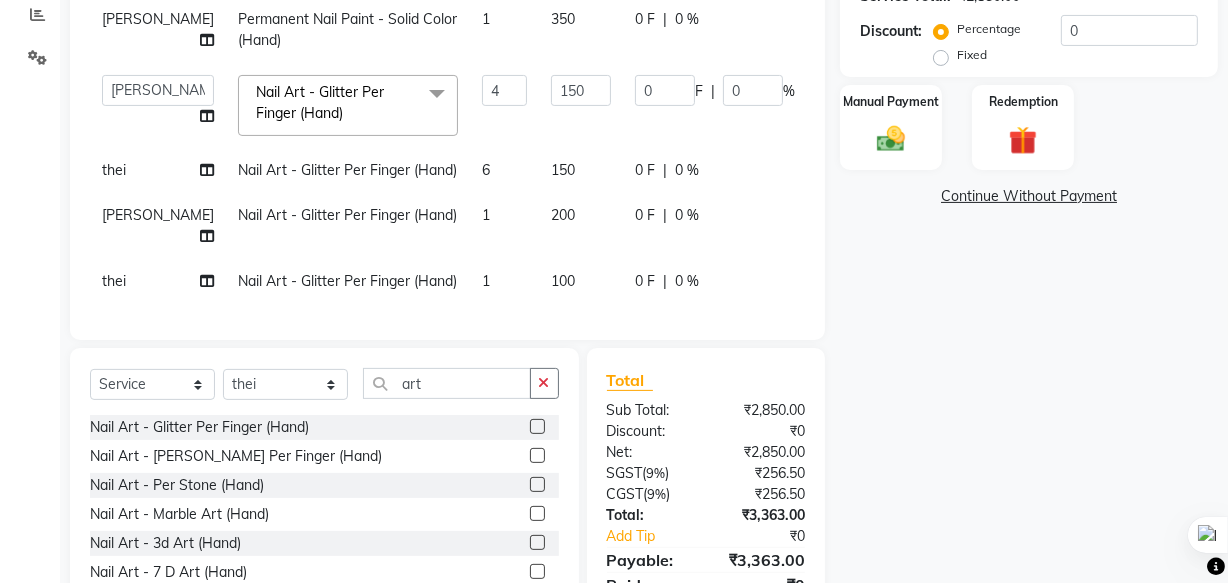 scroll, scrollTop: 91, scrollLeft: 0, axis: vertical 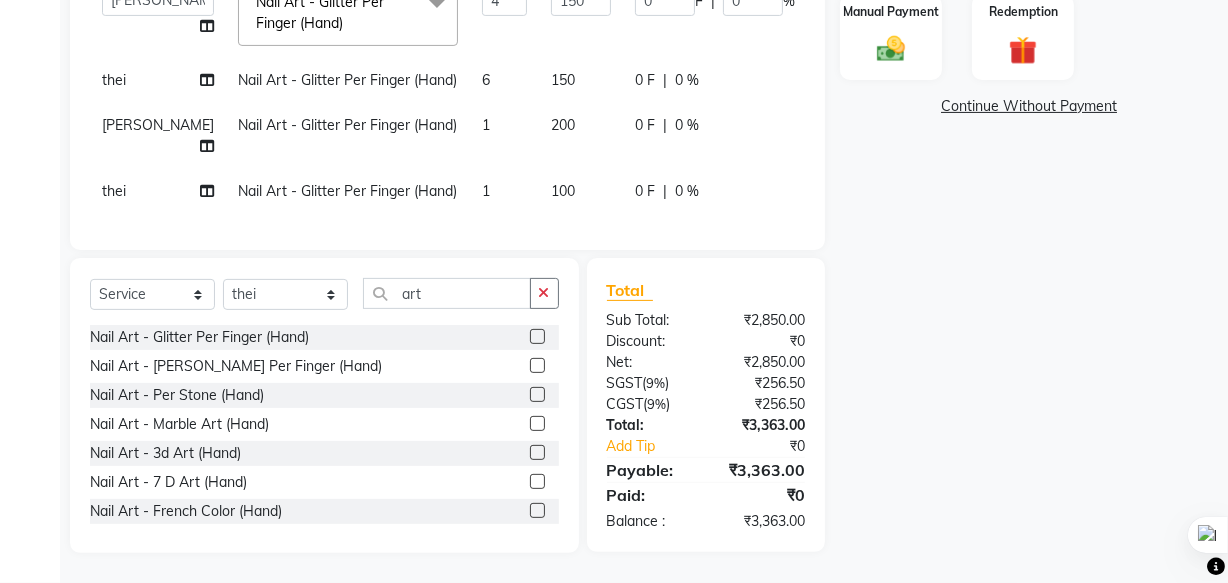 click on "100" 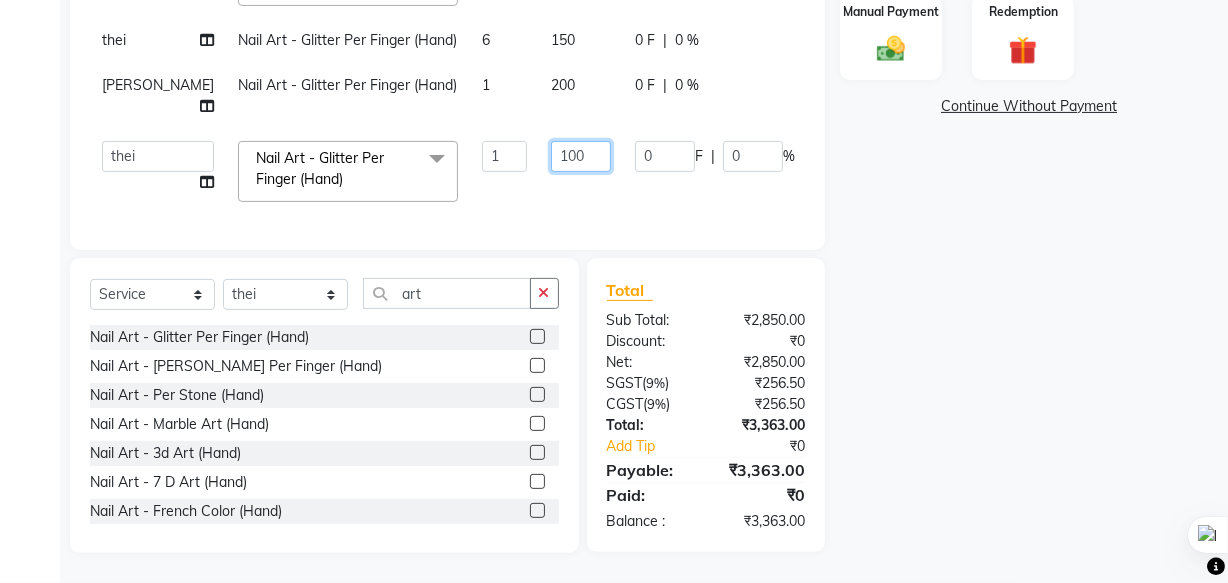 click on "100" 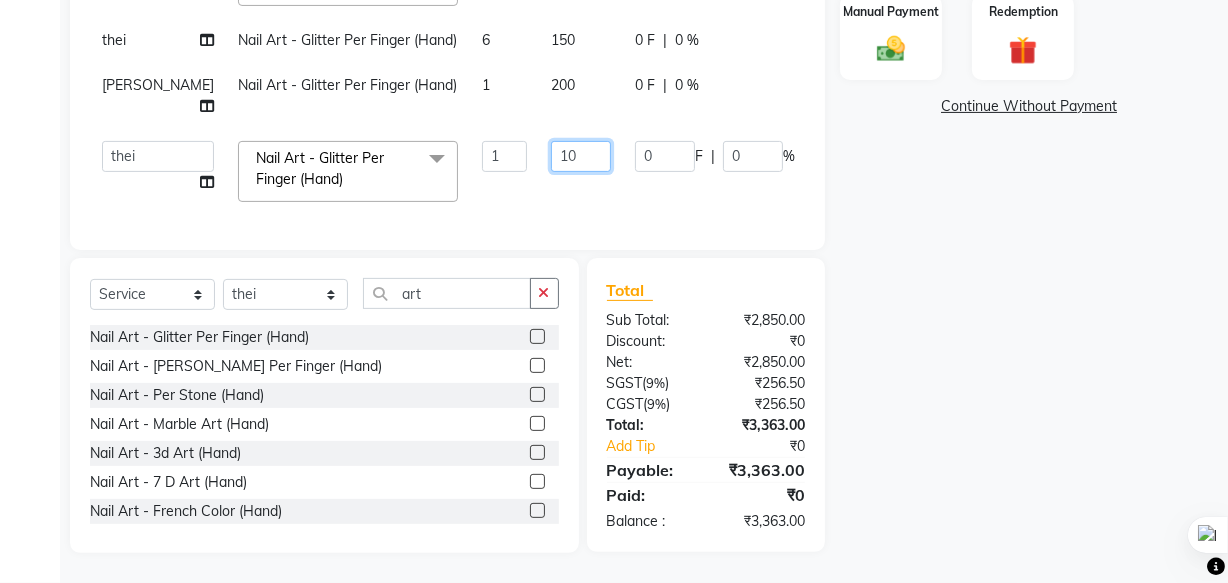 type on "1" 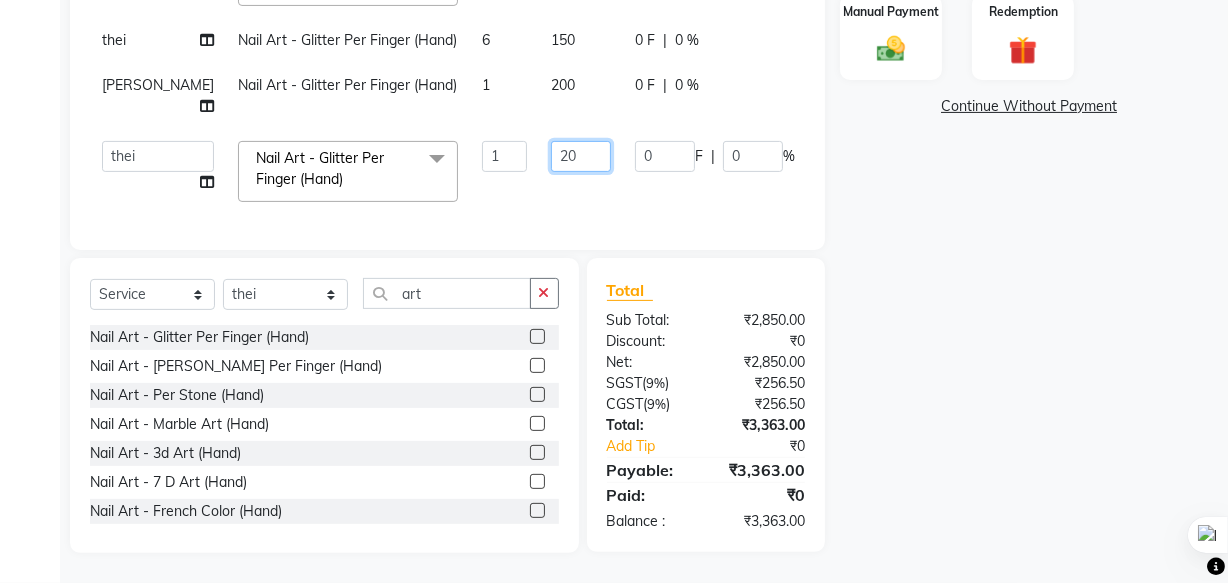 type on "200" 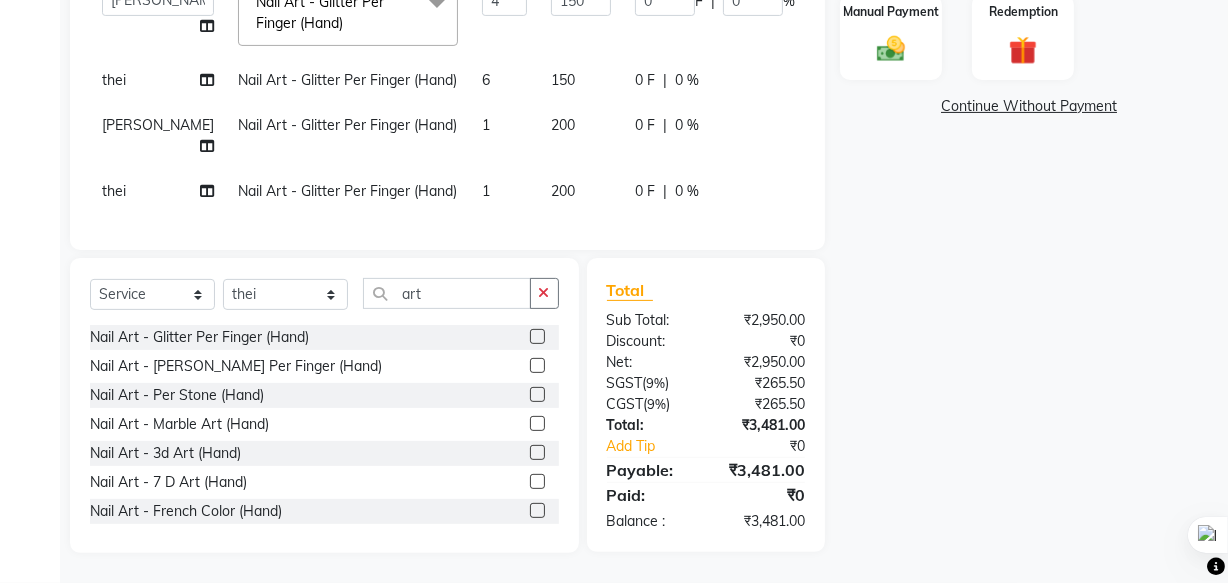 click on "1" 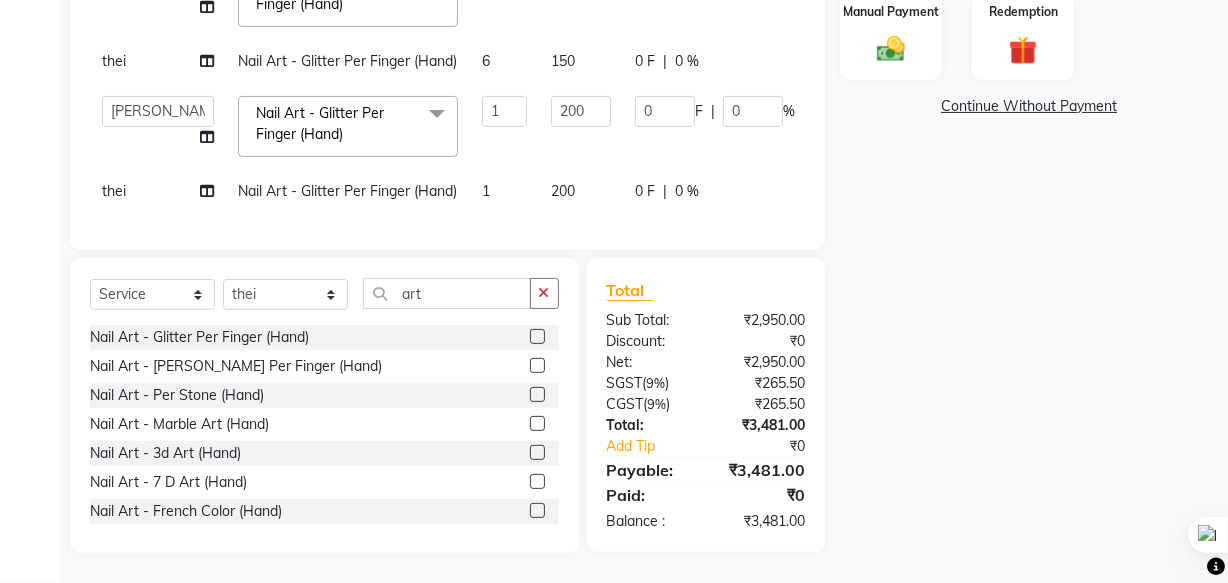 click on "1" 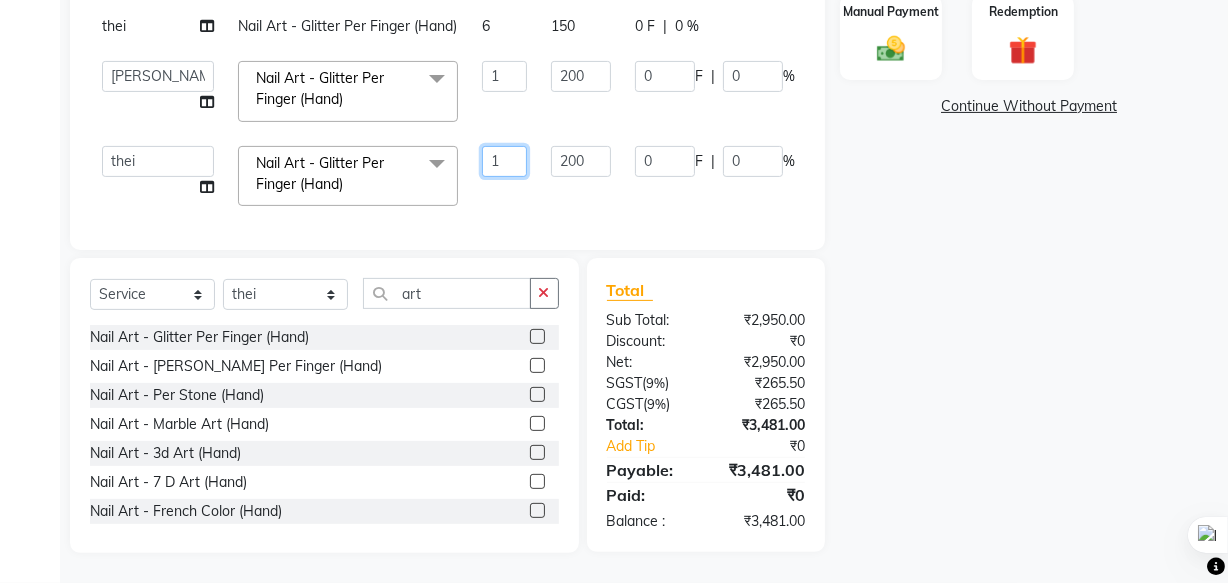 click on "1" 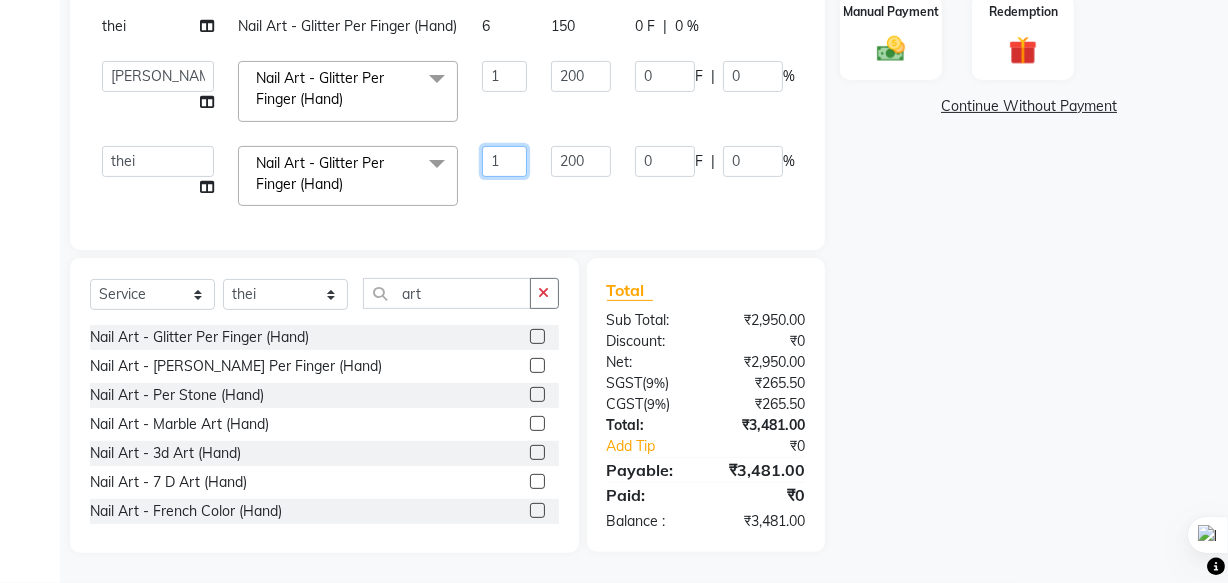 drag, startPoint x: 457, startPoint y: 180, endPoint x: 465, endPoint y: 166, distance: 16.124516 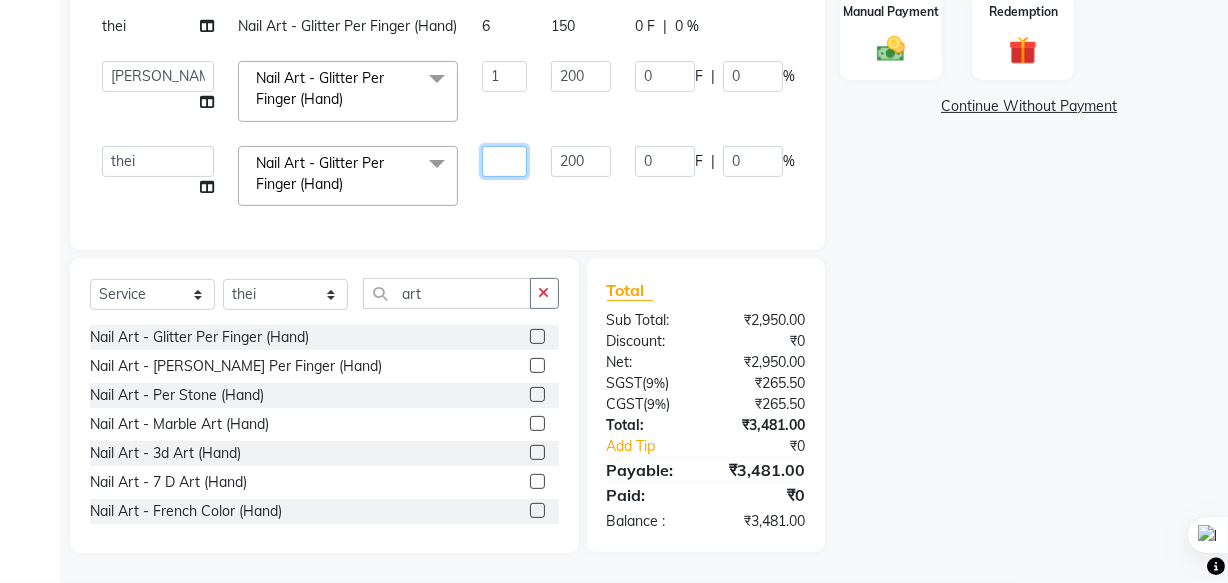 type on "4" 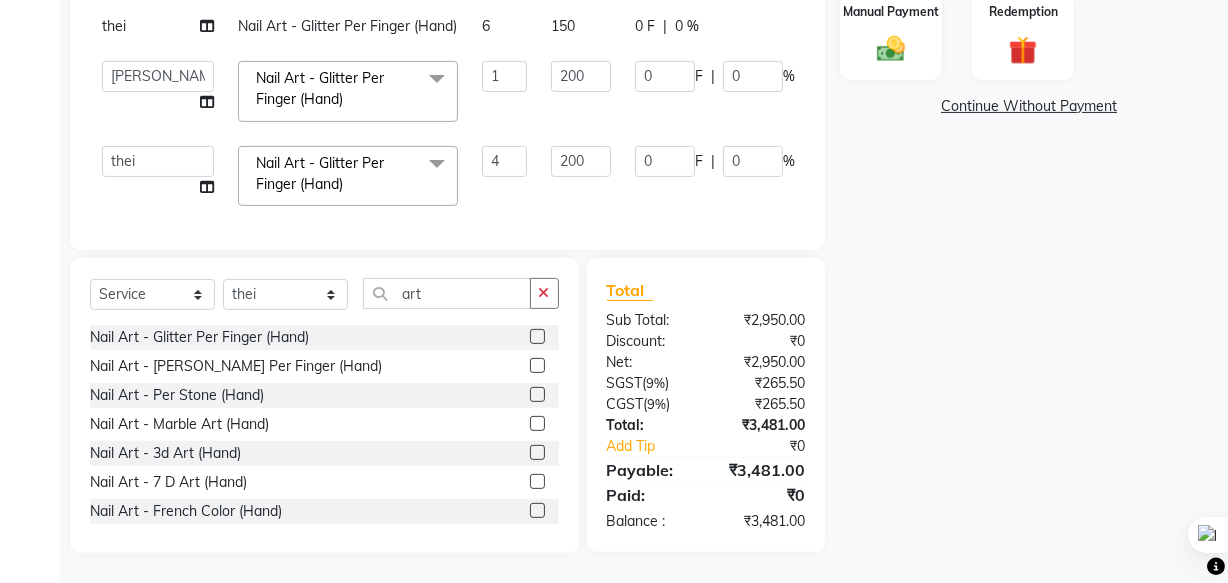 click on "200" 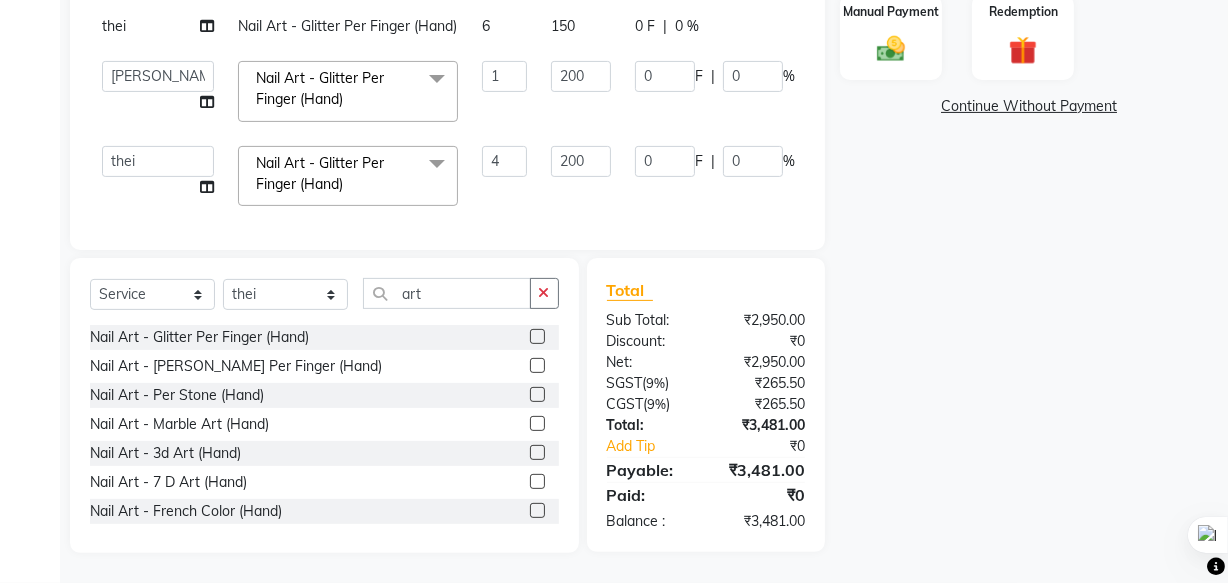 select on "71408" 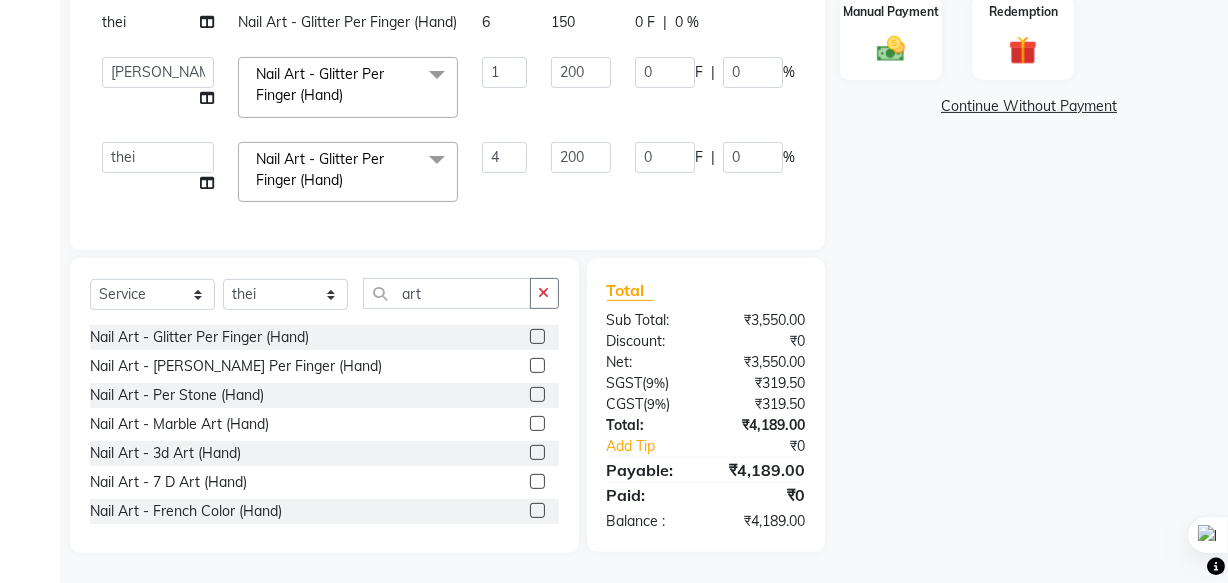 scroll, scrollTop: 129, scrollLeft: 0, axis: vertical 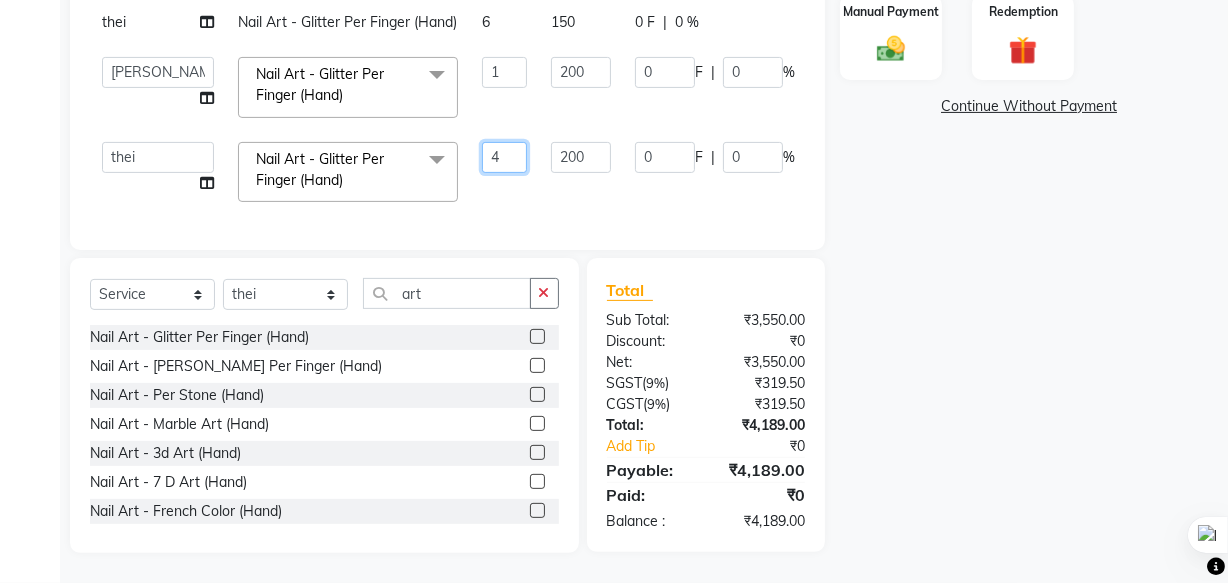 click on "4" 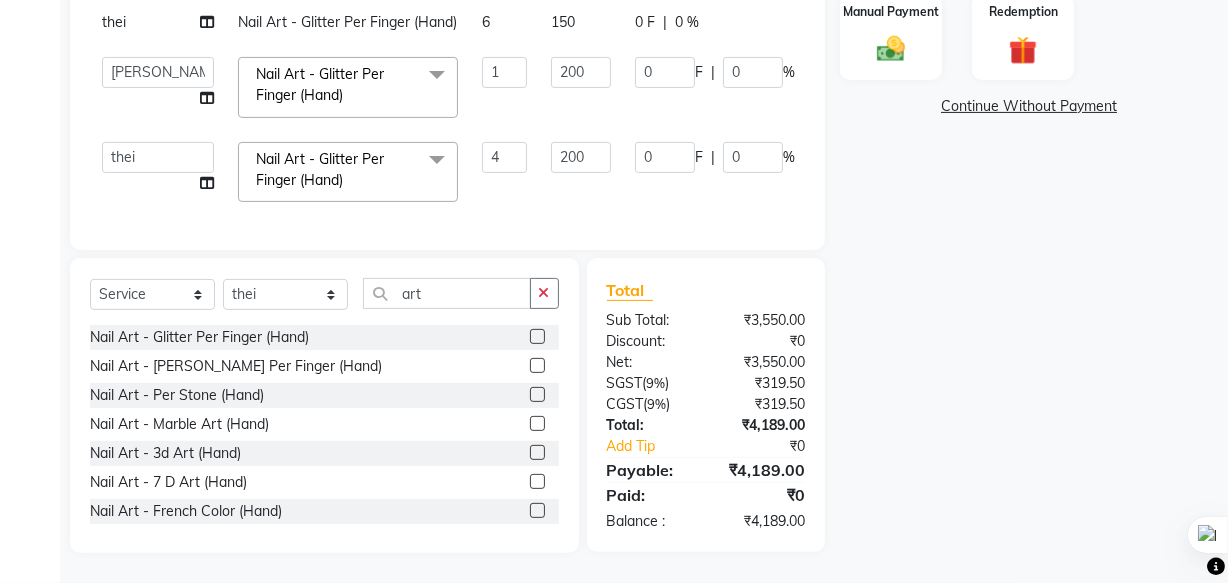 click on "200" 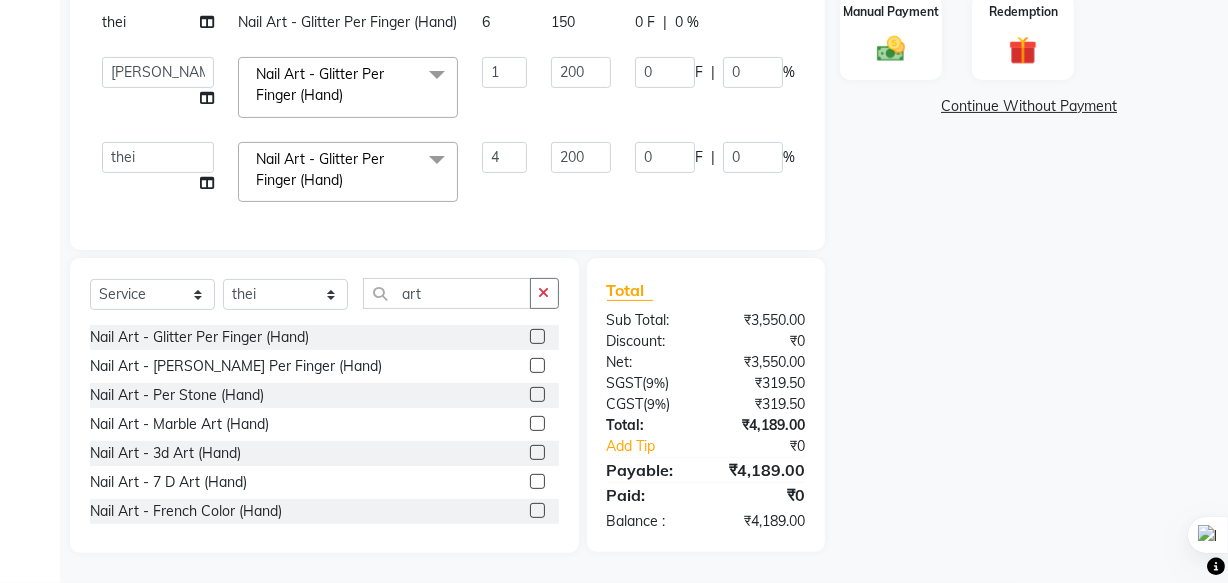 select on "71408" 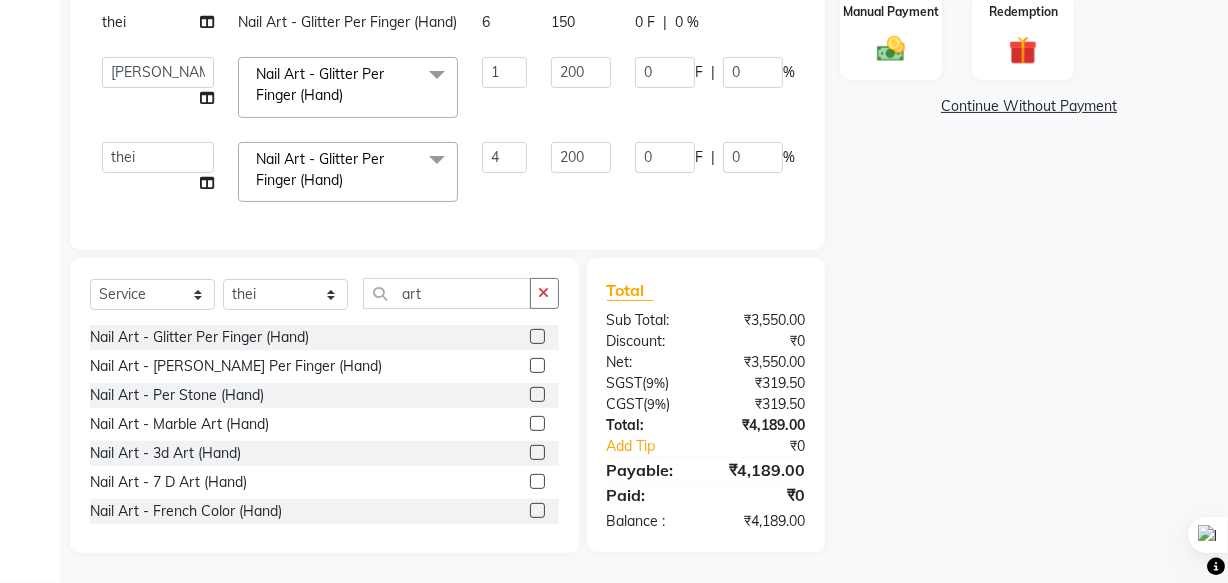 scroll, scrollTop: 129, scrollLeft: 0, axis: vertical 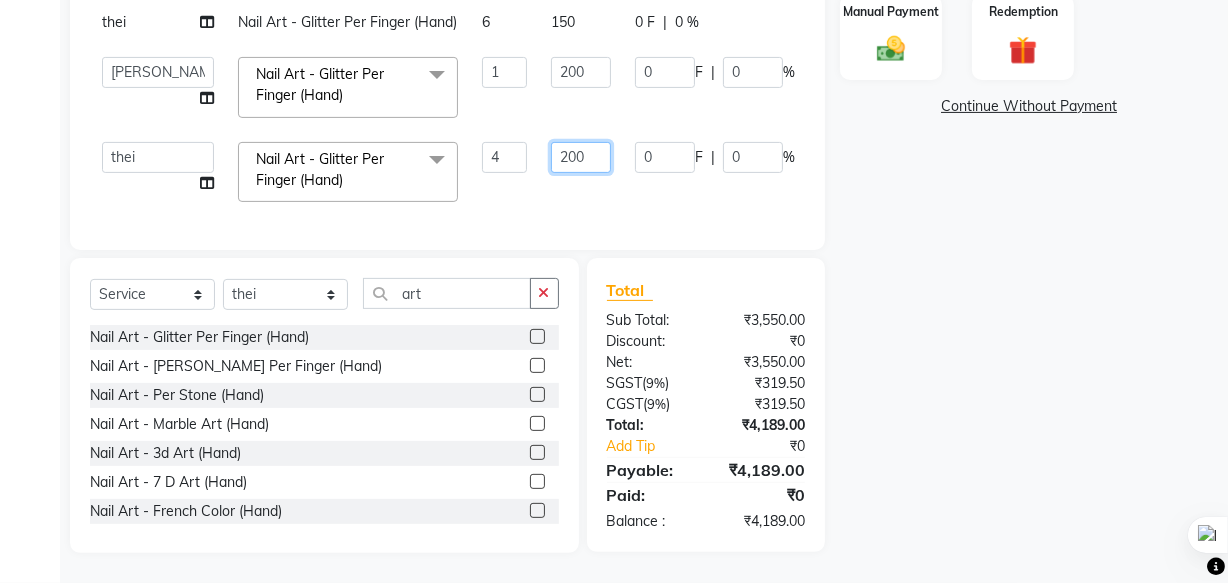click on "200" 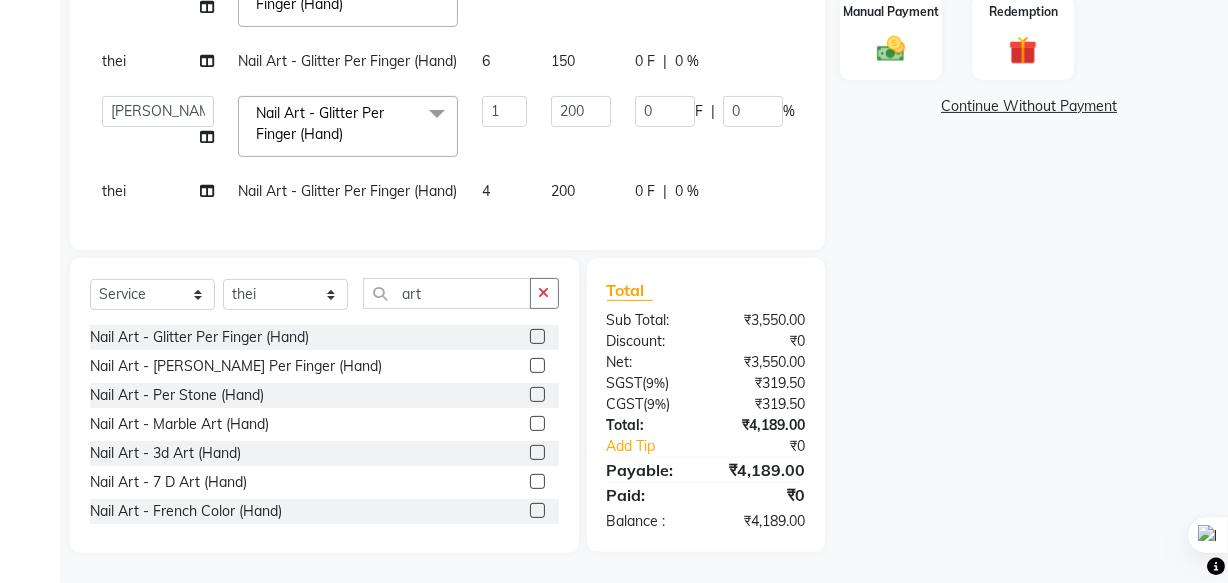 click on "4" 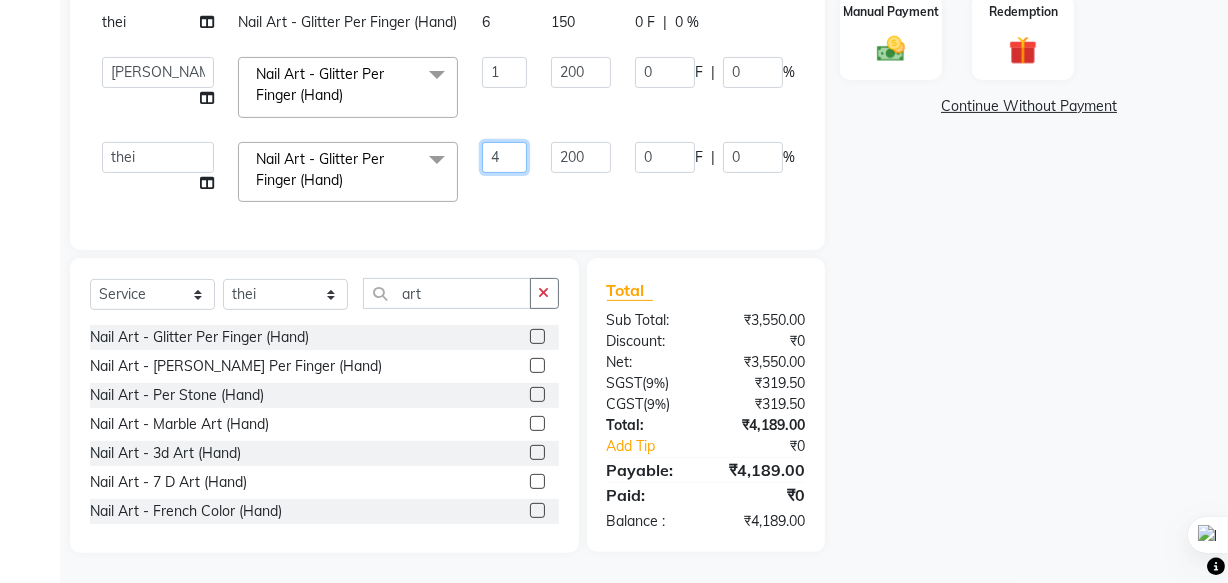 click on "4" 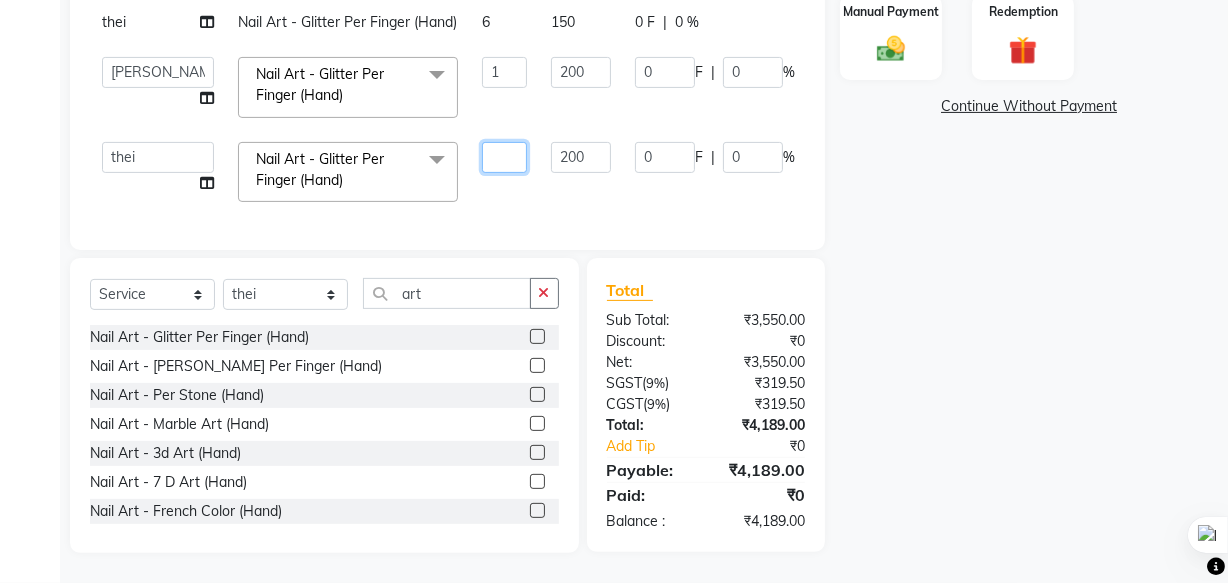 type on "3" 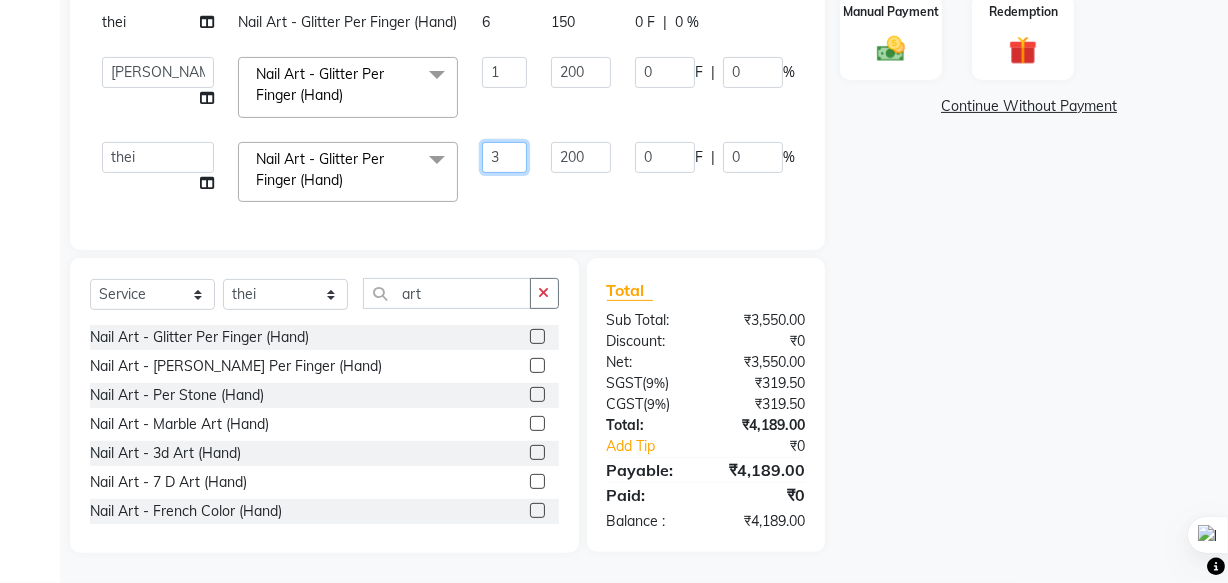 scroll, scrollTop: 38, scrollLeft: 0, axis: vertical 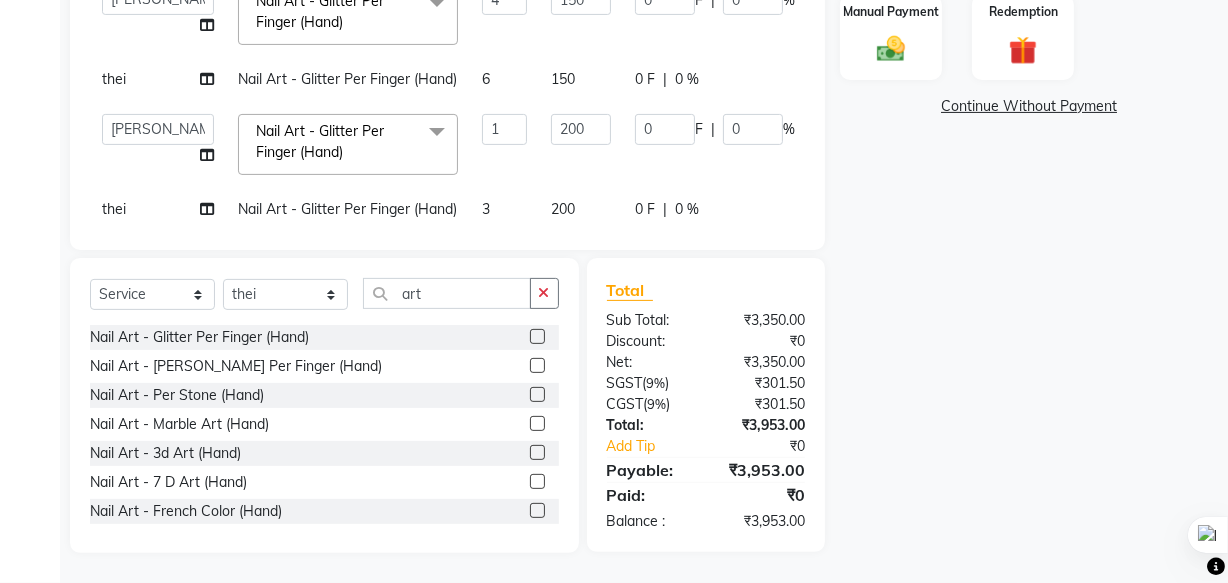 click on "6" 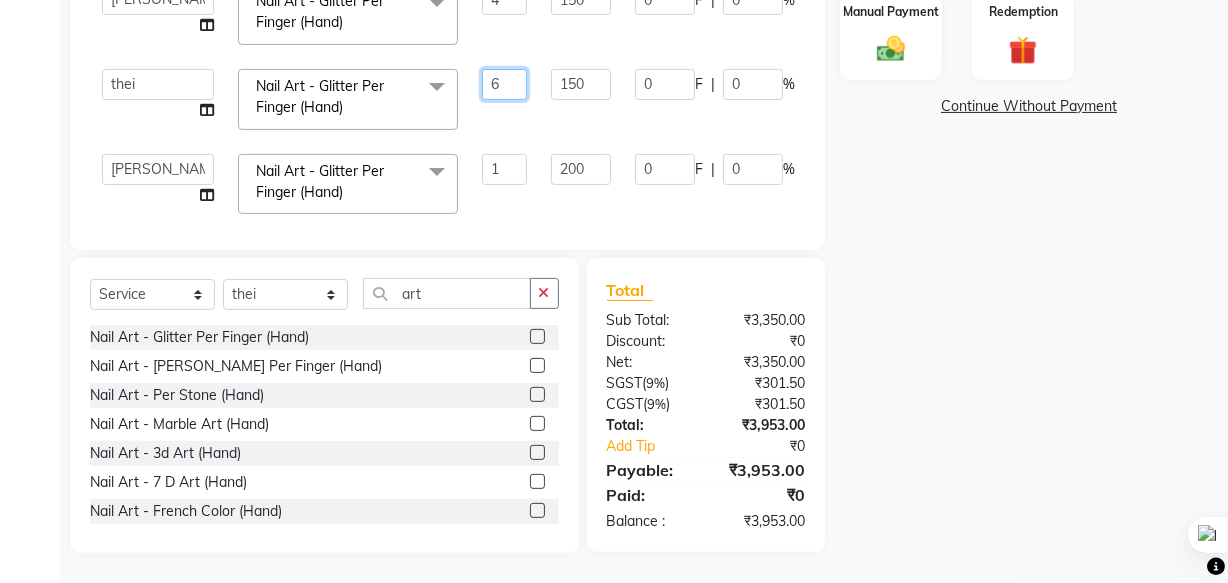 click on "6" 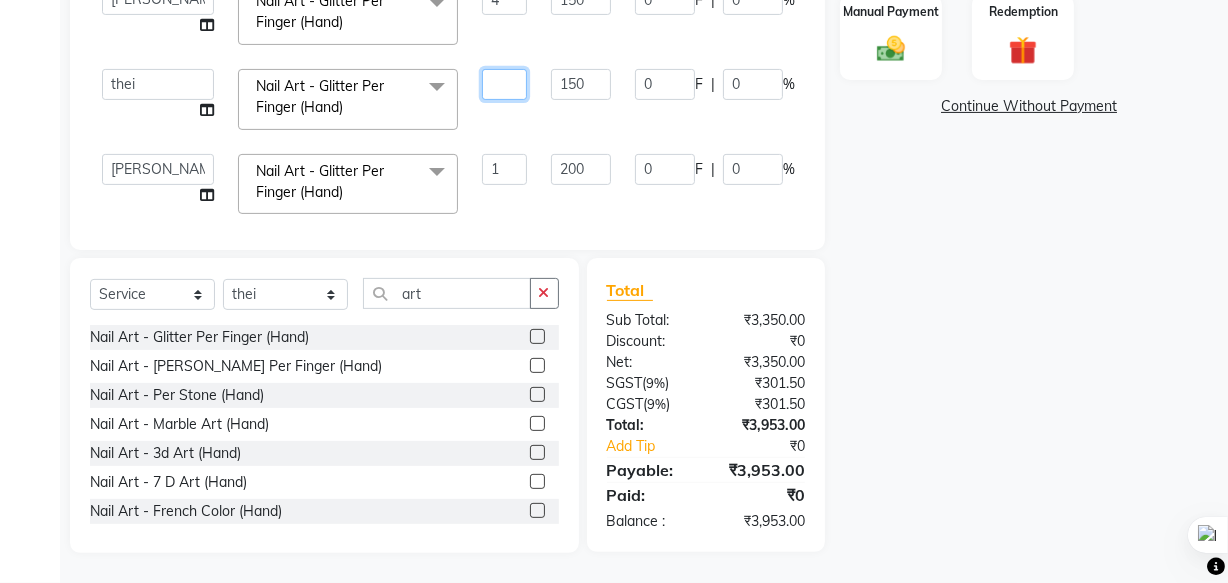 type on "7" 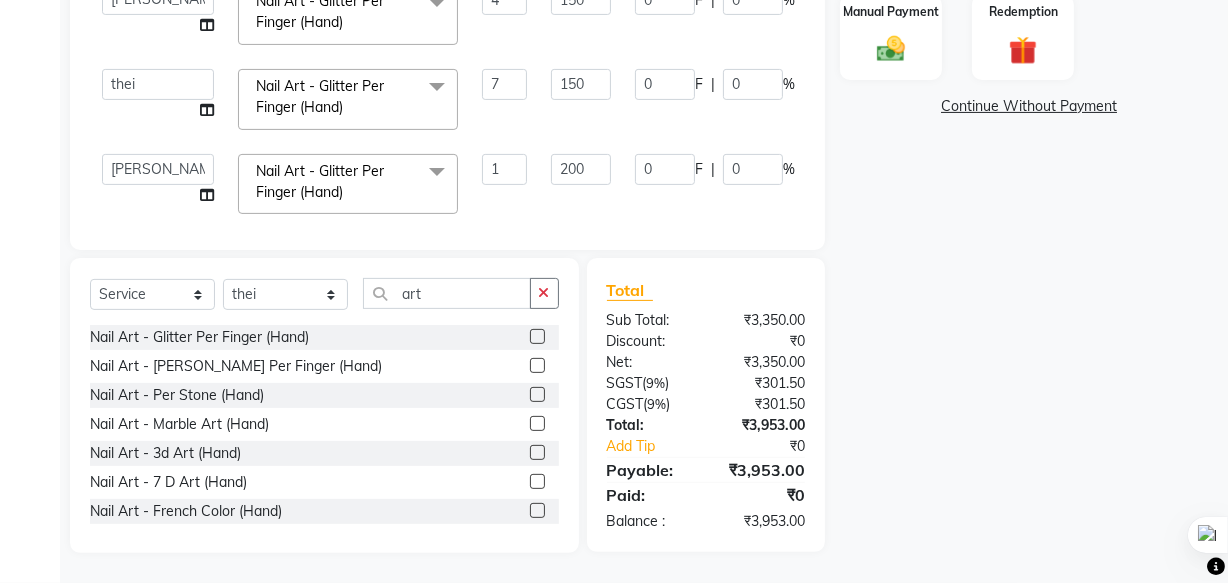 click on "200" 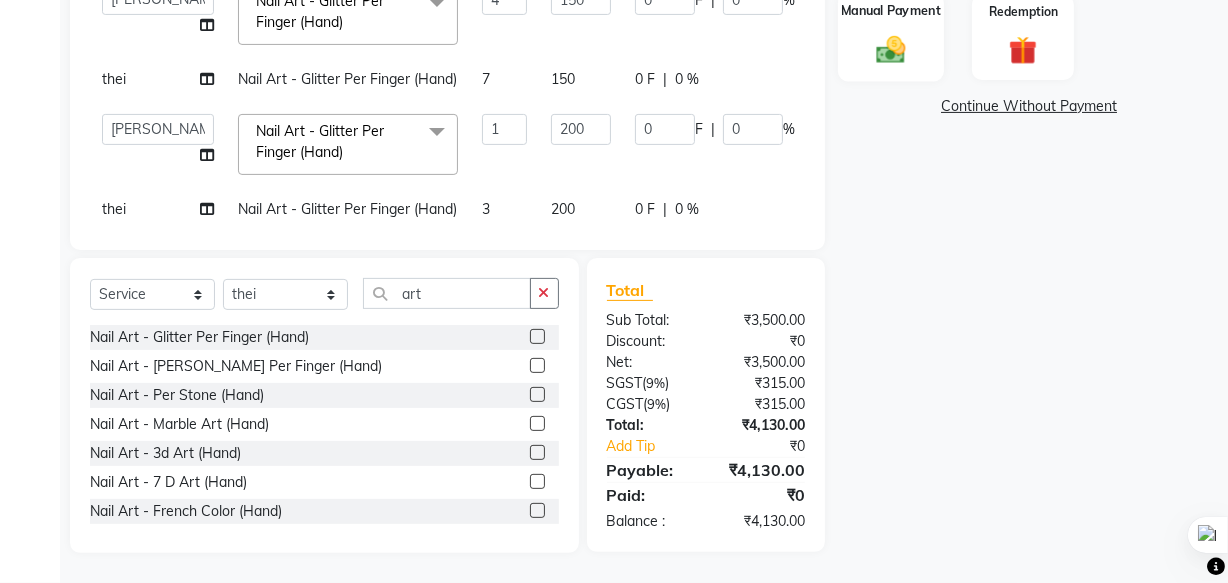 click 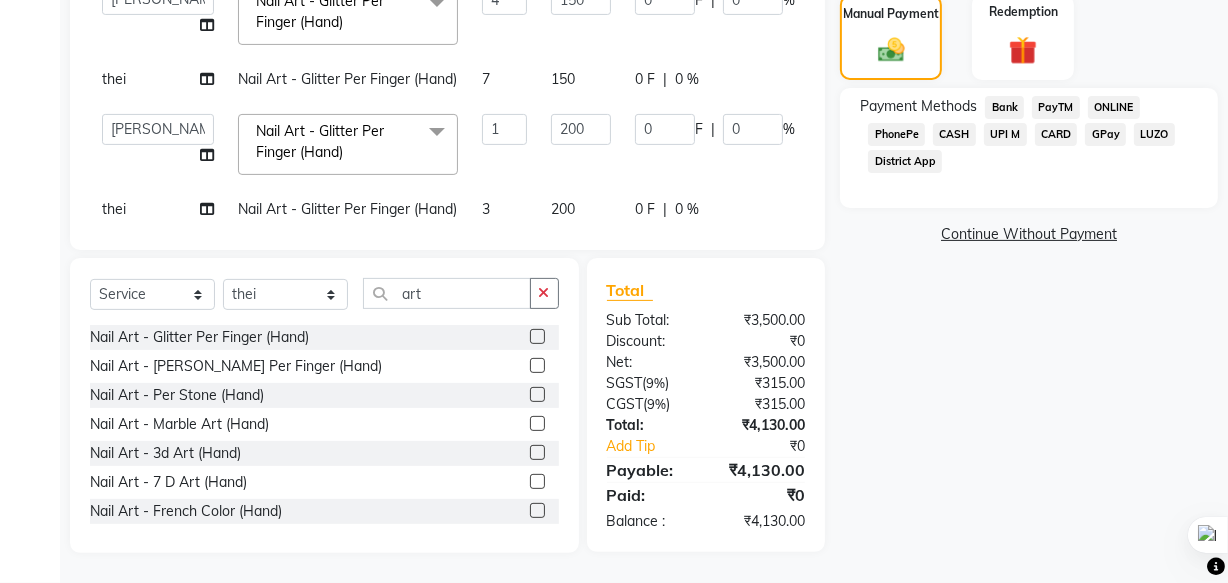 click on "UPI M" 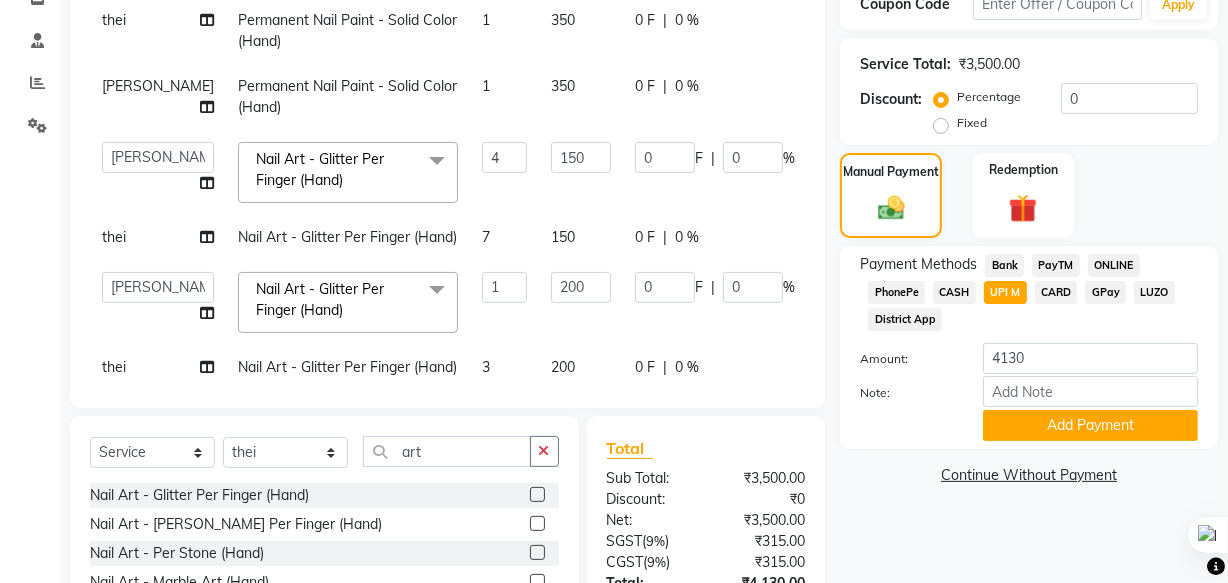 scroll, scrollTop: 519, scrollLeft: 0, axis: vertical 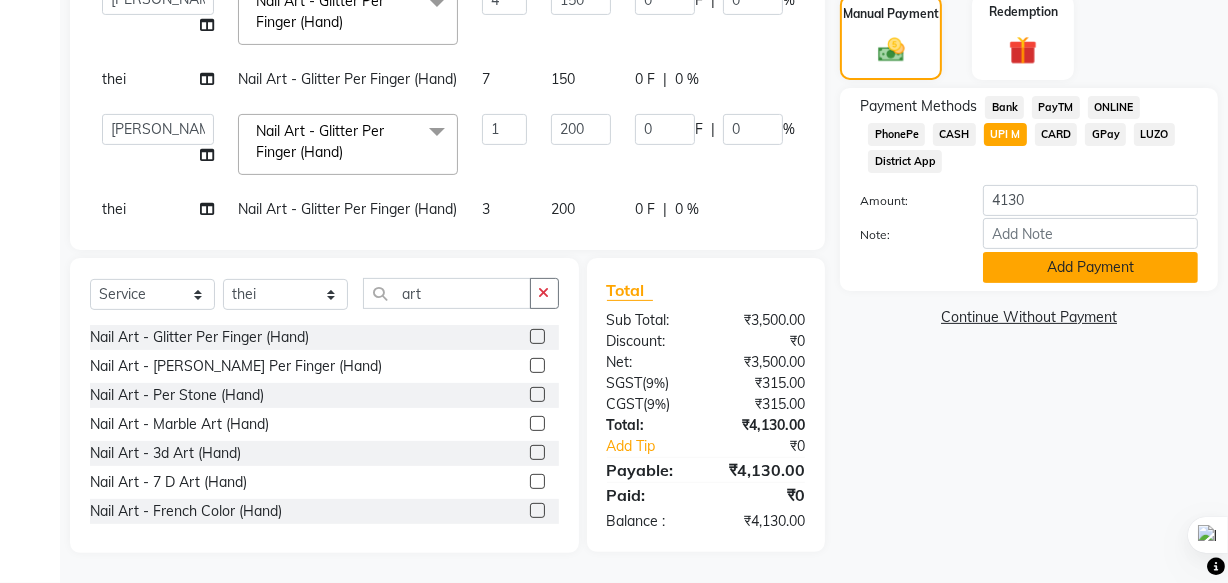 click on "Add Payment" 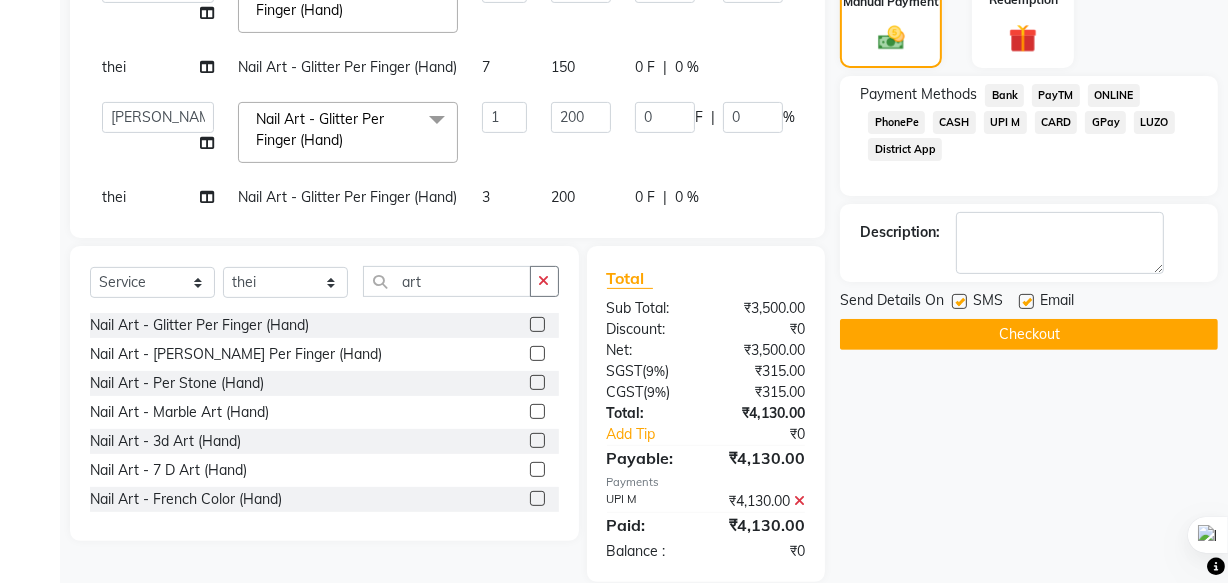 scroll, scrollTop: 560, scrollLeft: 0, axis: vertical 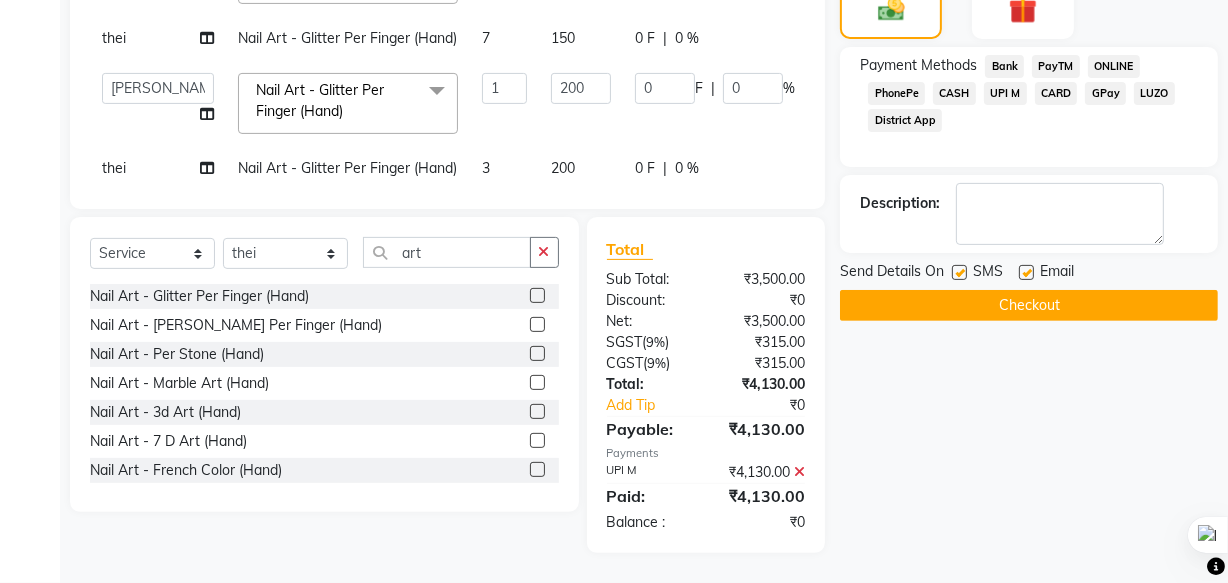 click on "Checkout" 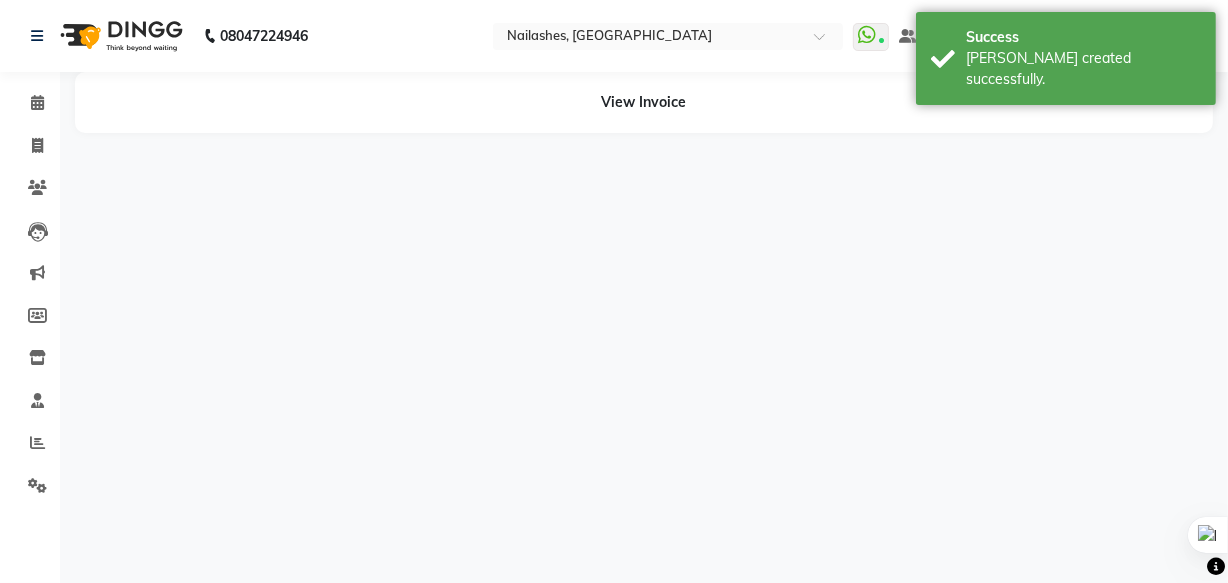 scroll, scrollTop: 0, scrollLeft: 0, axis: both 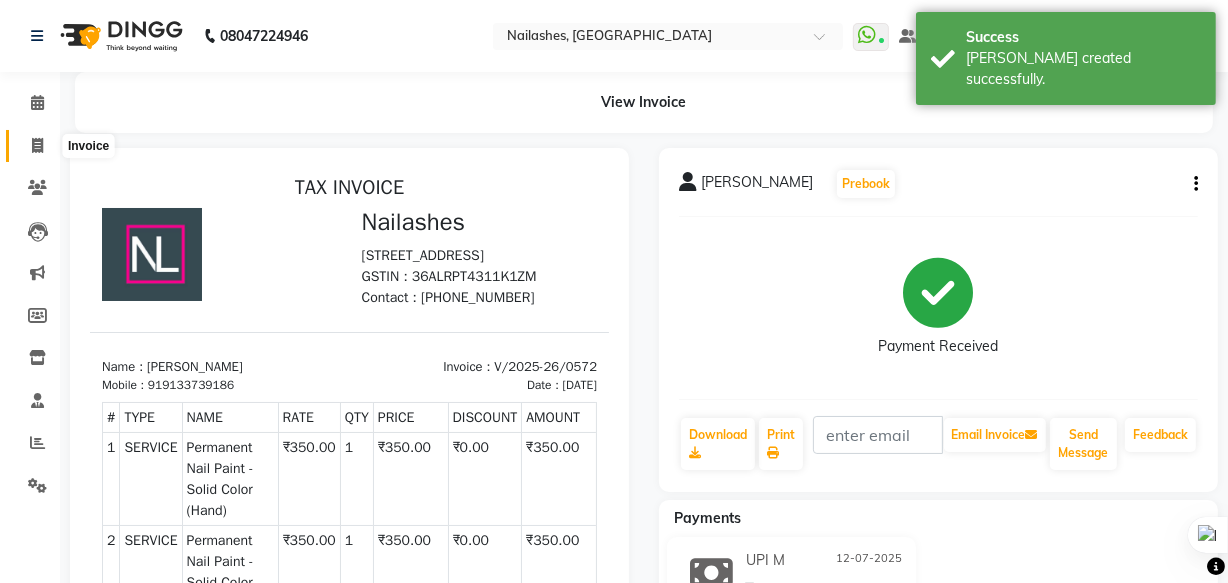 click 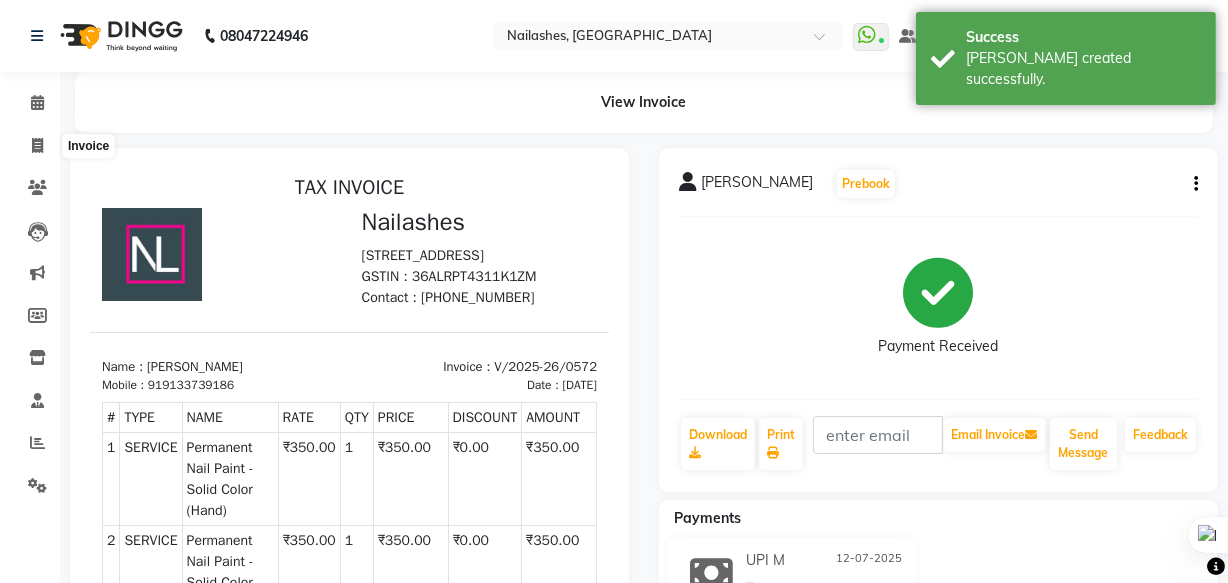 select on "service" 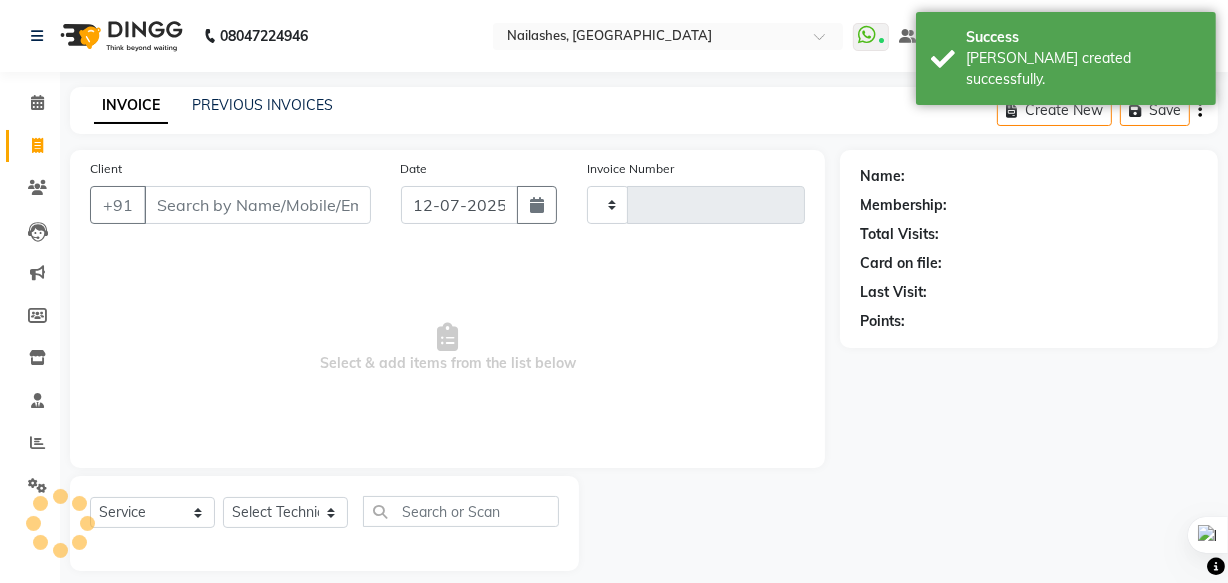 scroll, scrollTop: 19, scrollLeft: 0, axis: vertical 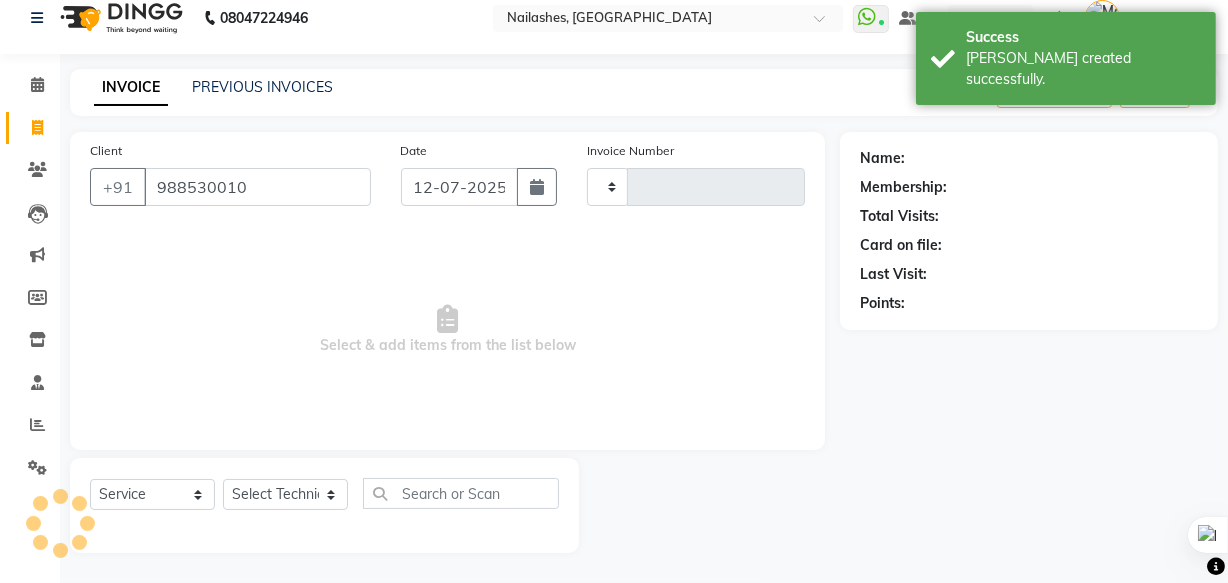 type on "9885300100" 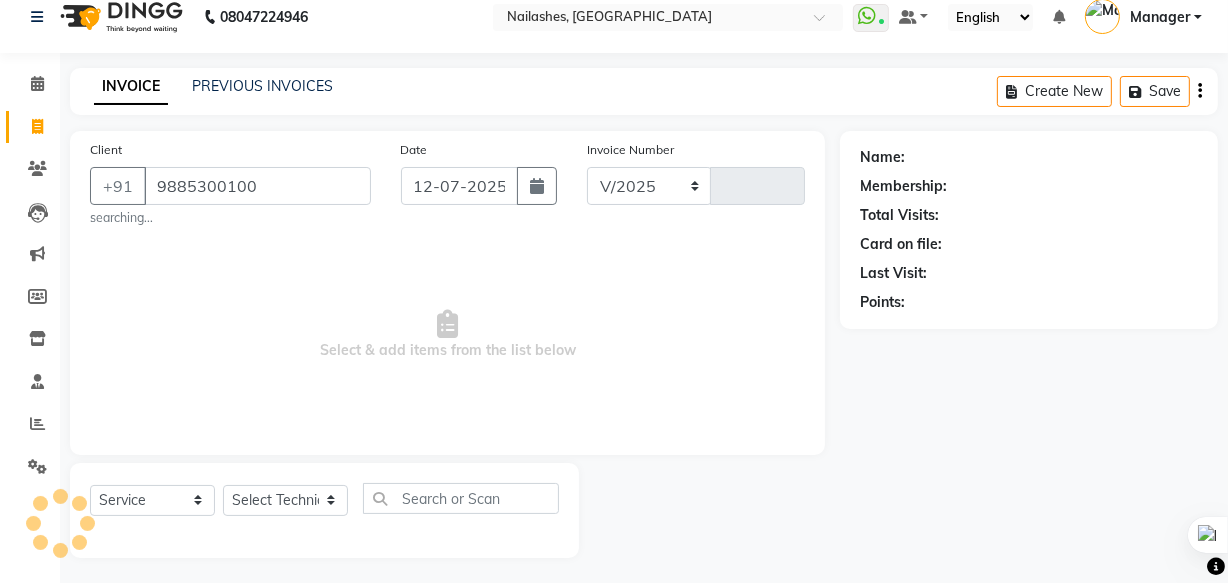 select on "5759" 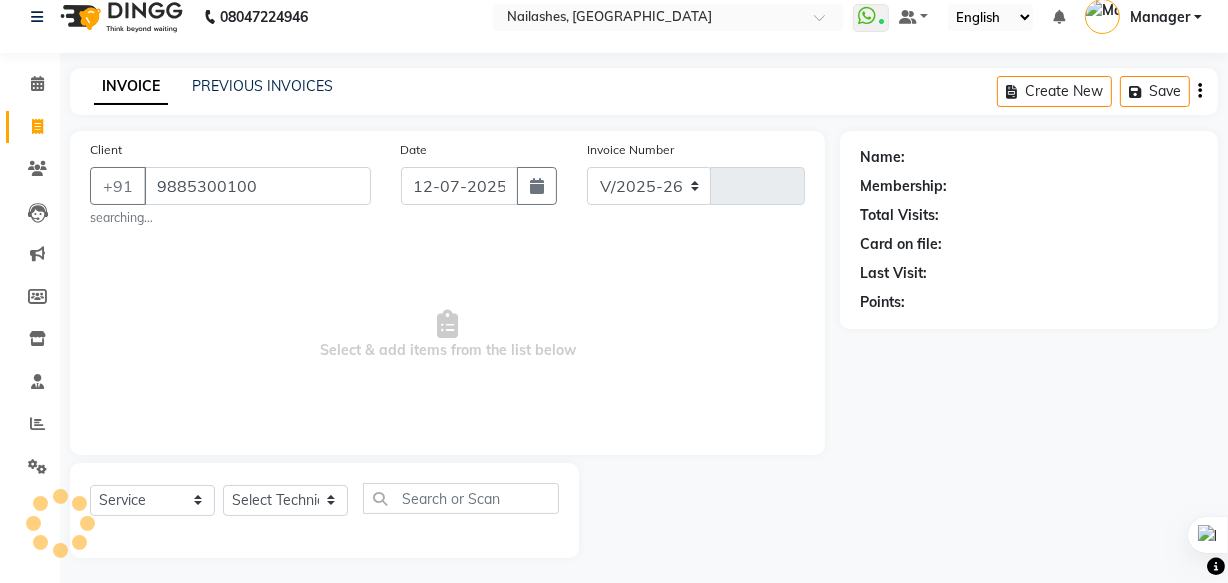 type on "0573" 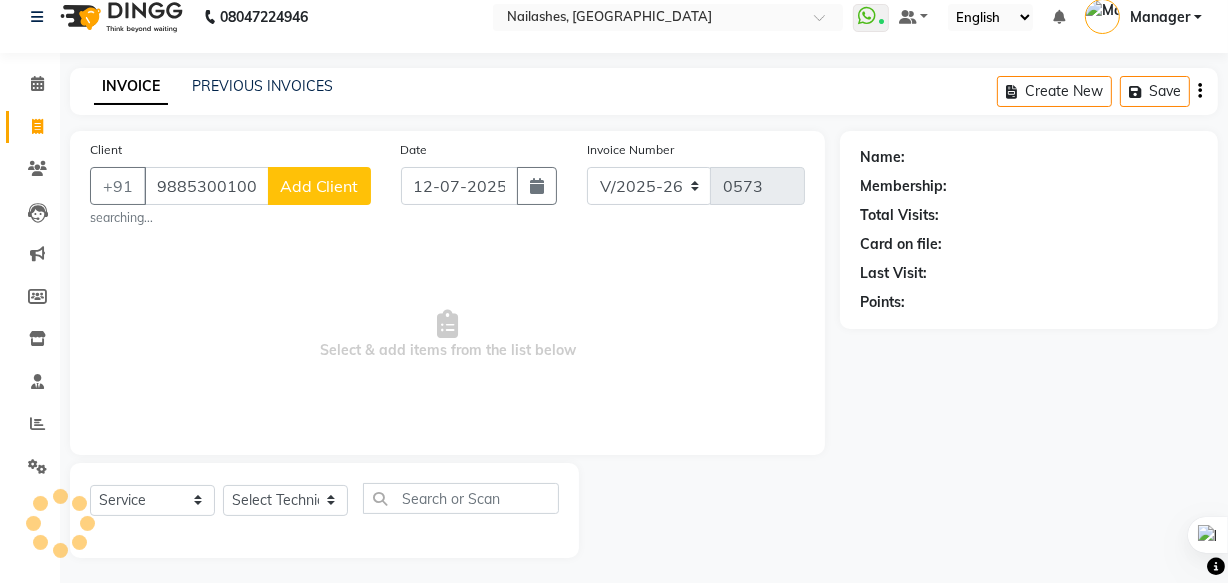 type on "9885300100" 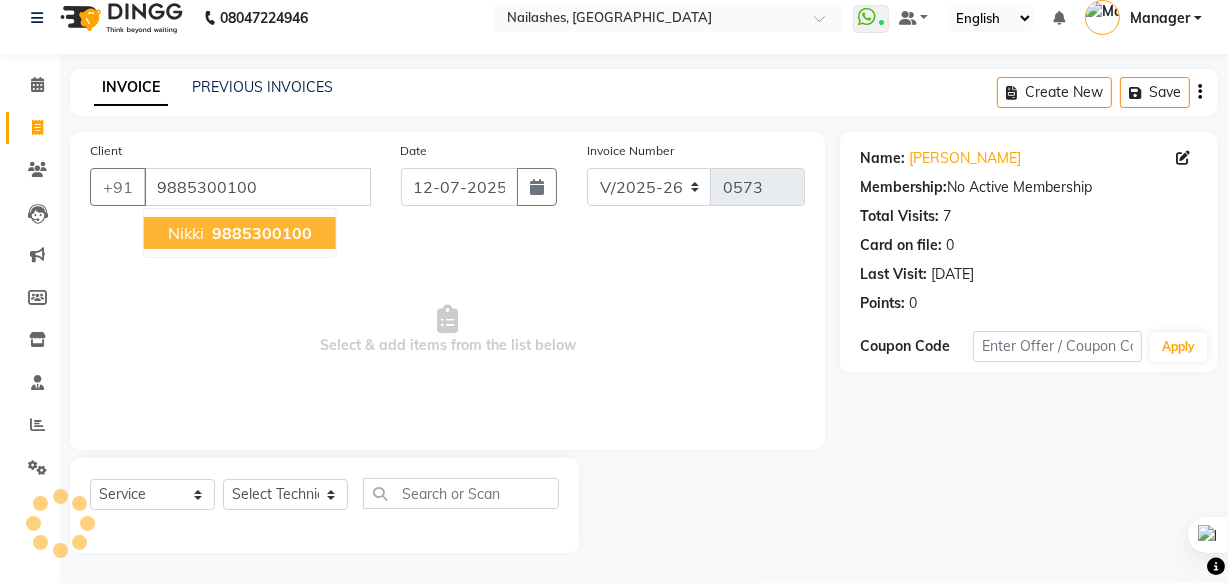 click on "9885300100" at bounding box center (262, 233) 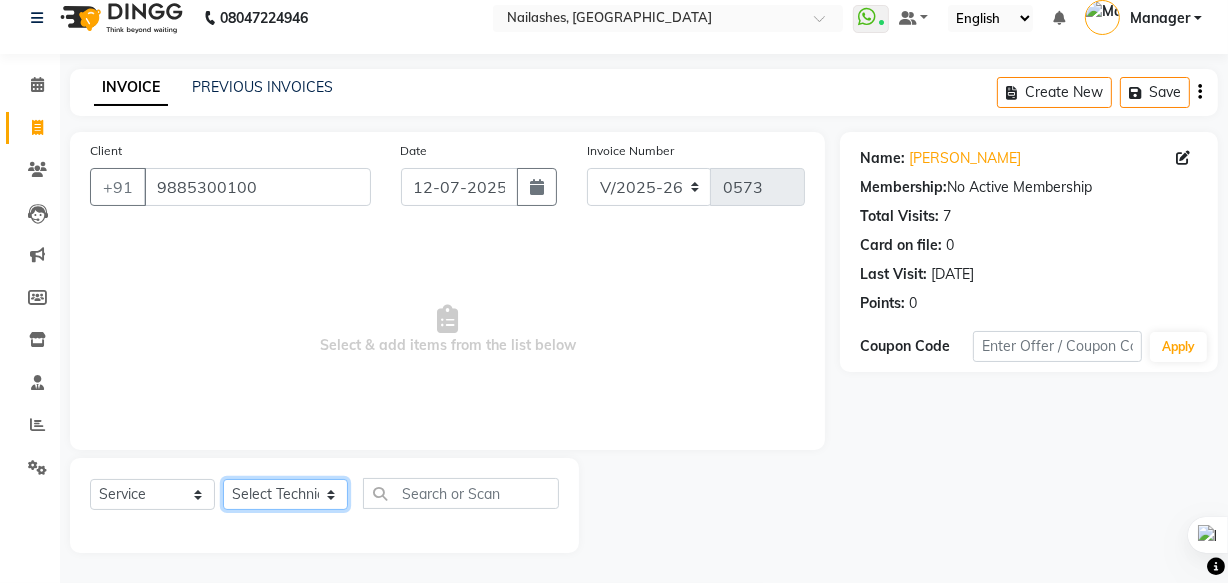 click on "Select Technician [PERSON_NAME] [PERSON_NAME] [PERSON_NAME] mam Manager [PERSON_NAME] thei" 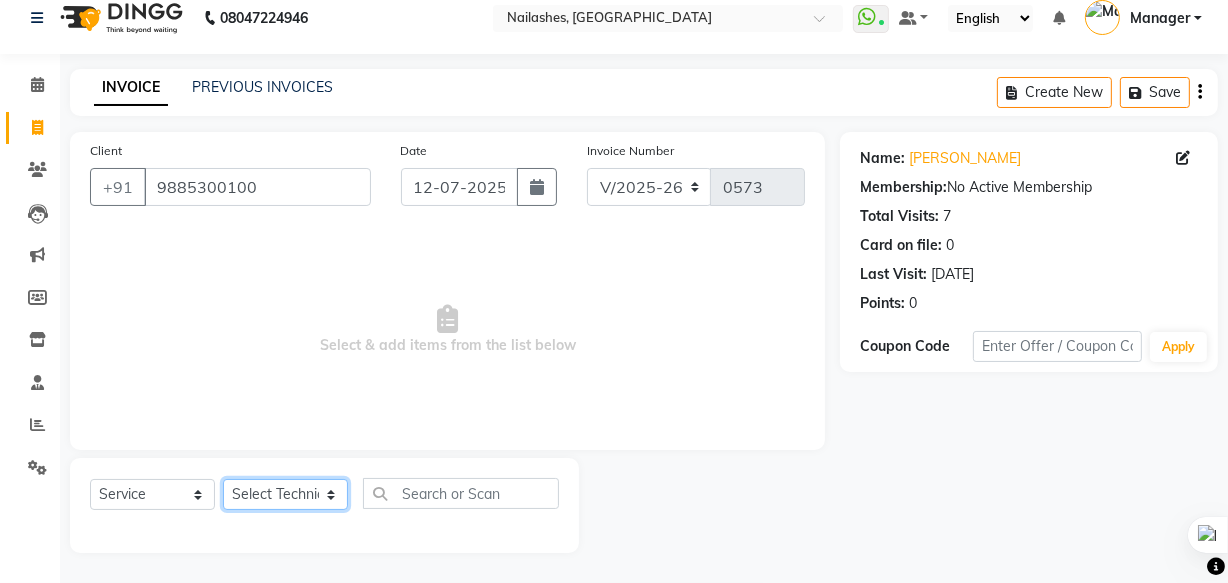 select on "67123" 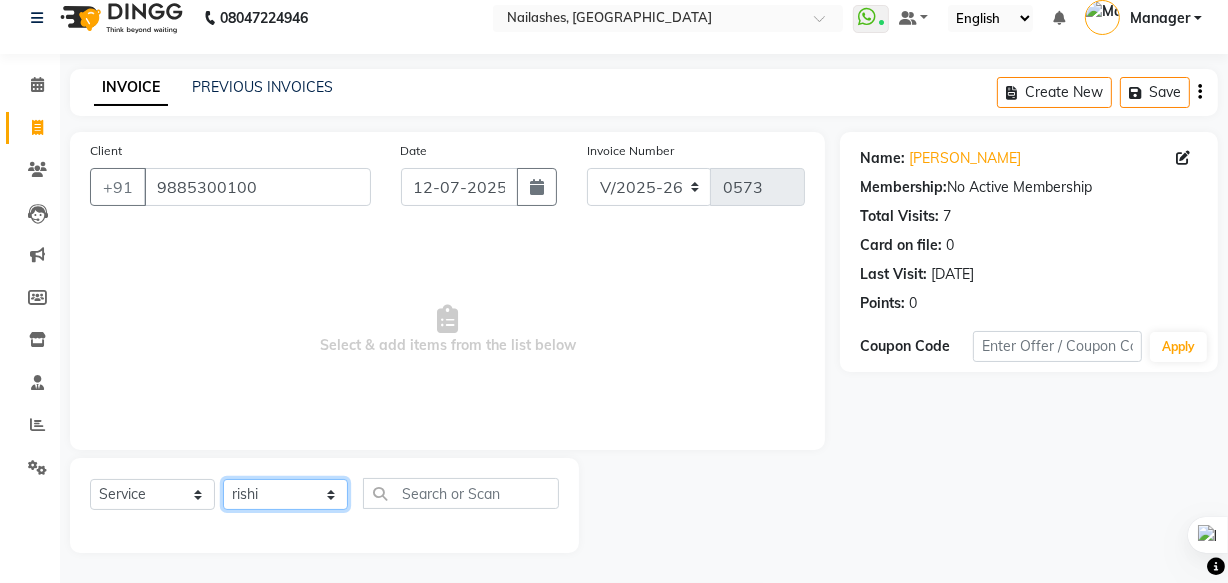 click on "Select Technician [PERSON_NAME] [PERSON_NAME] [PERSON_NAME] mam Manager [PERSON_NAME] thei" 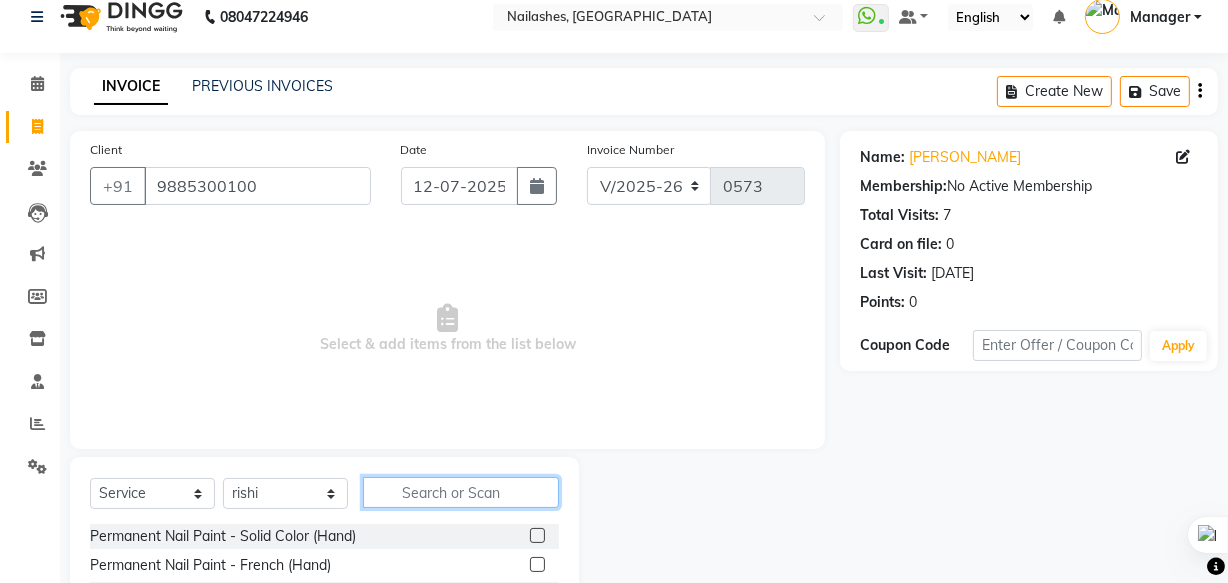 click 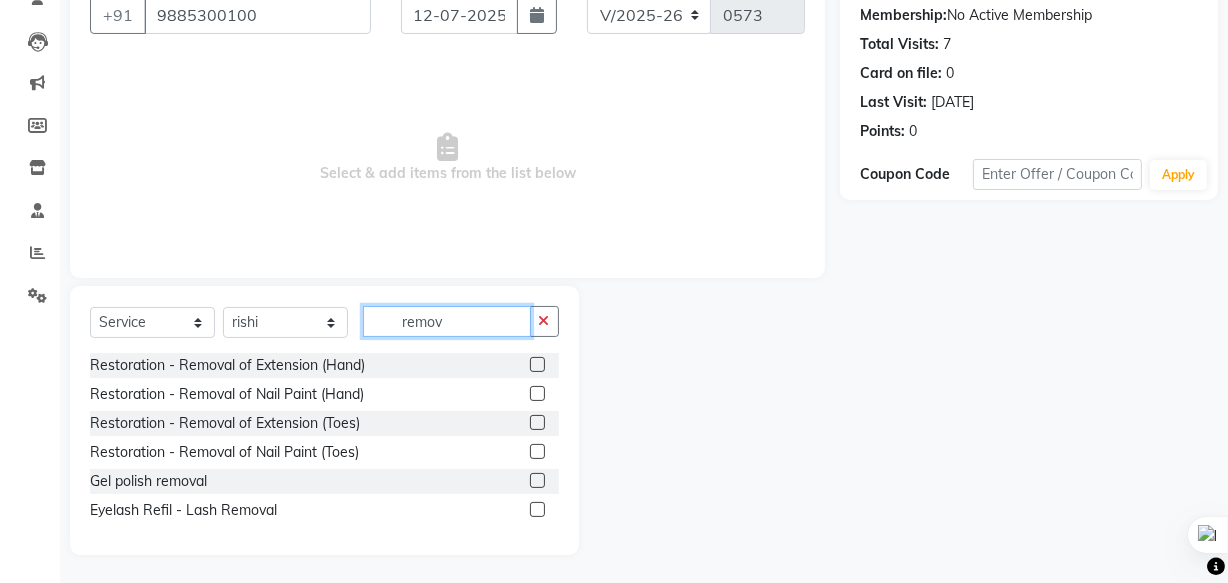 scroll, scrollTop: 192, scrollLeft: 0, axis: vertical 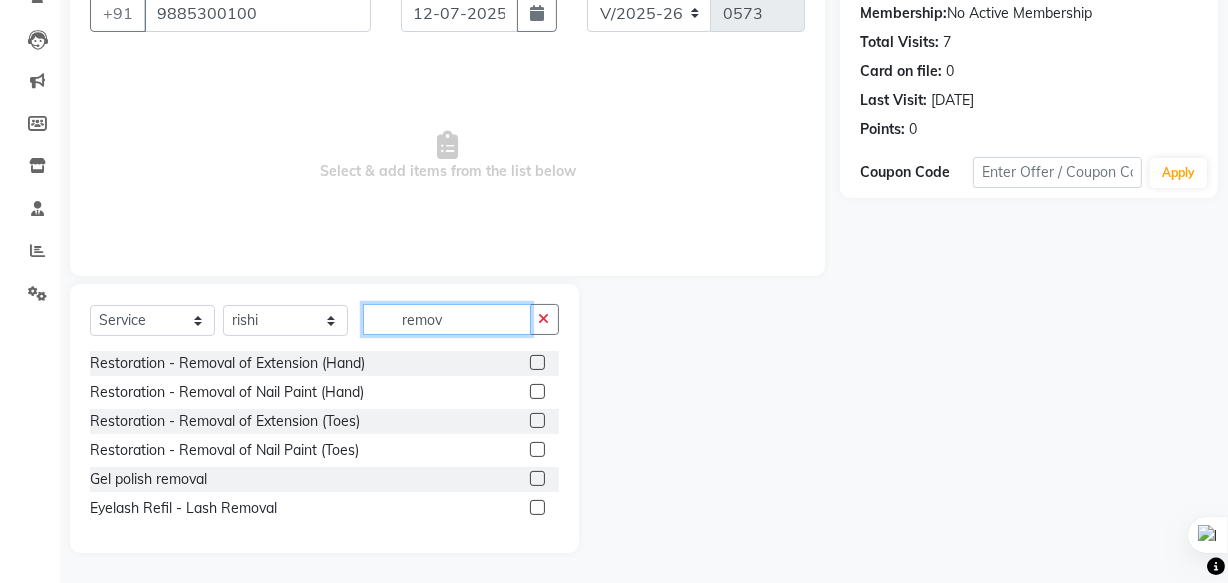 type on "remov" 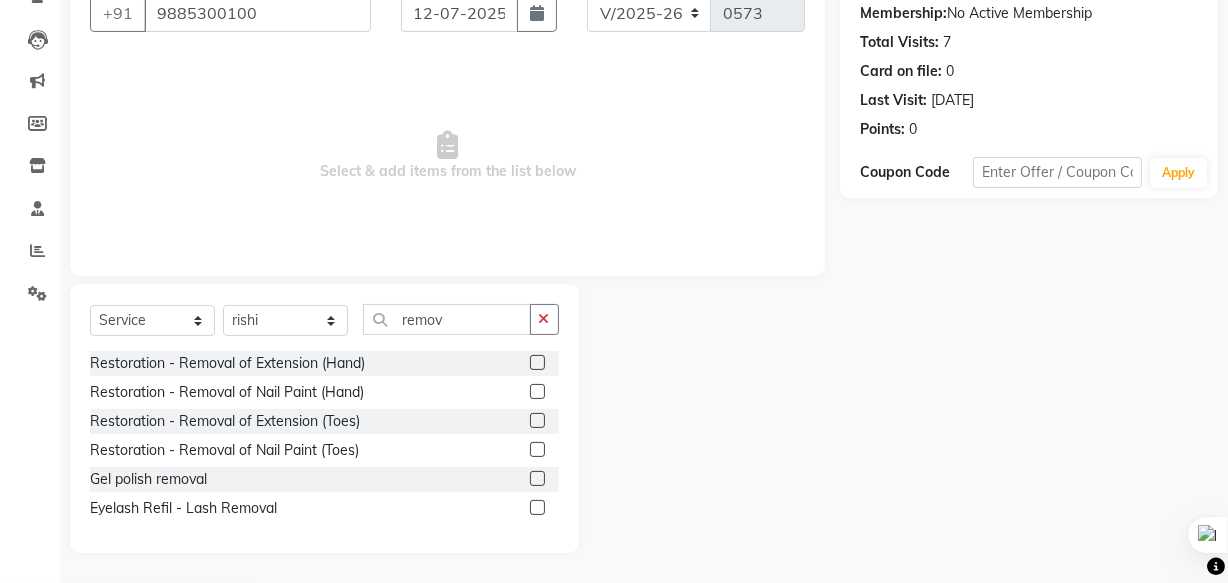 click 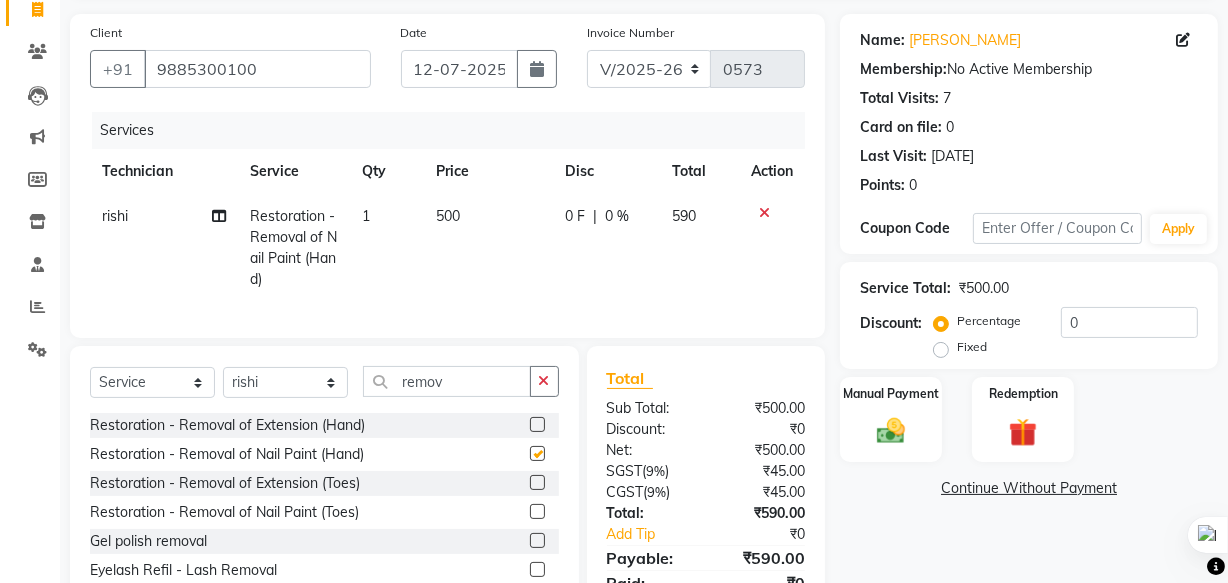 checkbox on "false" 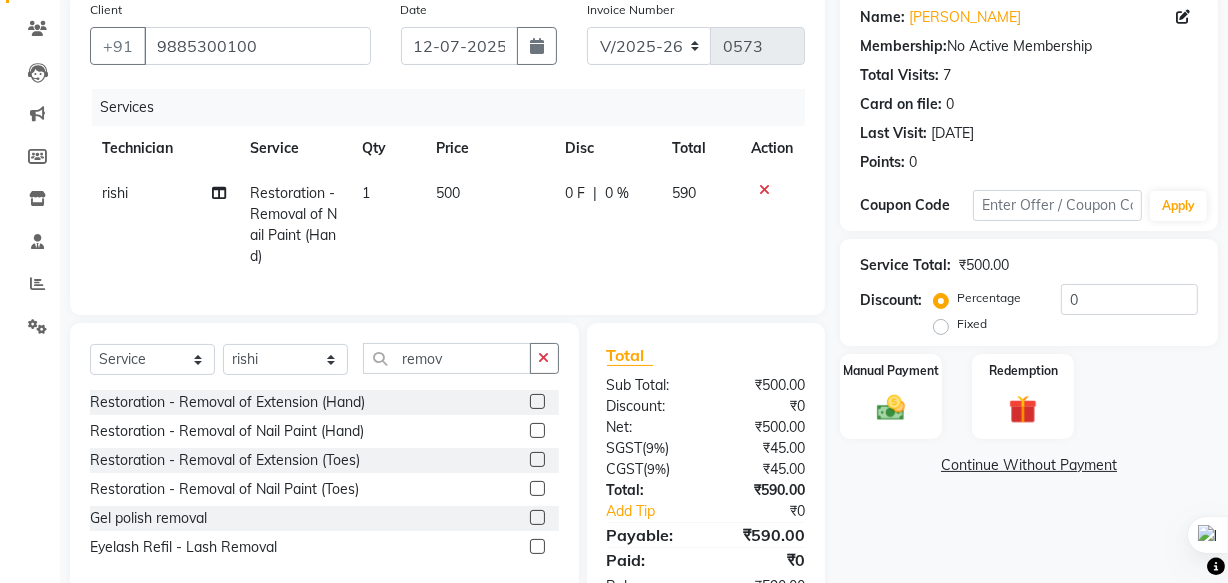 scroll, scrollTop: 181, scrollLeft: 0, axis: vertical 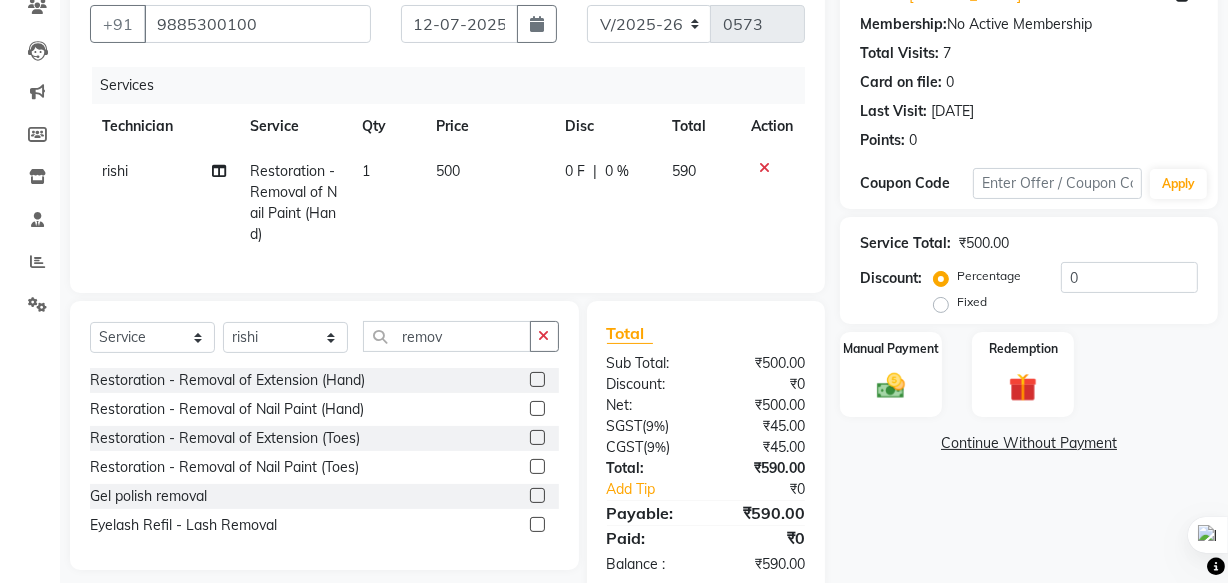 click on "500" 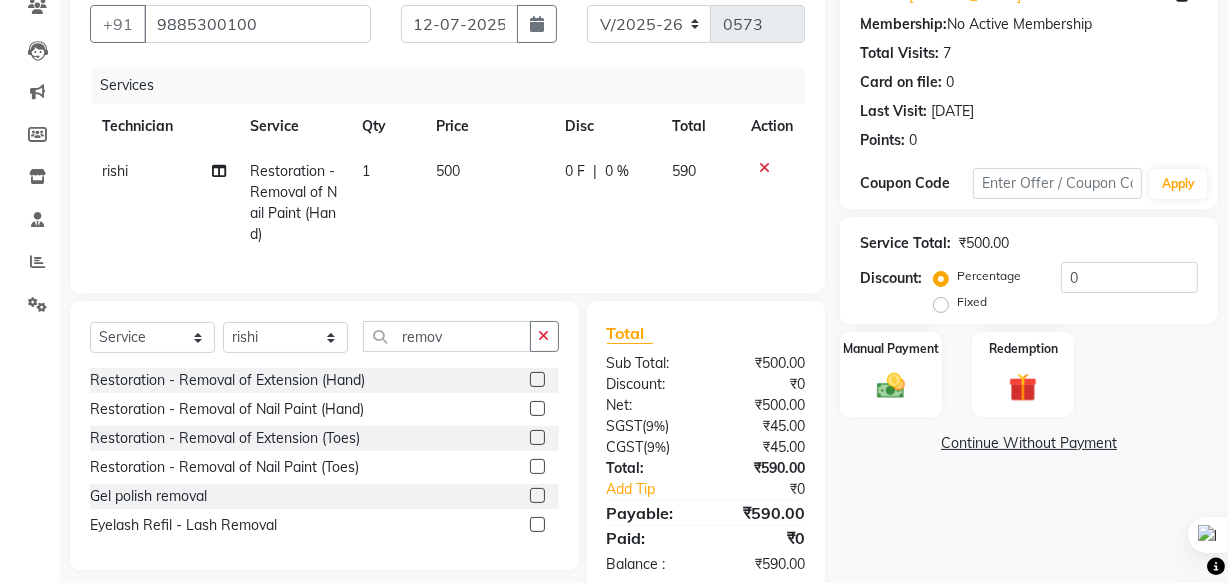 select on "67123" 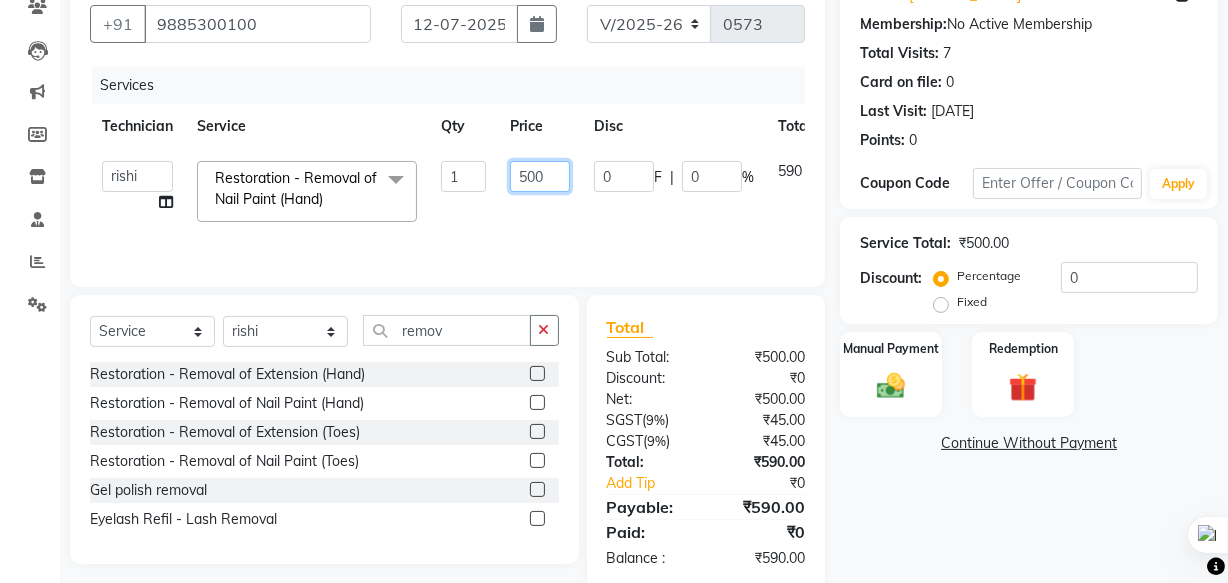 click on "500" 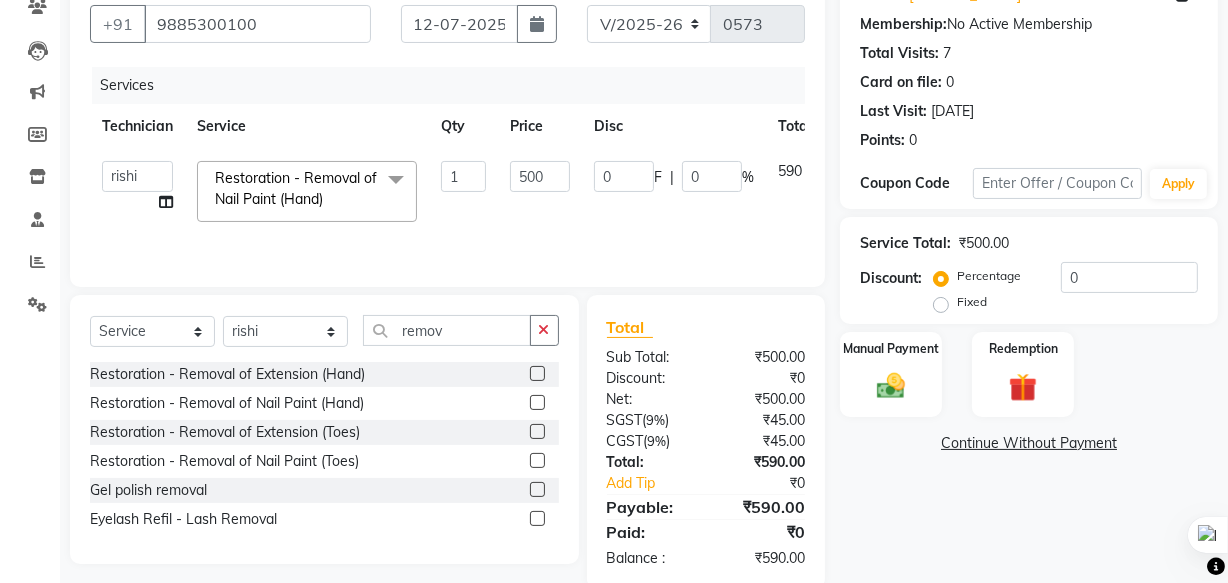 click on "[PERSON_NAME] [PERSON_NAME] [PERSON_NAME] mam   Manager   [PERSON_NAME]   ringya   rishi   thei  Restoration - Removal of Nail Paint (Hand)  x Permanent Nail Paint - Solid Color (Hand) Permanent Nail Paint - French (Hand) Permanent Nail Paint - Solid Color (Toes) Permanent Nail Paint - French (Toes) Nail course Basic Nail Course Advance Permanent Nail Paint - Regular Polish Restoration - Gel (Hand) Restoration - Tip Replacement (Hand) Restoration - Touch -up (Hand) Restoration - Gel Color Changes (Hand) Restoration - Removal of Extension (Hand) Restoration - Removal of Nail Paint (Hand) Restoration - Gel (Toes) Restoration - Tip Replacement (Toes) Restoration - Touch -up (Toes) Restoration - Gel Color Changes (Toes) Restoration - Removal of Extension (Toes) Restoration - Removal of Nail Paint (Toes) Gel polish removal Eyelash Refil - Classic Eyelash Refil - Hybrid Eyelash Refil - Volume Eyelash Refil - Mega Volume Eyelash Refil - Lash Removal Manicure  - Classic Manicure  - Deluxe Manicure  - Premium Combo 1" 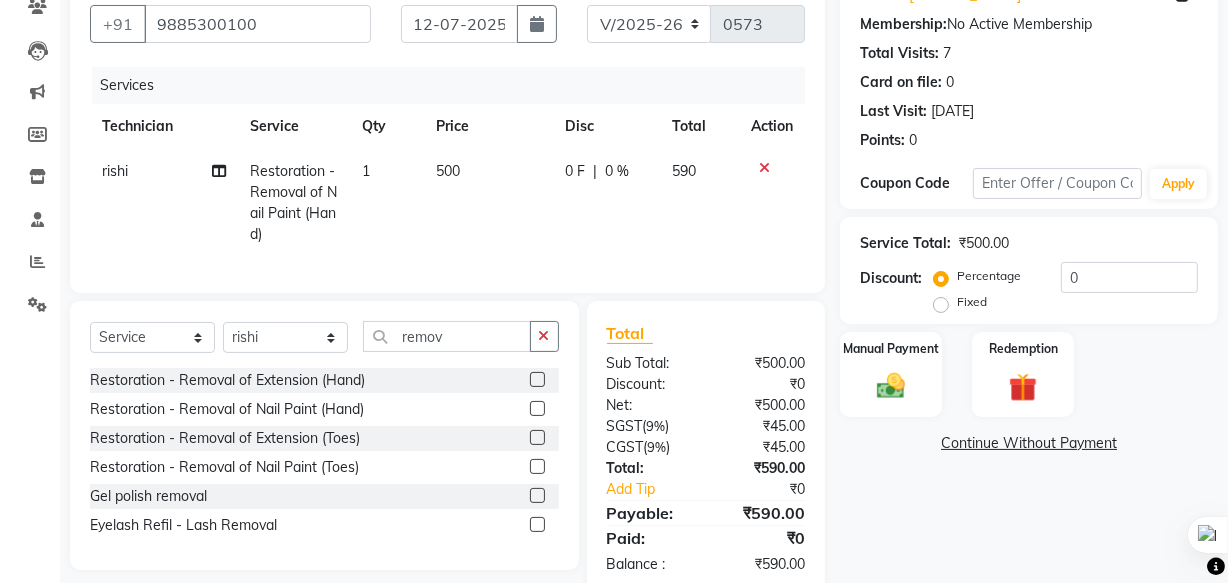 click on "500" 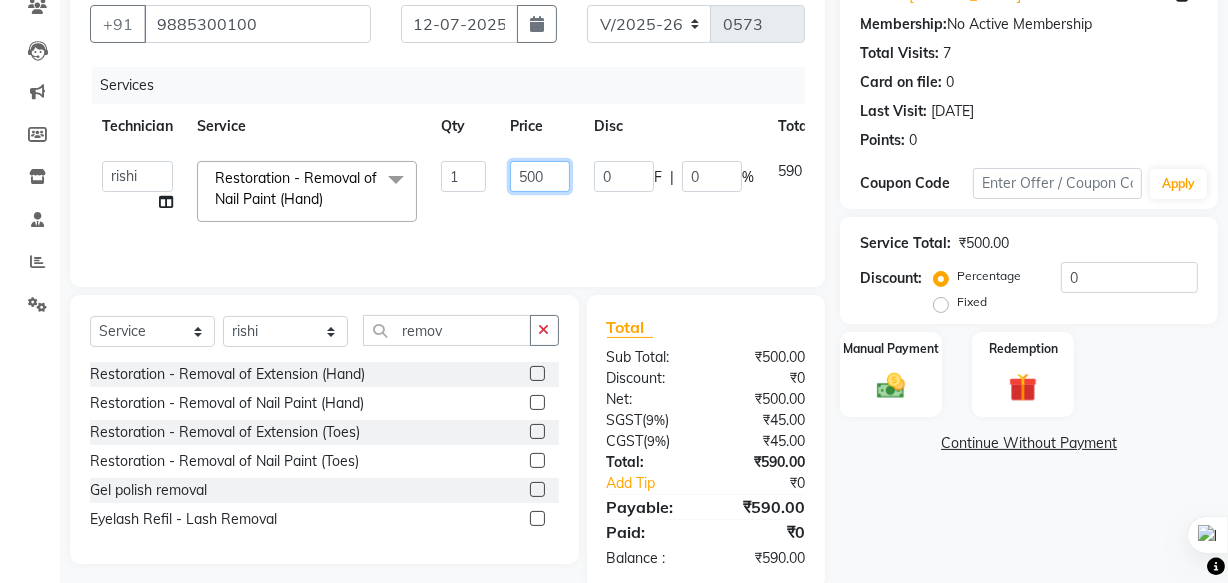 click on "500" 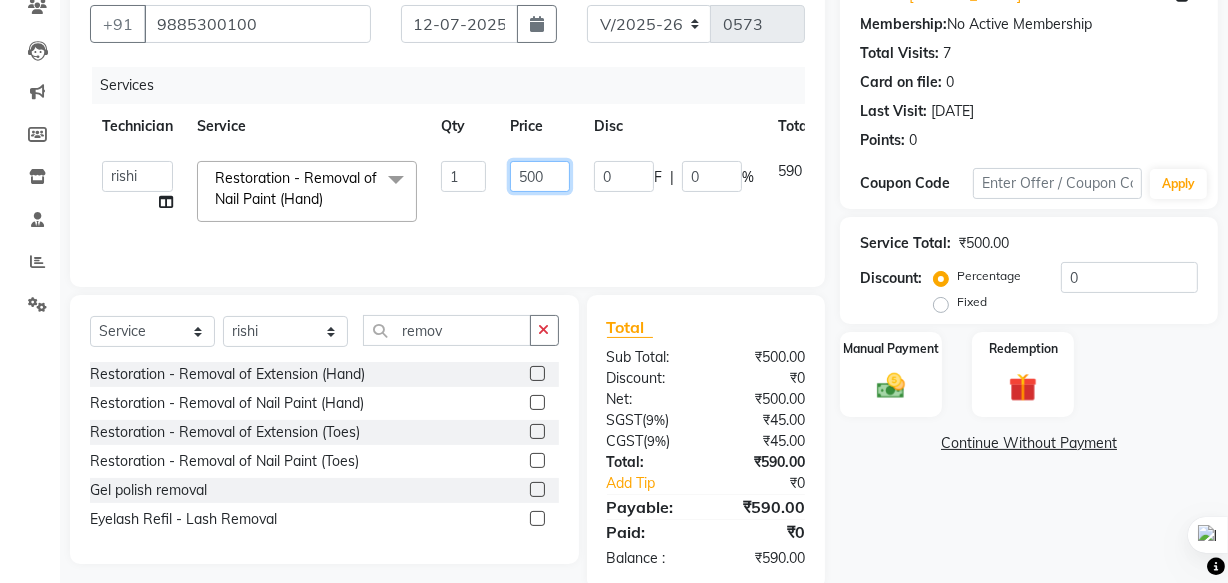click on "500" 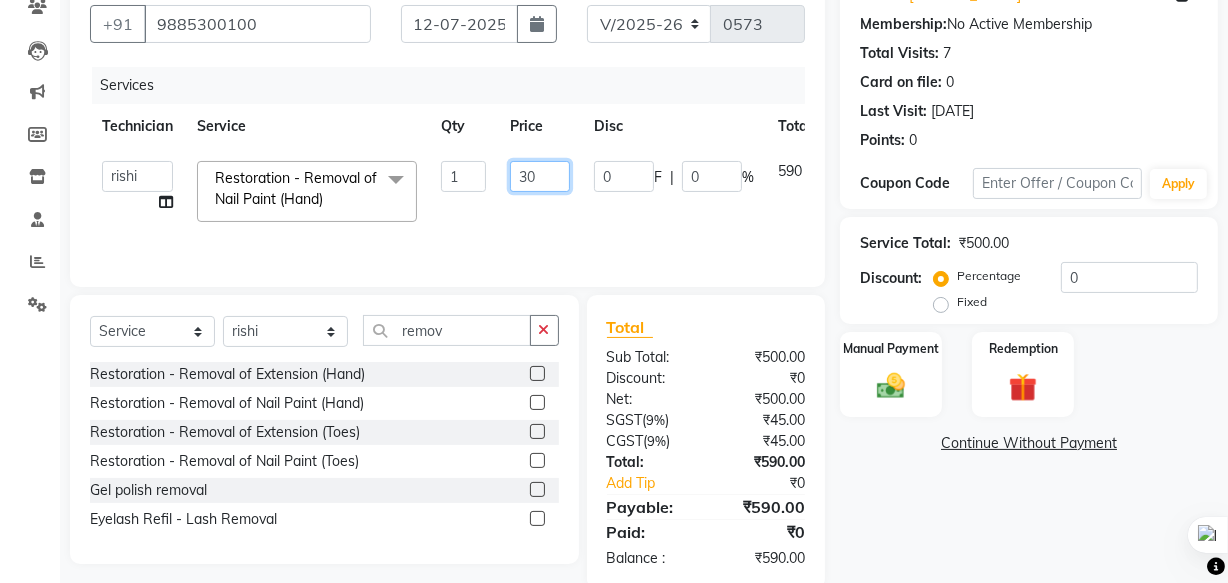 type on "300" 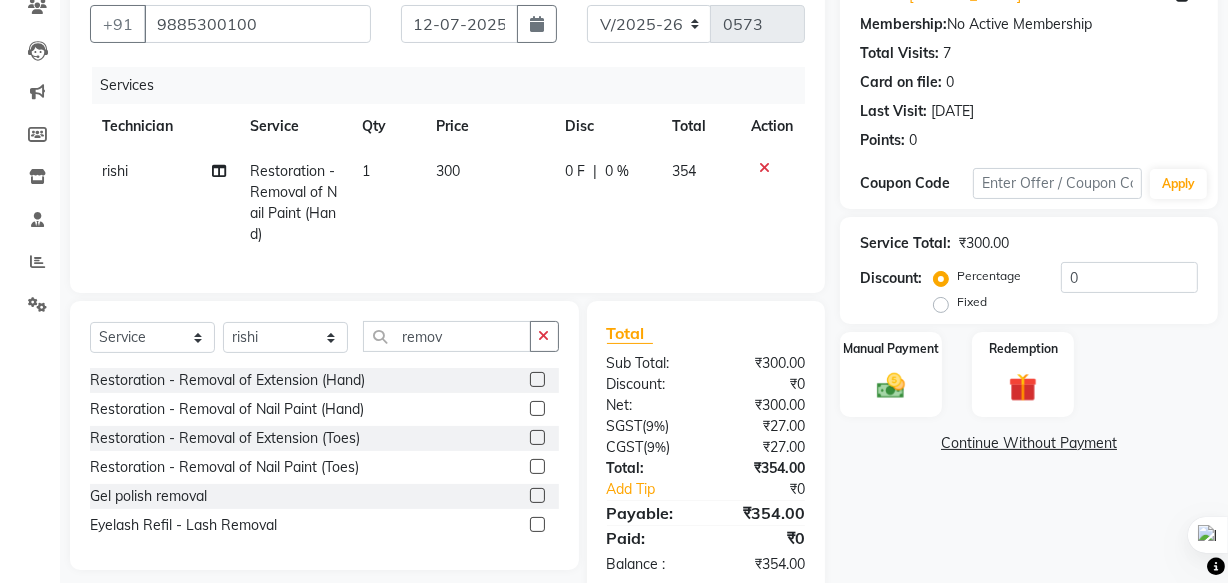 click on "300" 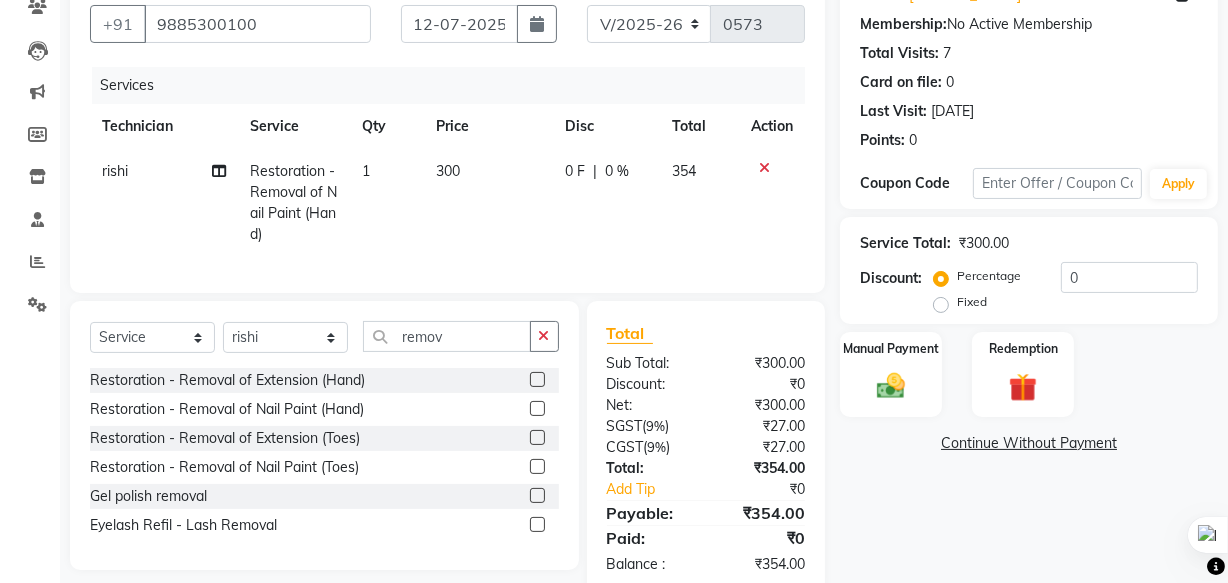select on "67123" 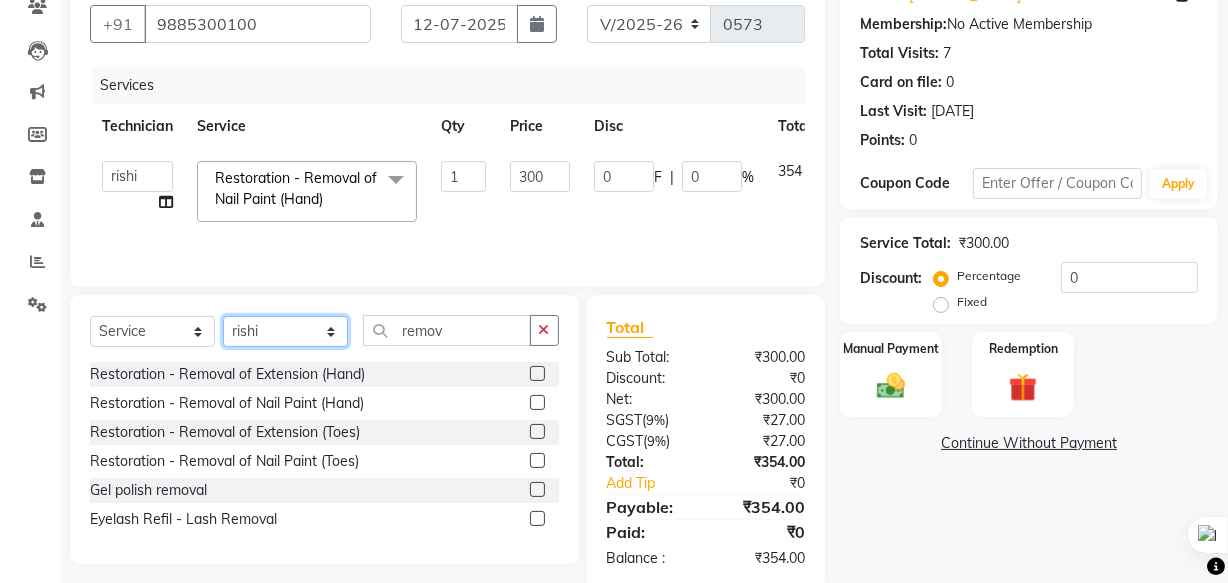 click on "Select Technician [PERSON_NAME] [PERSON_NAME] [PERSON_NAME] mam Manager [PERSON_NAME] thei" 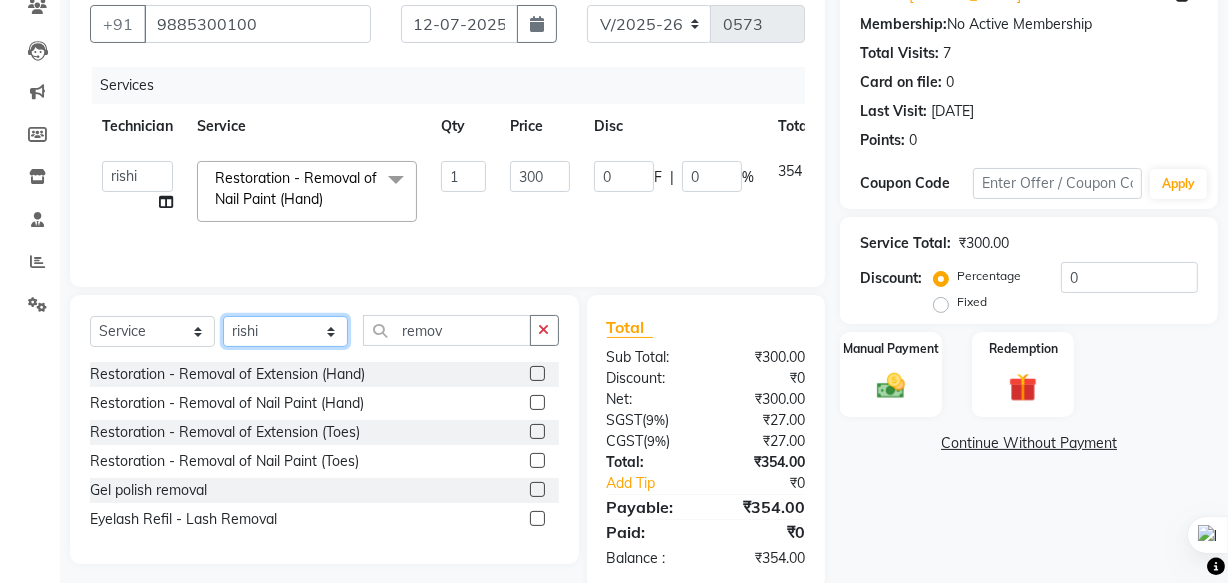 select on "76516" 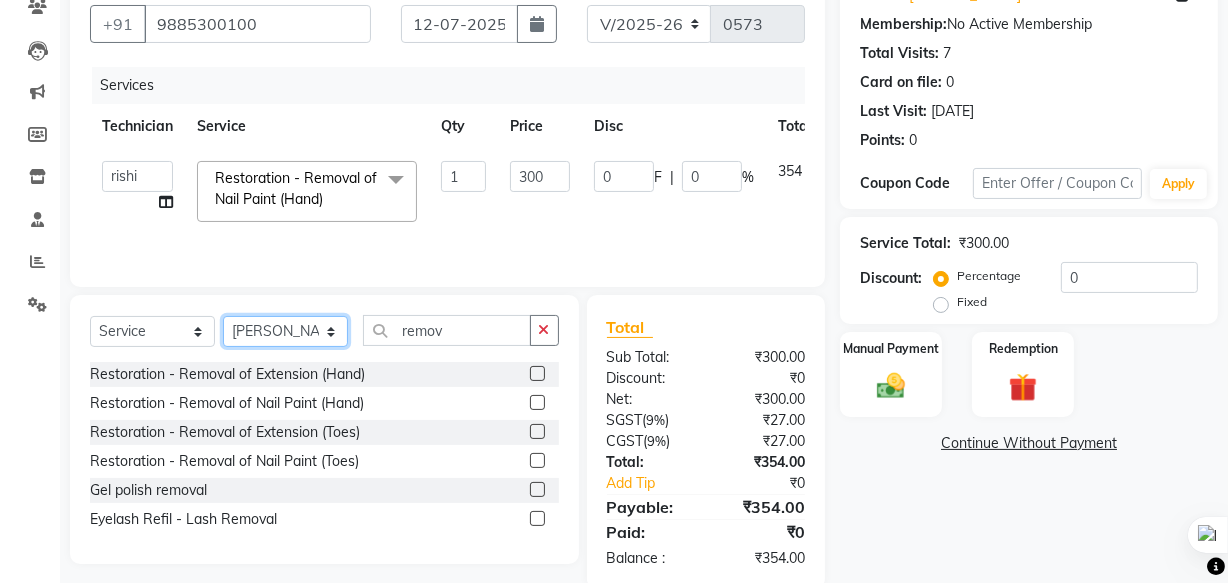 click on "Select Technician [PERSON_NAME] [PERSON_NAME] [PERSON_NAME] mam Manager [PERSON_NAME] thei" 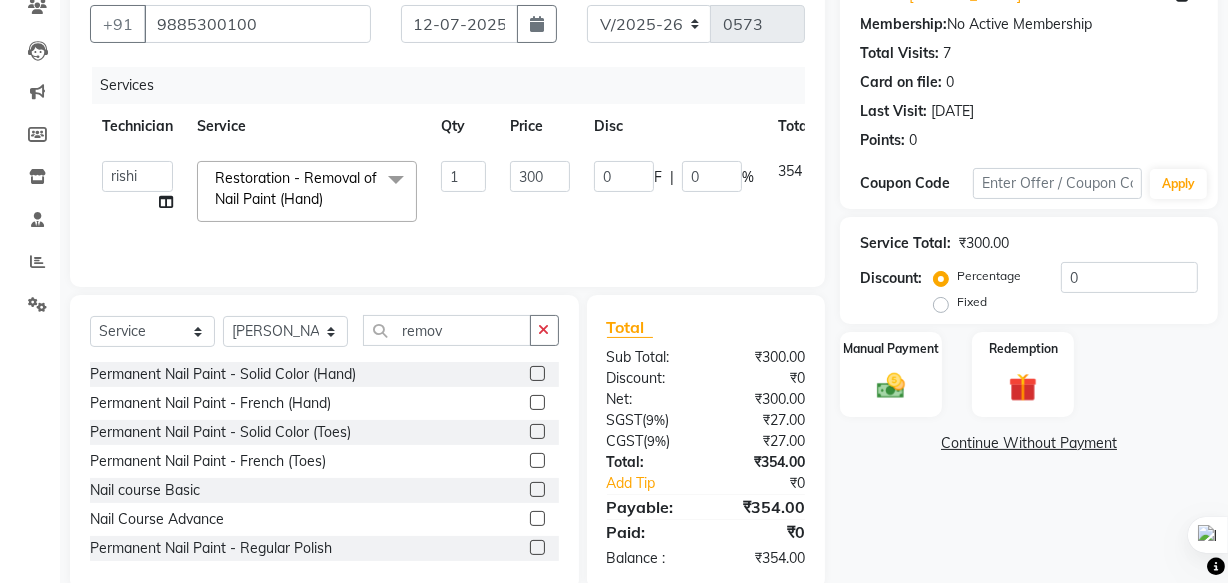 drag, startPoint x: 540, startPoint y: 330, endPoint x: 516, endPoint y: 330, distance: 24 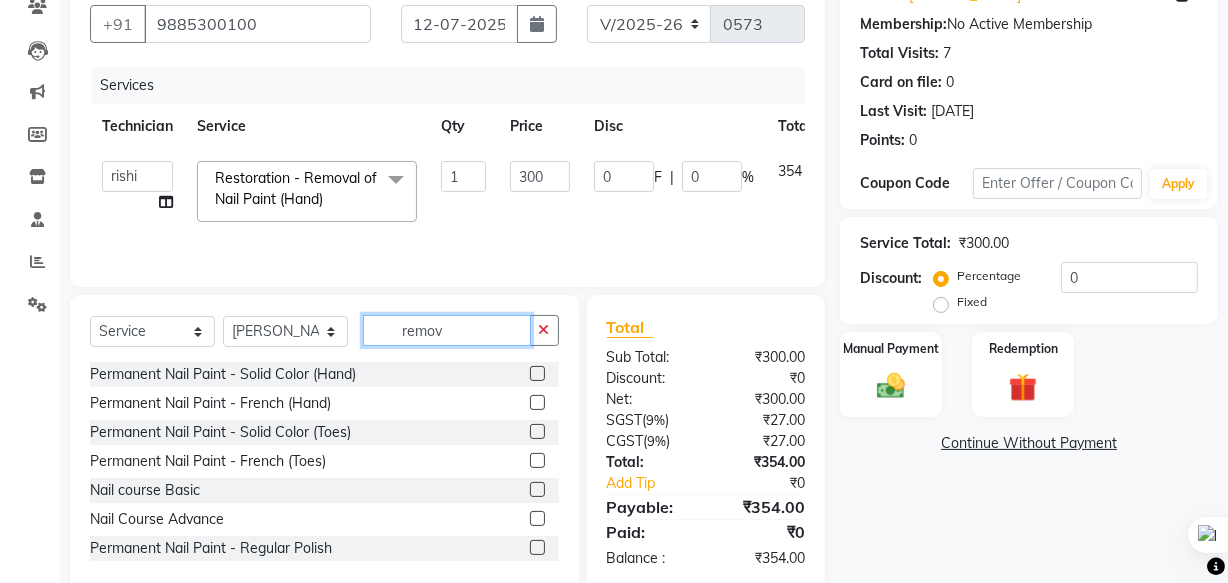 type 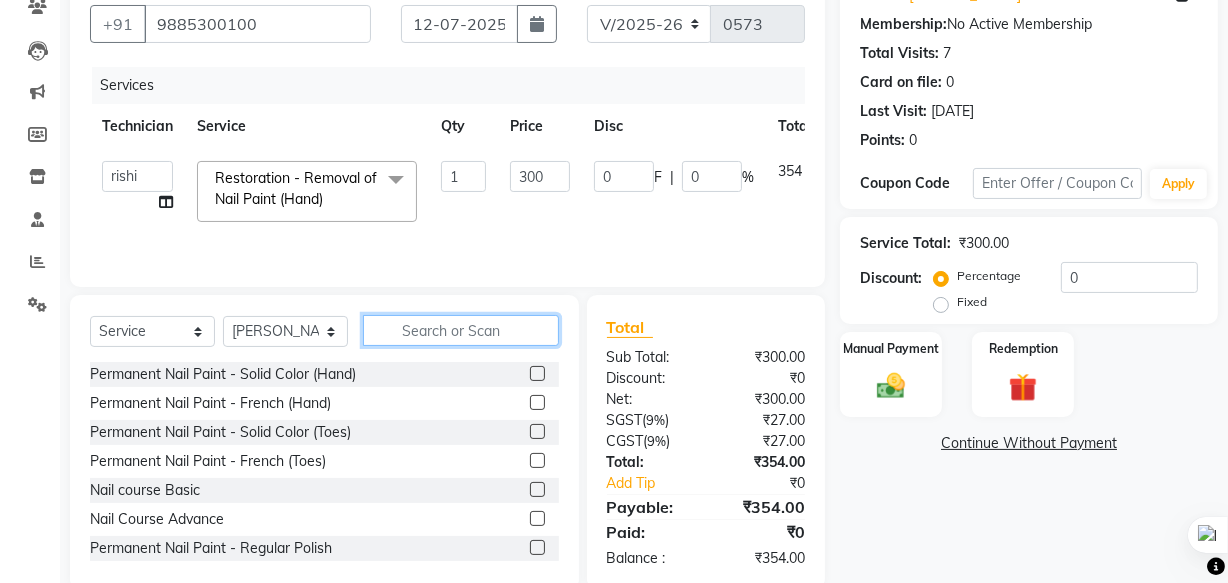 click 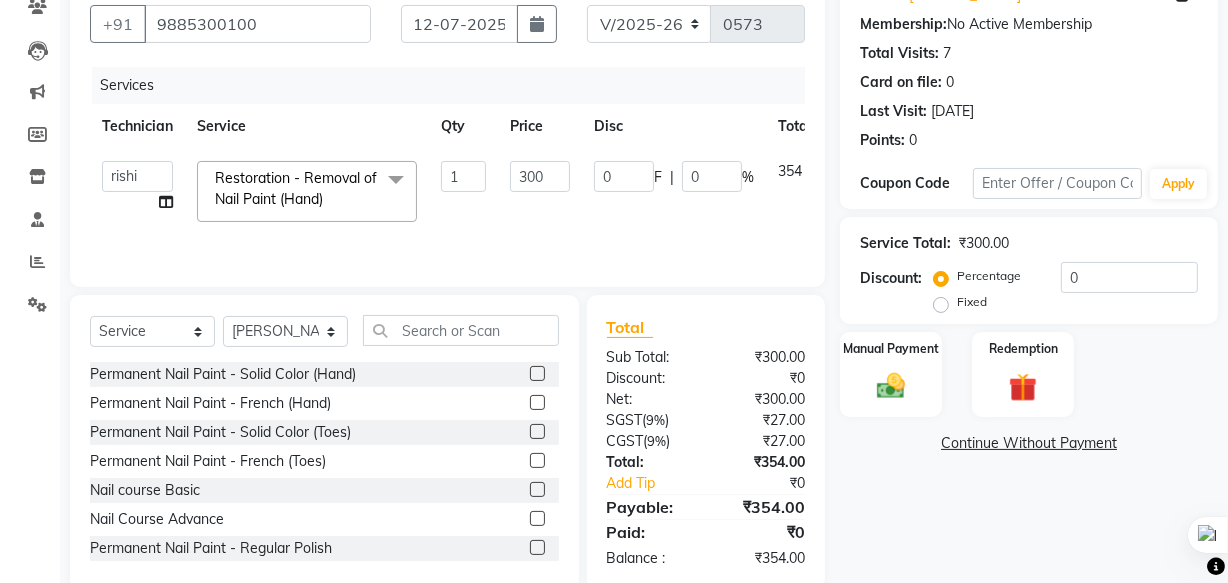 click 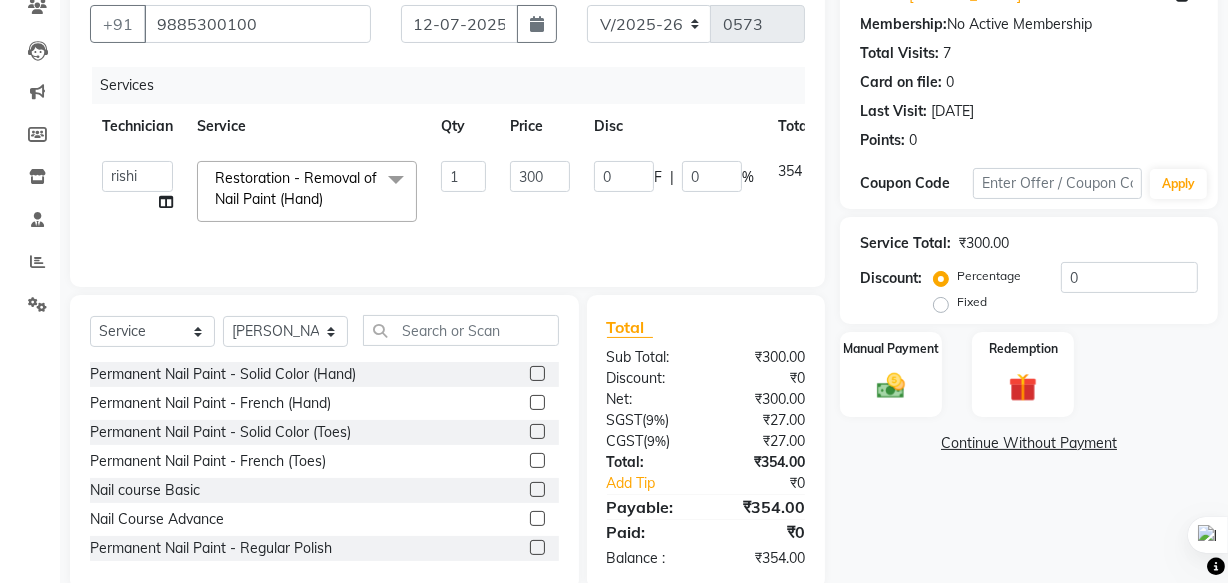 click at bounding box center [536, 374] 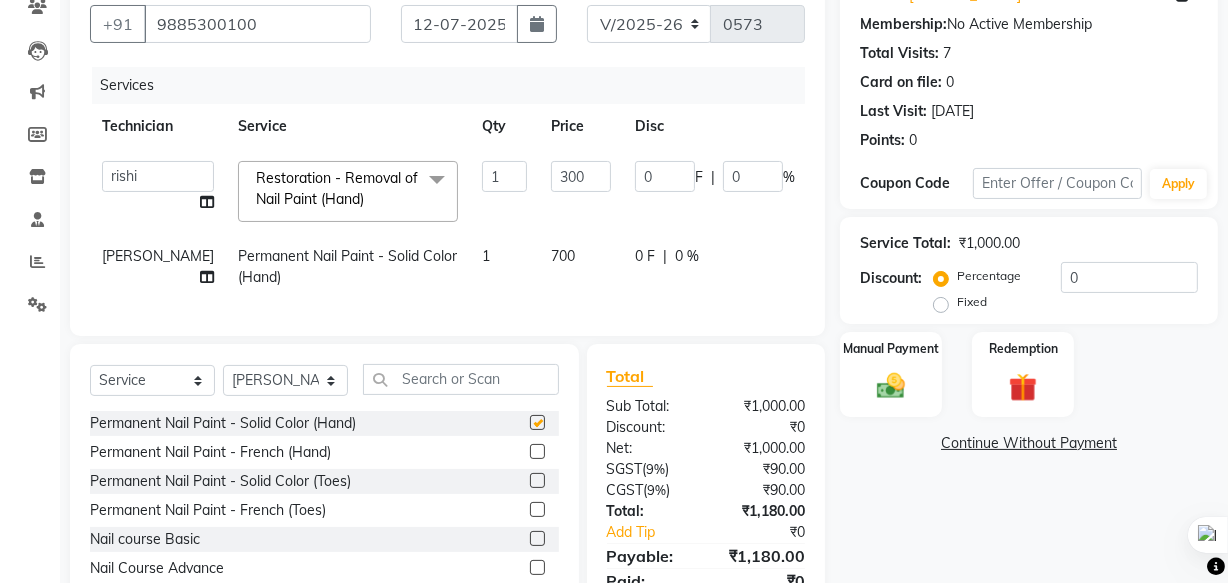 checkbox on "false" 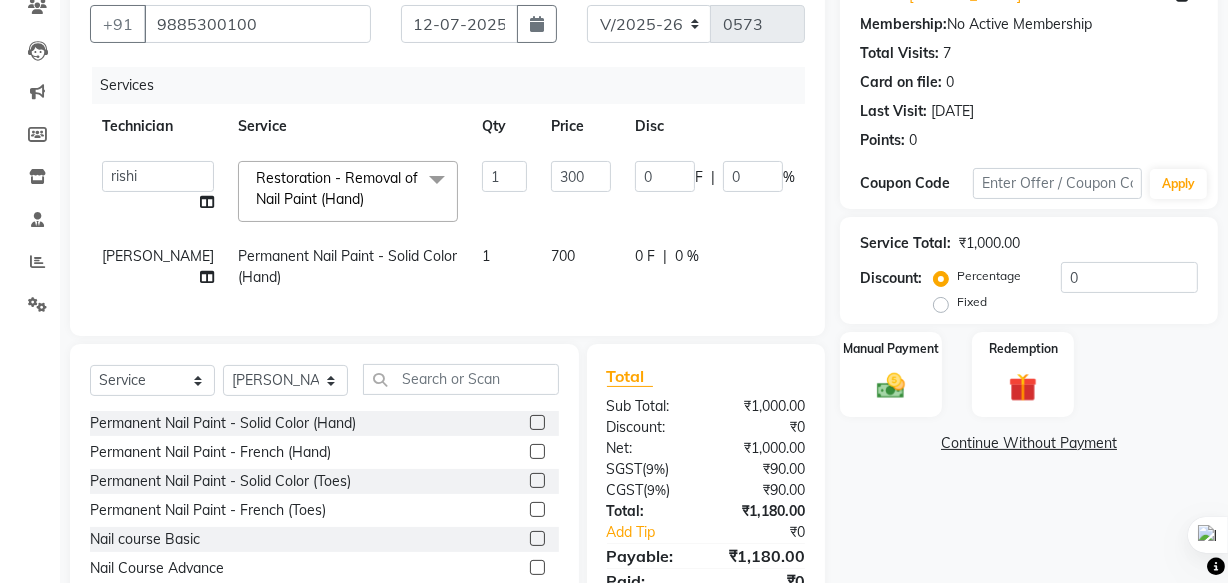 click 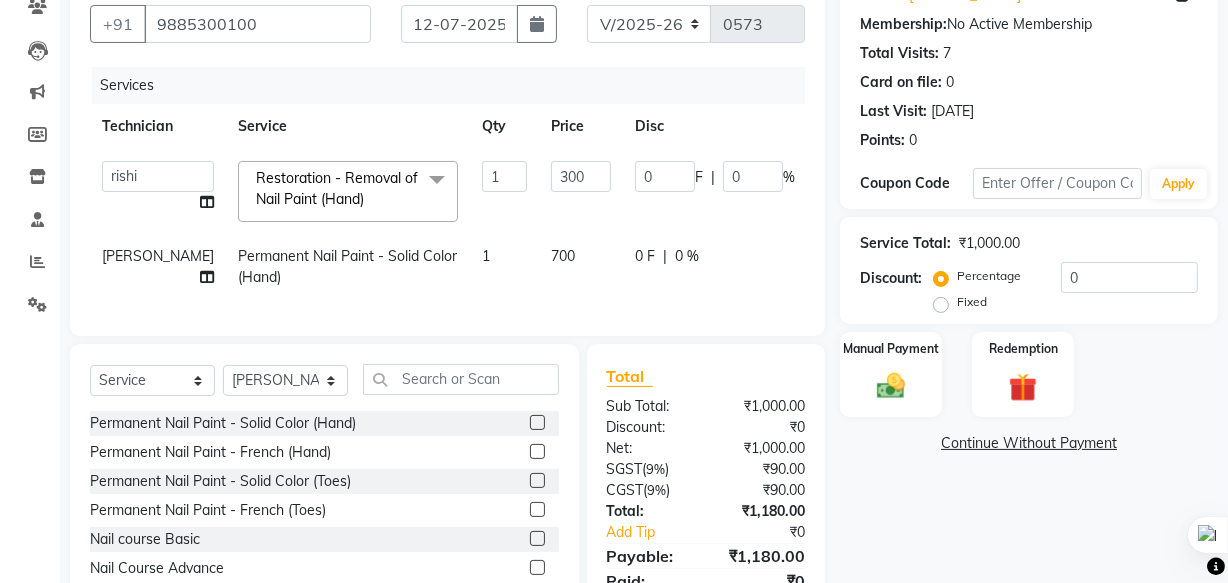 click at bounding box center (536, 481) 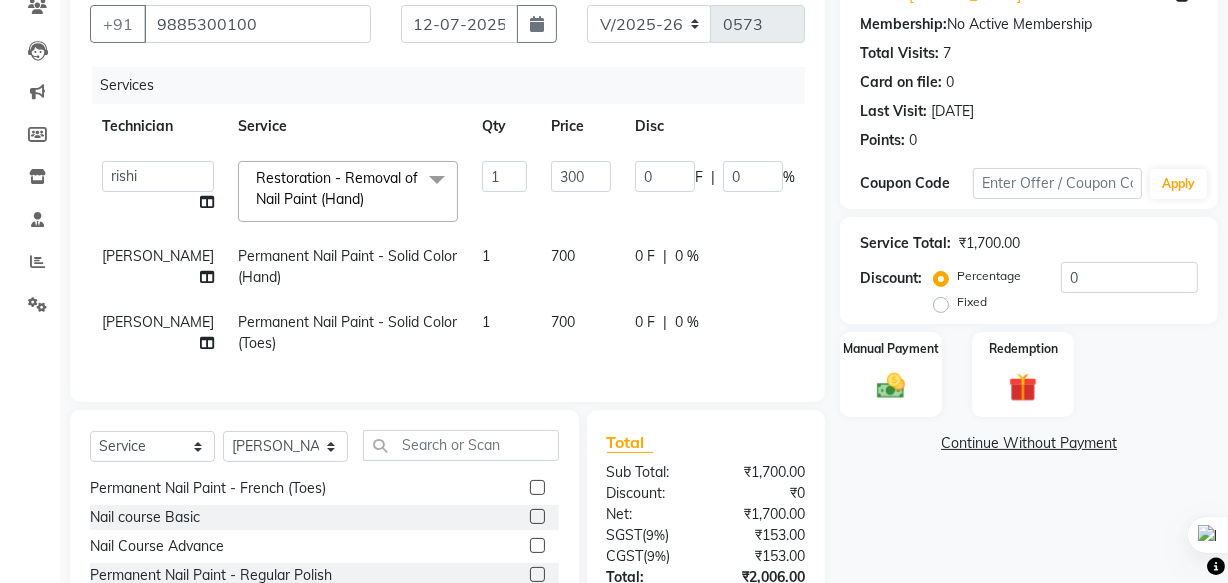 checkbox on "false" 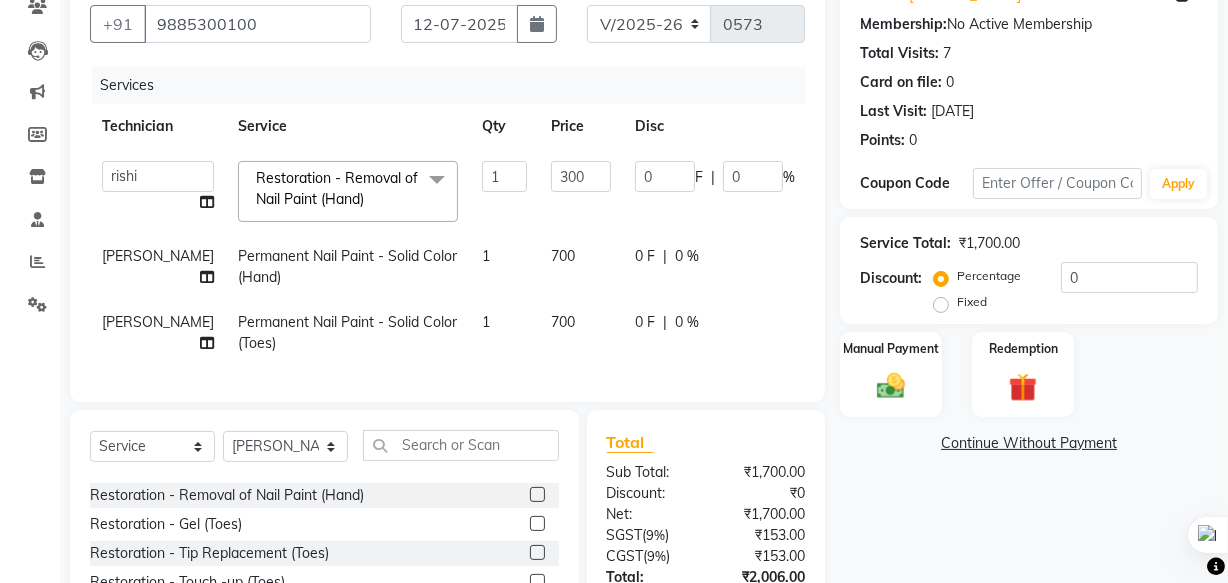scroll, scrollTop: 454, scrollLeft: 0, axis: vertical 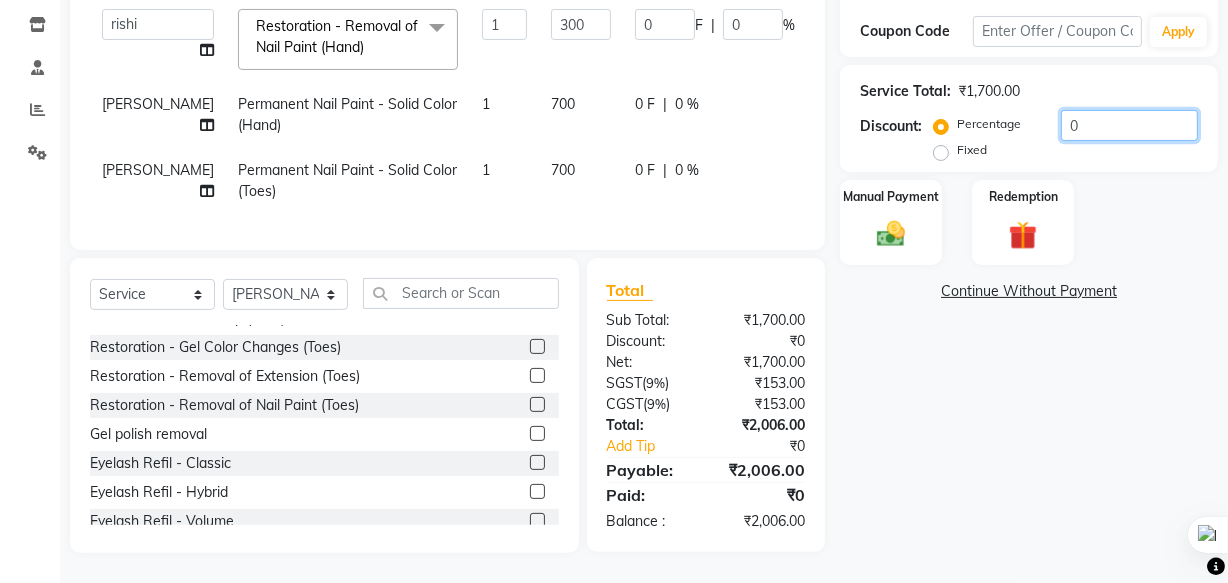 click on "0" 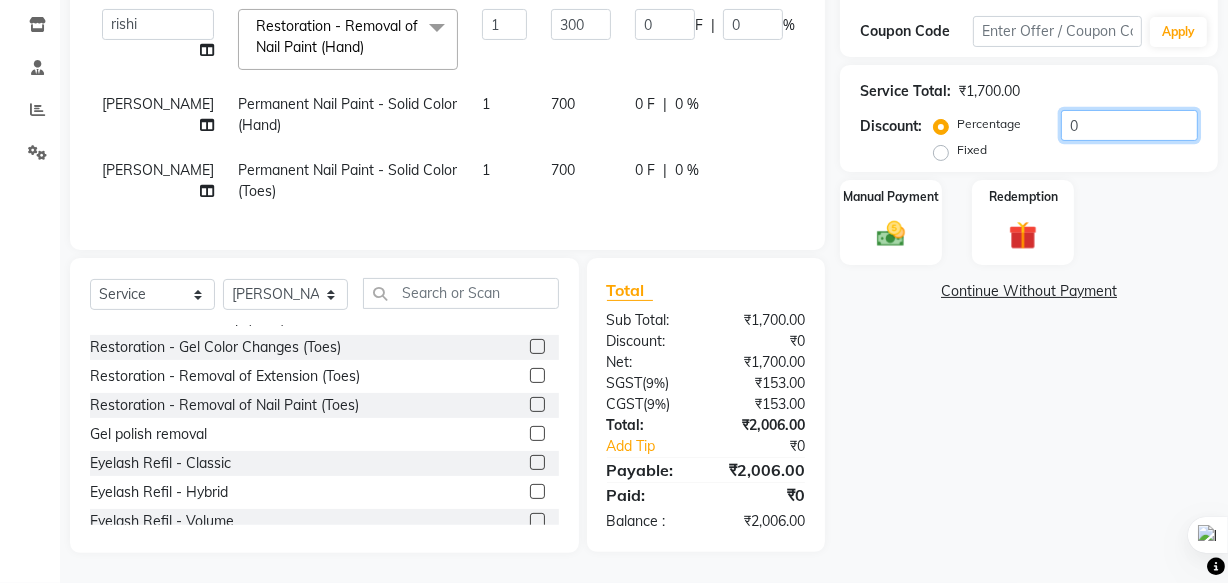 type on "3" 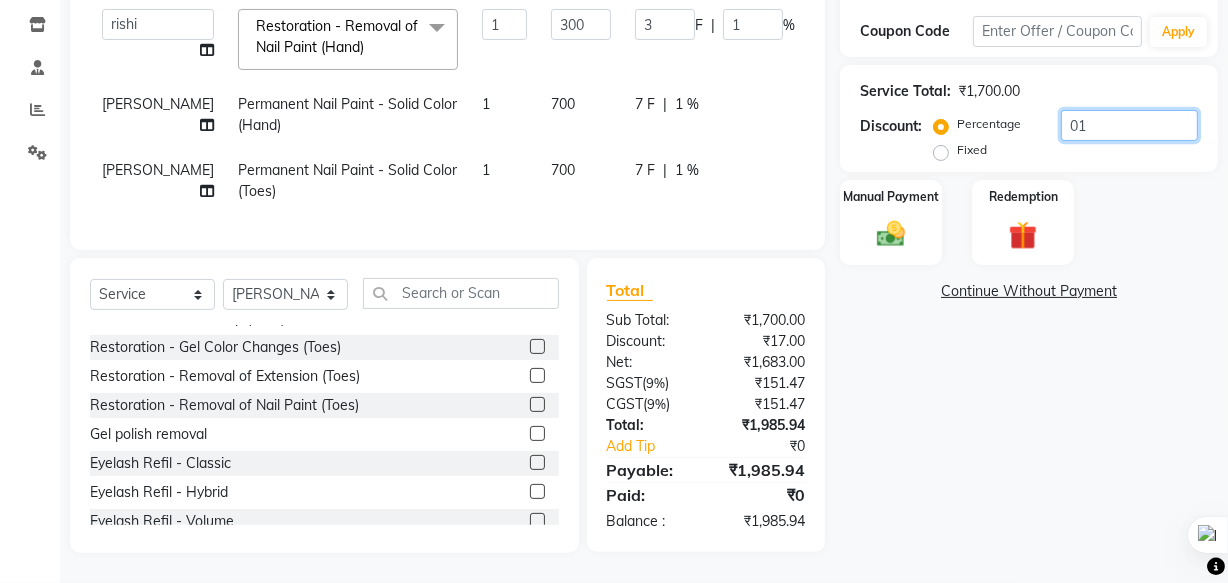type on "015" 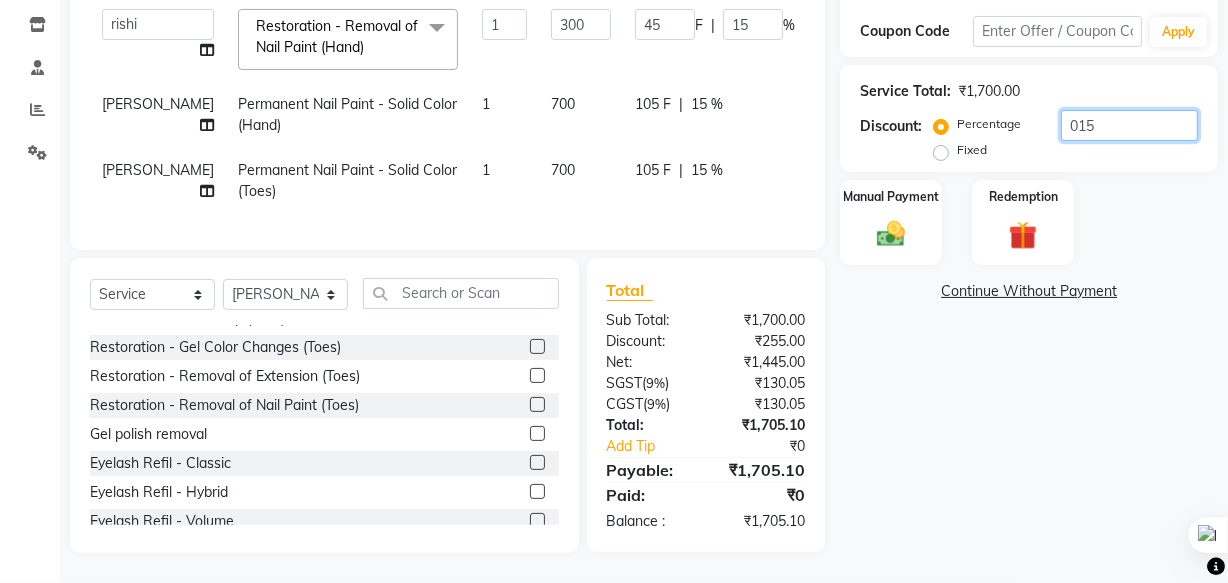 type on "015.2" 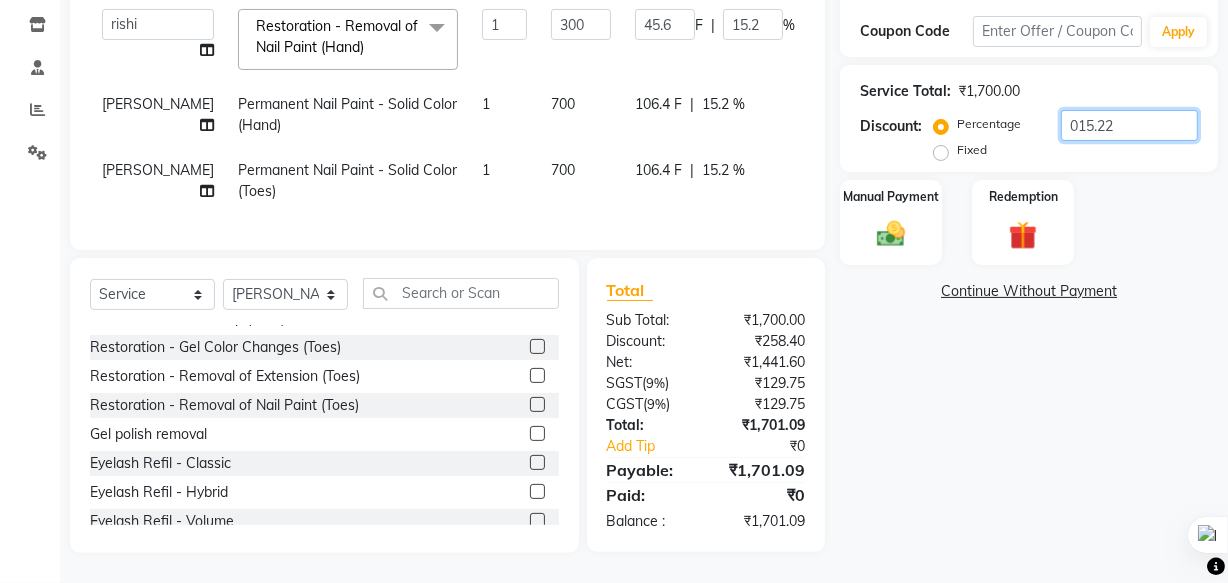 type on "015.225" 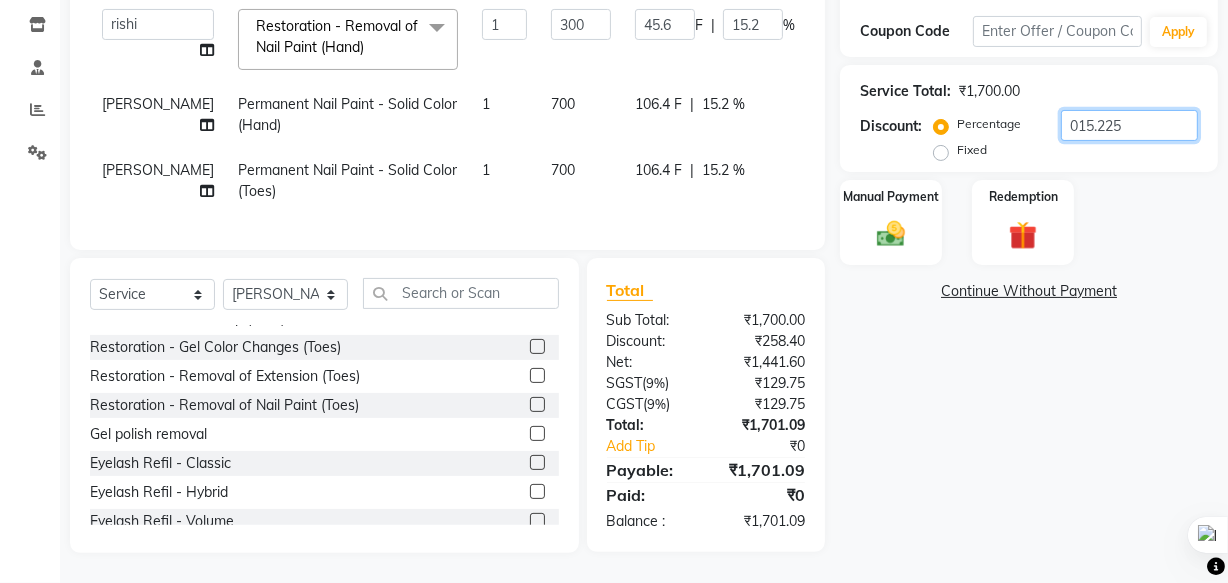 type on "45.67" 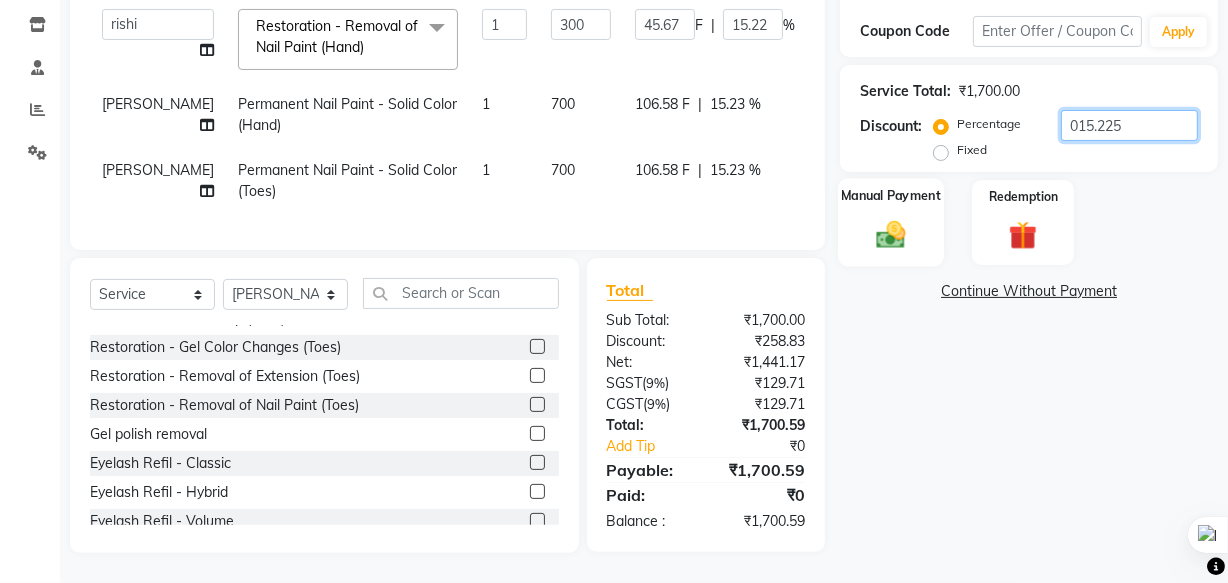 type on "015.225" 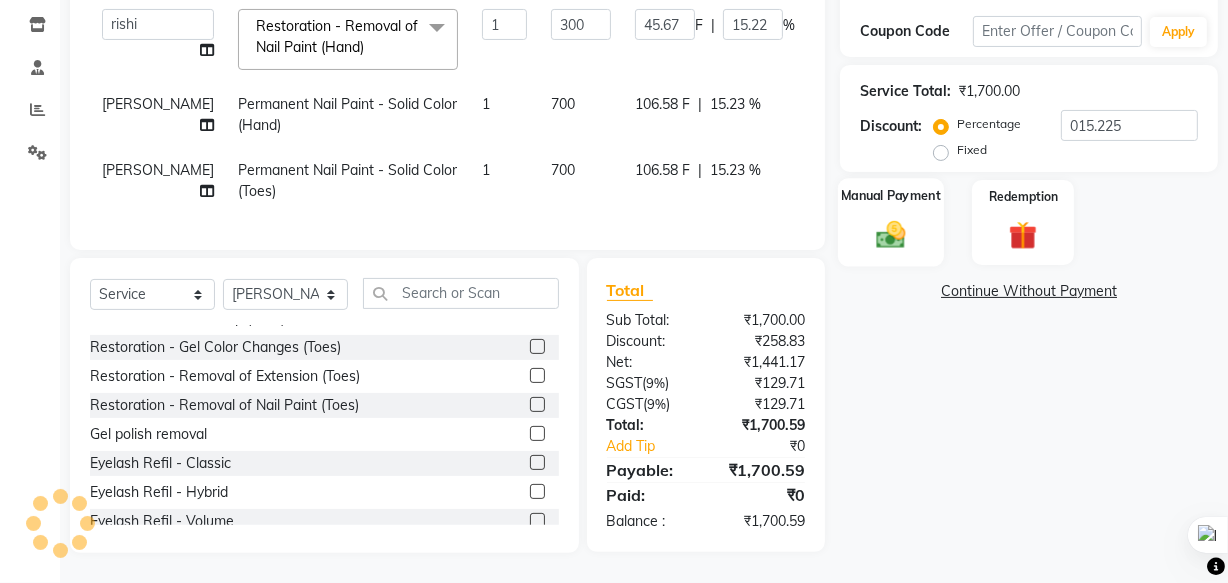 click 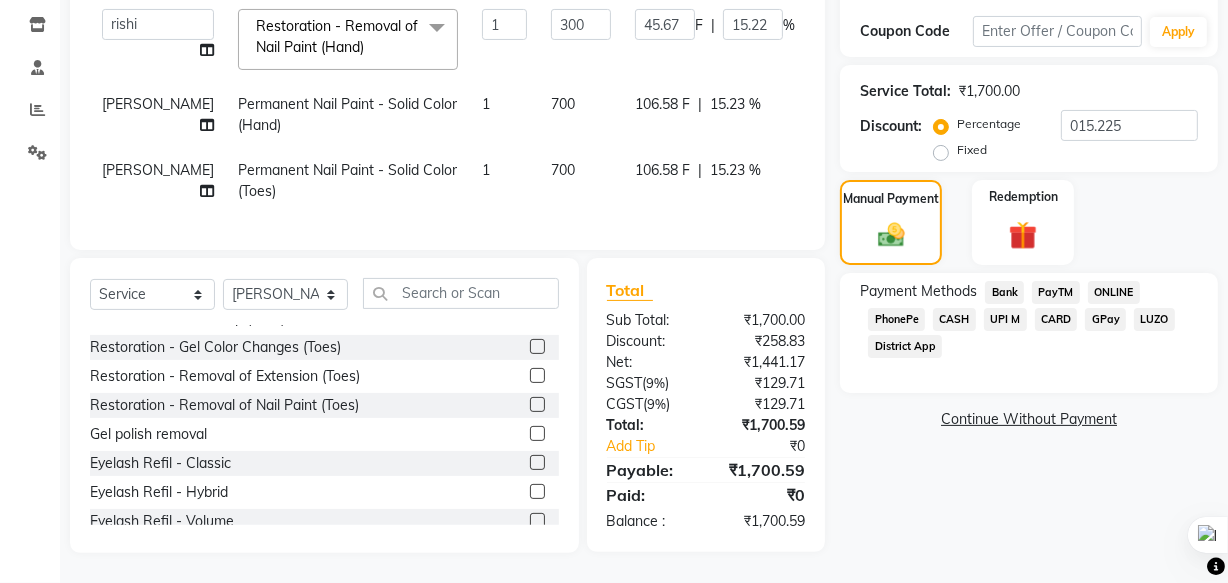 click on "CARD" 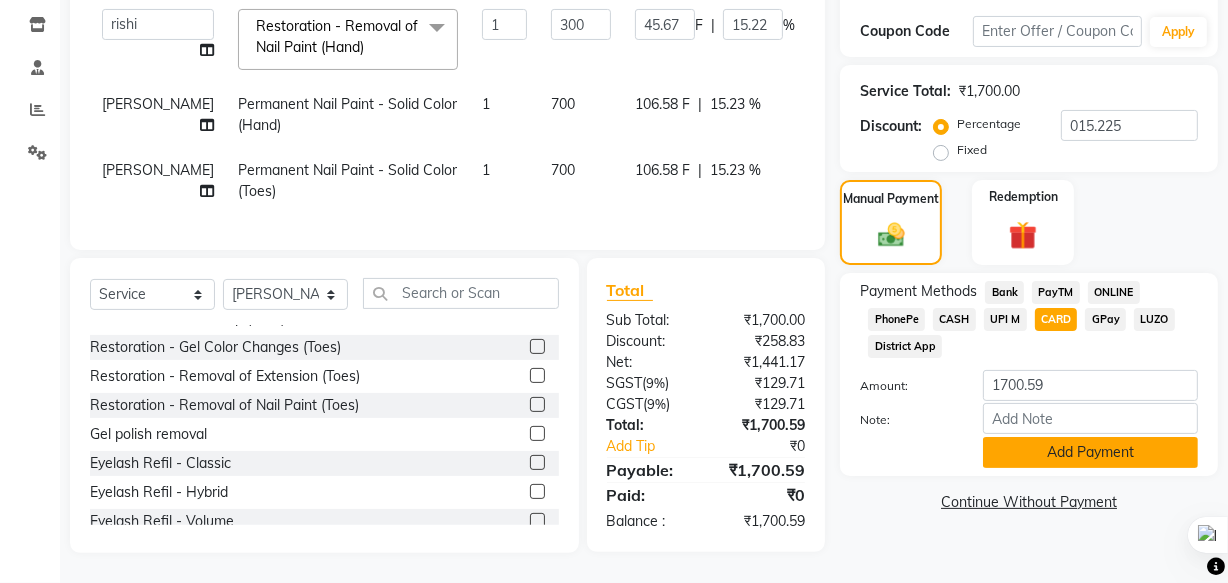 click on "Add Payment" 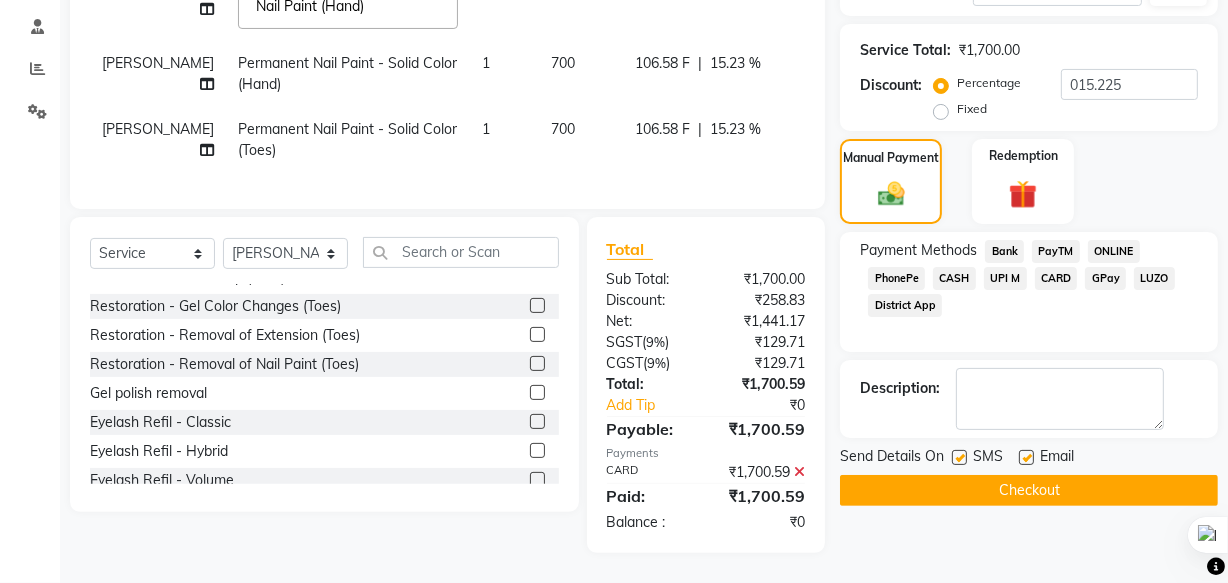 scroll, scrollTop: 388, scrollLeft: 0, axis: vertical 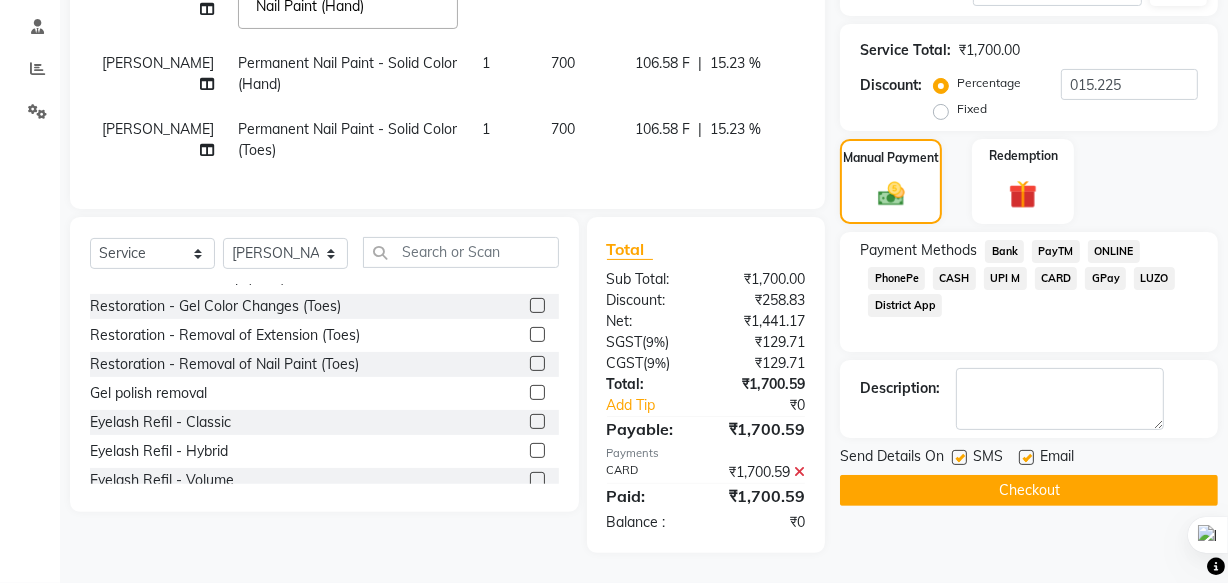 click on "Checkout" 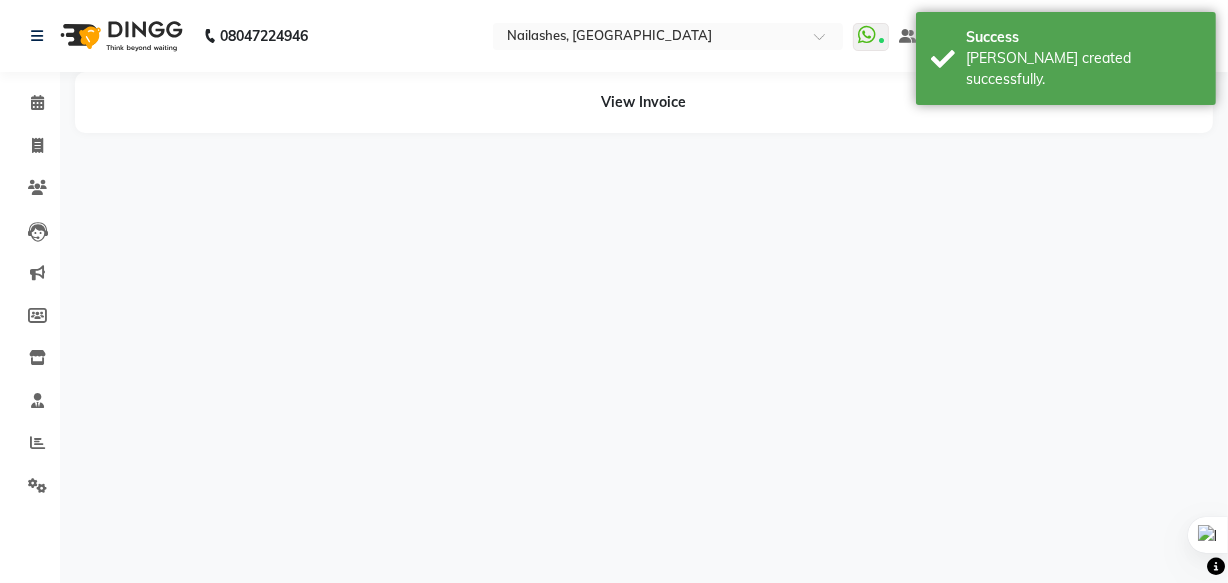 scroll, scrollTop: 0, scrollLeft: 0, axis: both 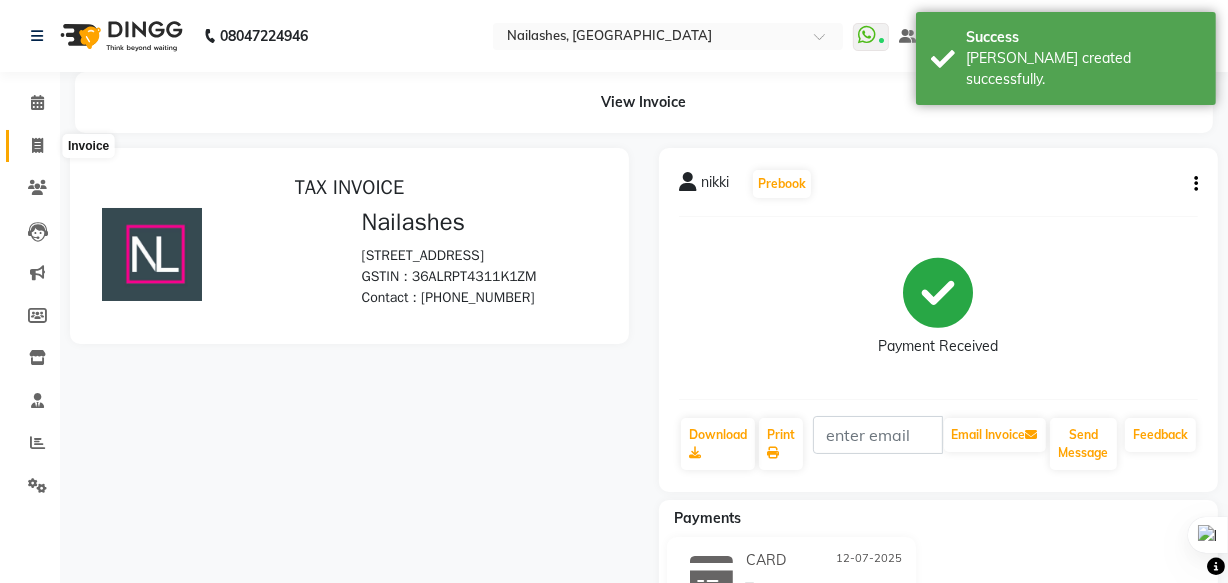 click 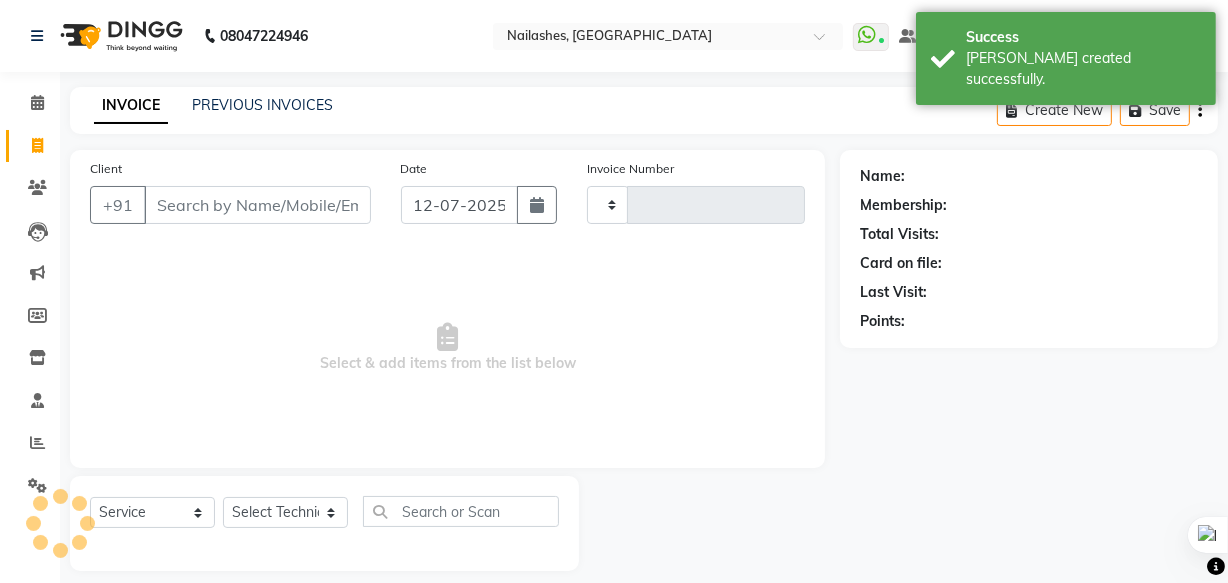 scroll, scrollTop: 19, scrollLeft: 0, axis: vertical 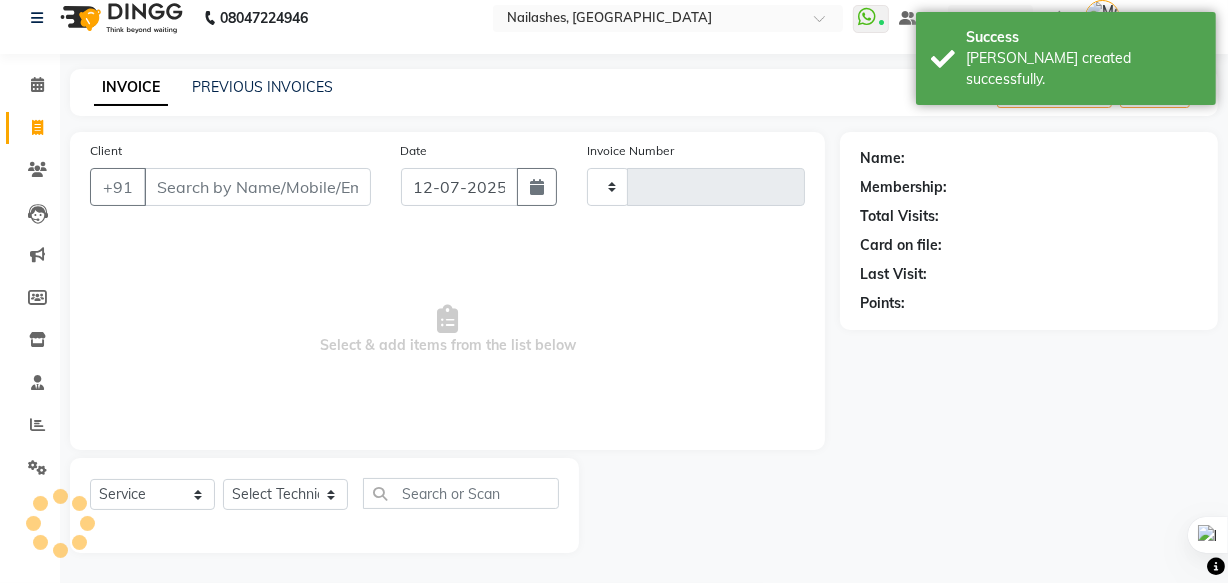 type on "0574" 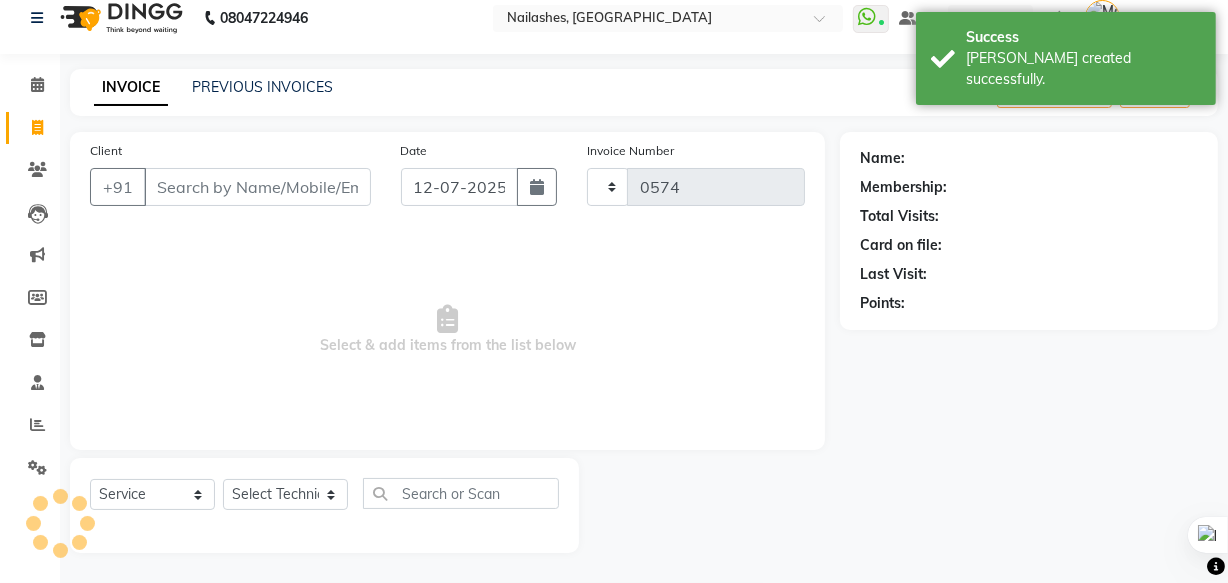 click on "Client" at bounding box center [257, 187] 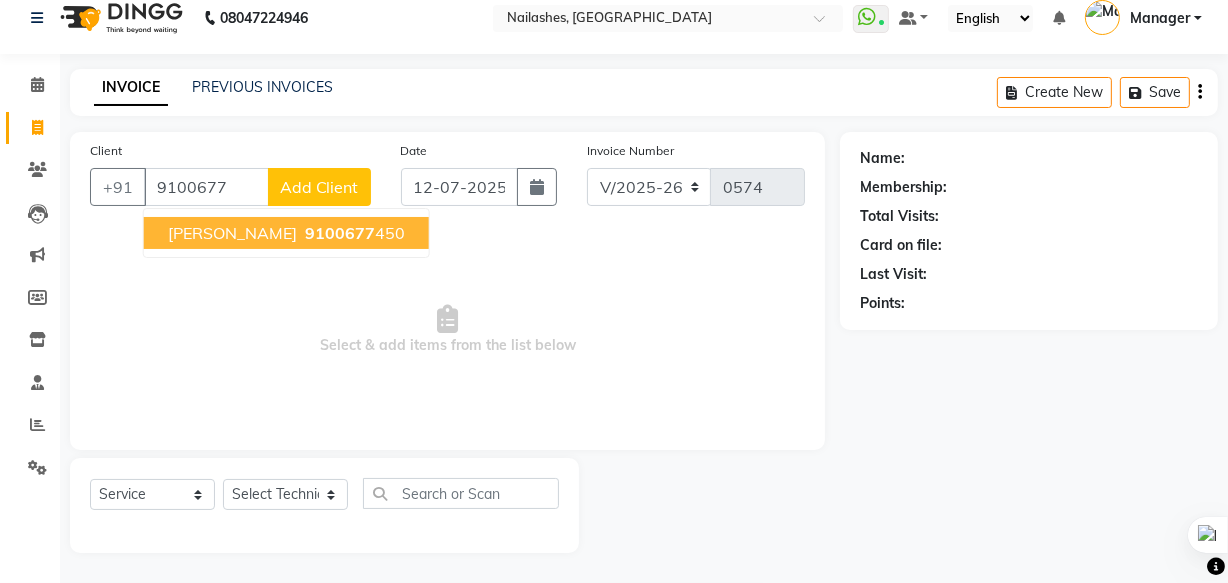 click on "9100677" at bounding box center [340, 233] 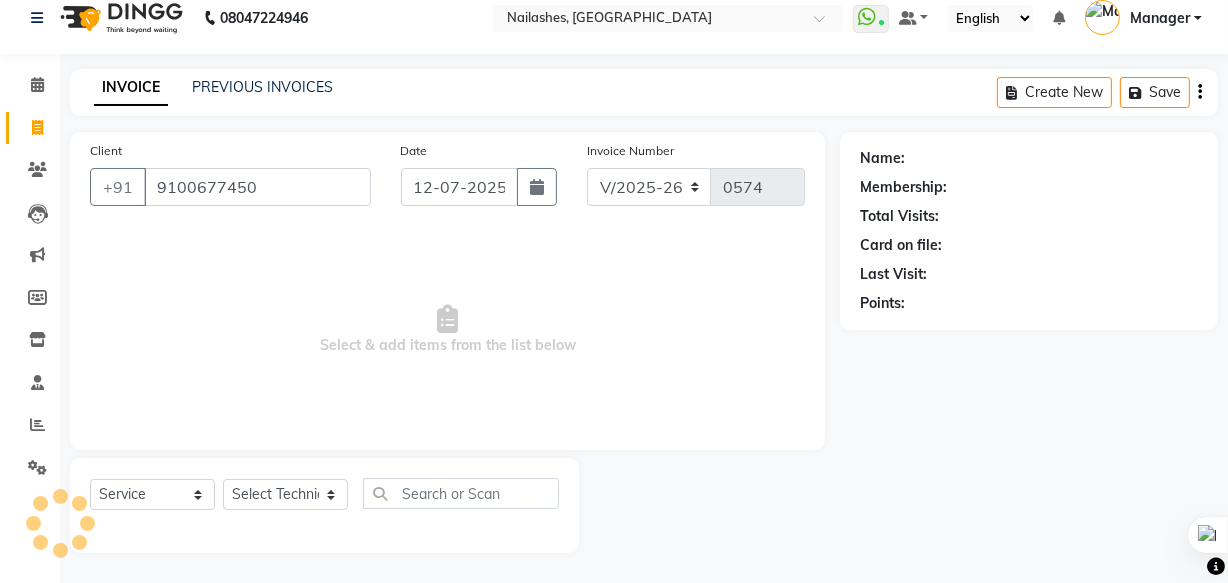type on "9100677450" 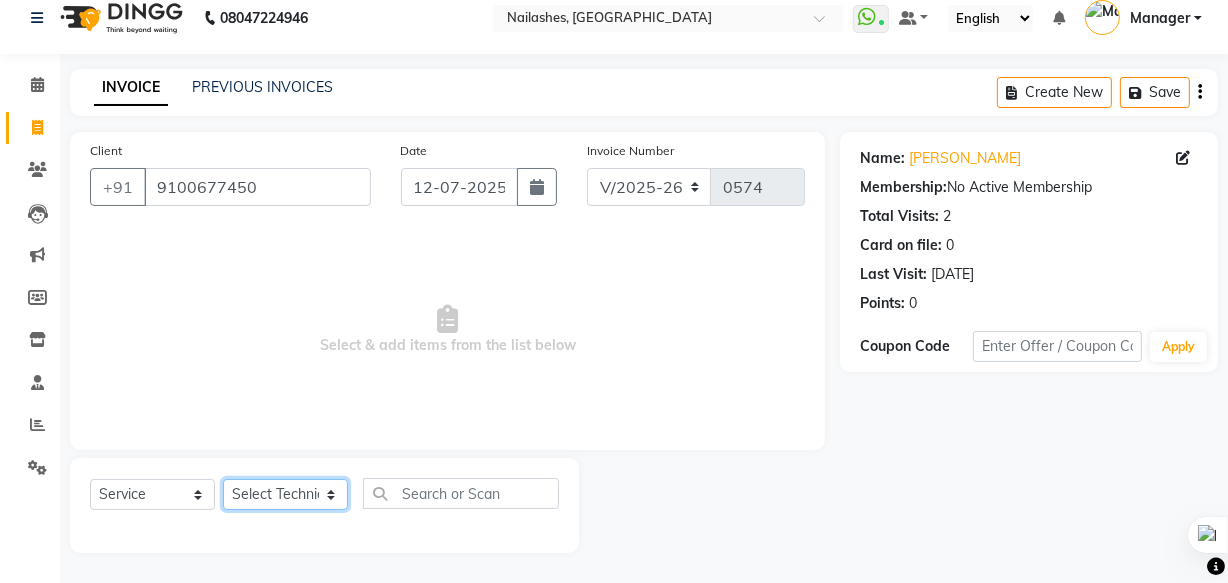 click on "Select Technician [PERSON_NAME] [PERSON_NAME] [PERSON_NAME] mam Manager [PERSON_NAME] thei" 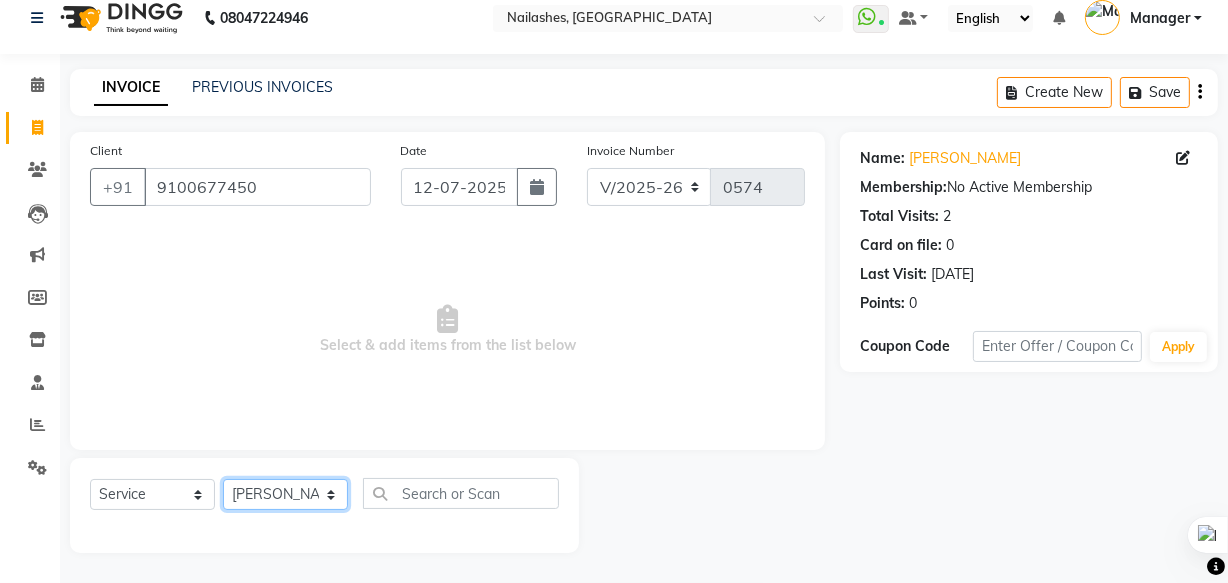 click on "Select Technician [PERSON_NAME] [PERSON_NAME] [PERSON_NAME] mam Manager [PERSON_NAME] thei" 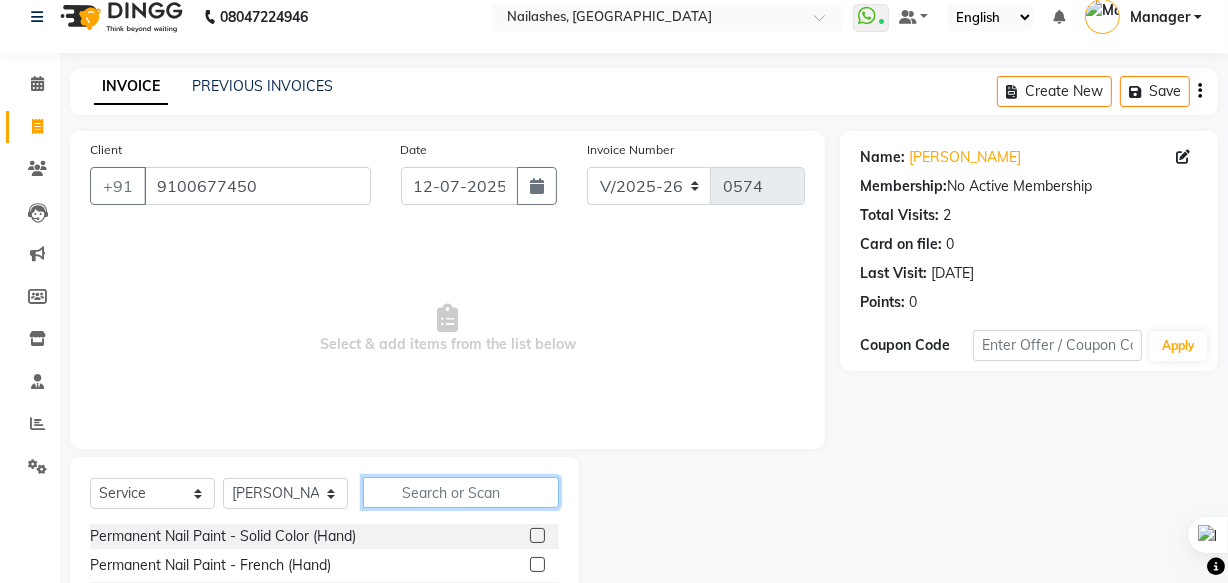 click 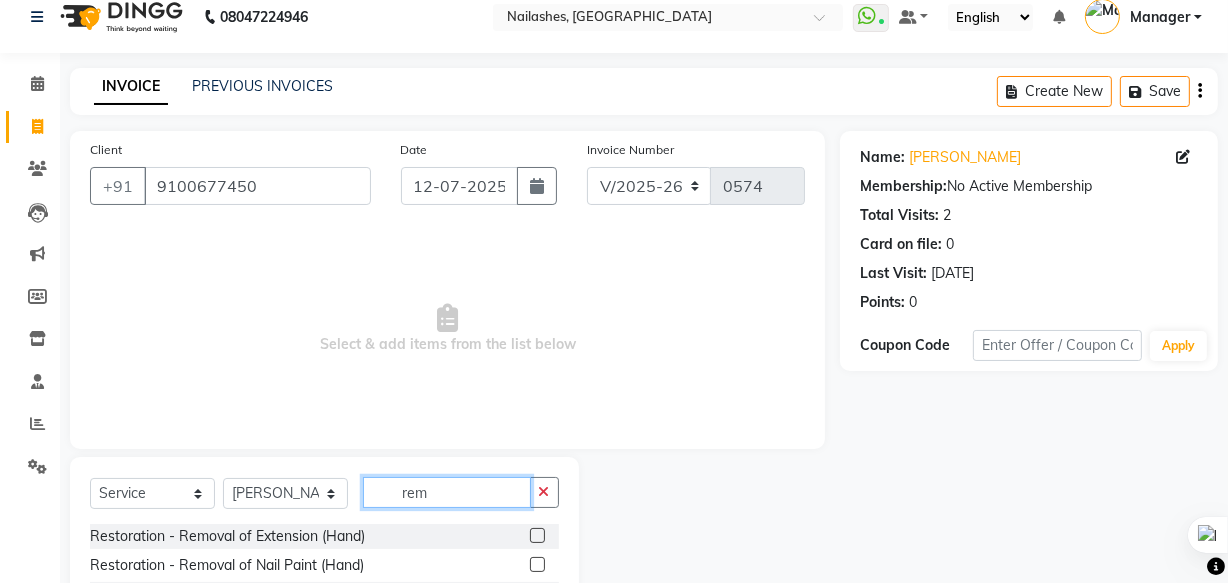 type on "rem" 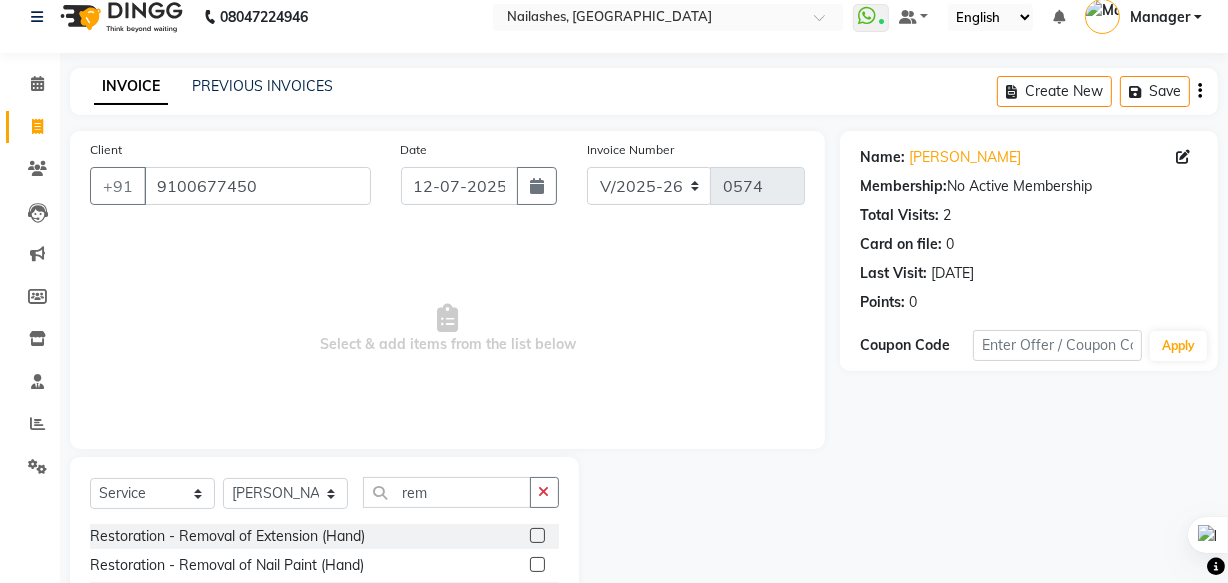 click 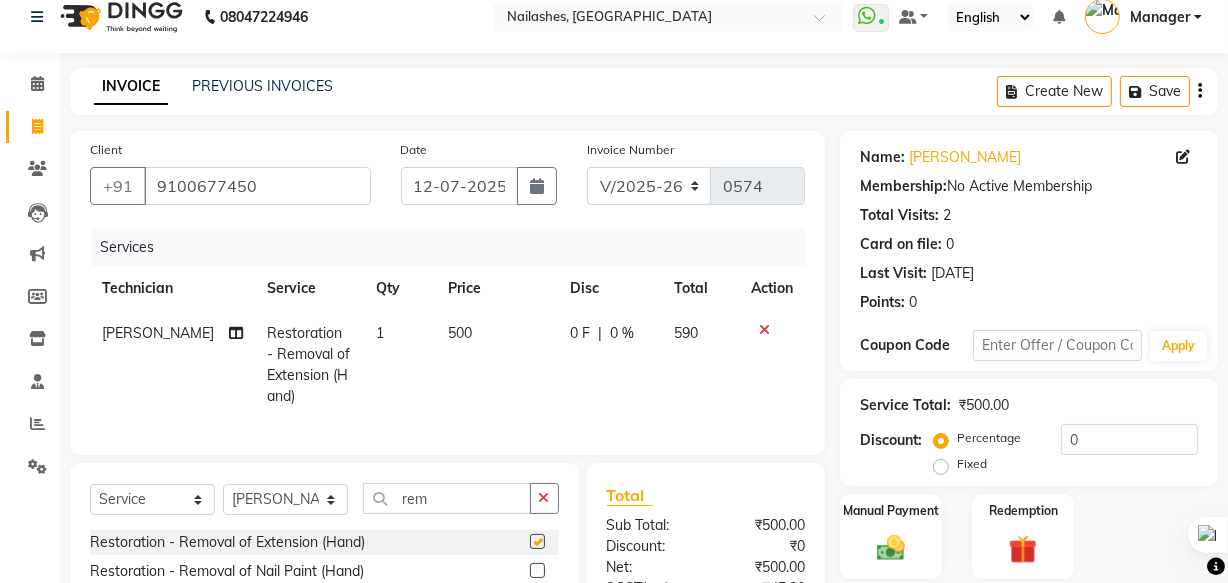 checkbox on "false" 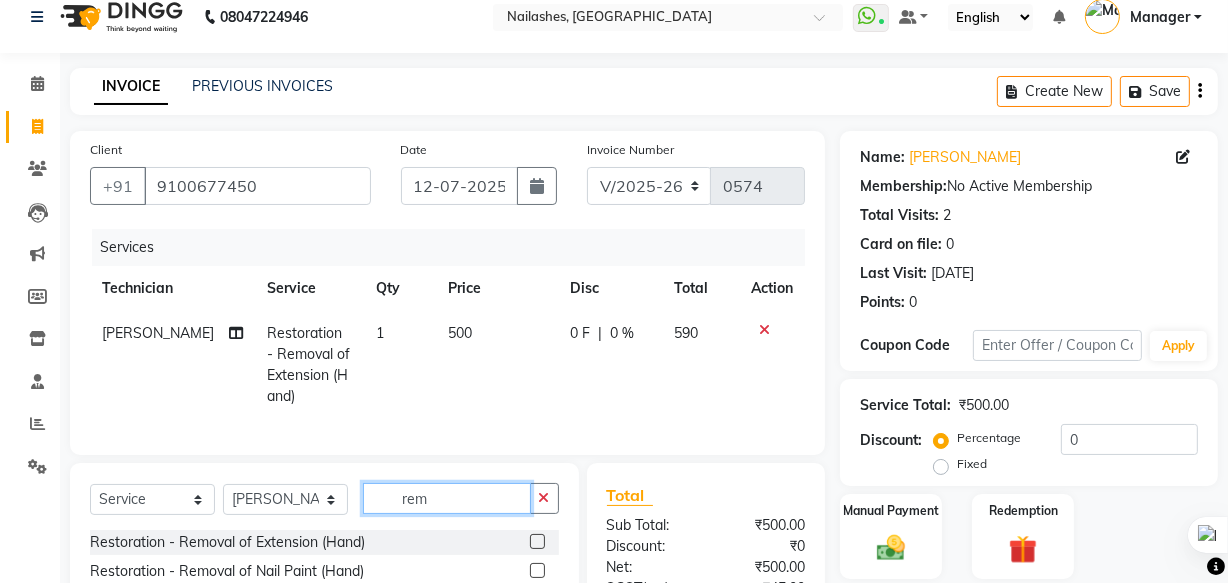 click on "rem" 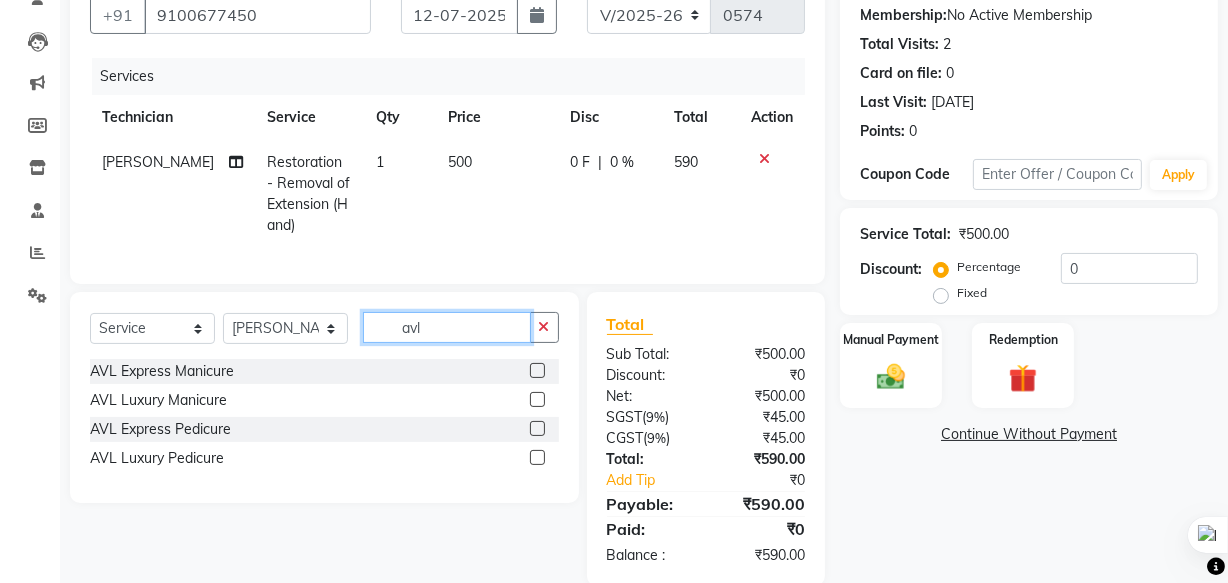 scroll, scrollTop: 200, scrollLeft: 0, axis: vertical 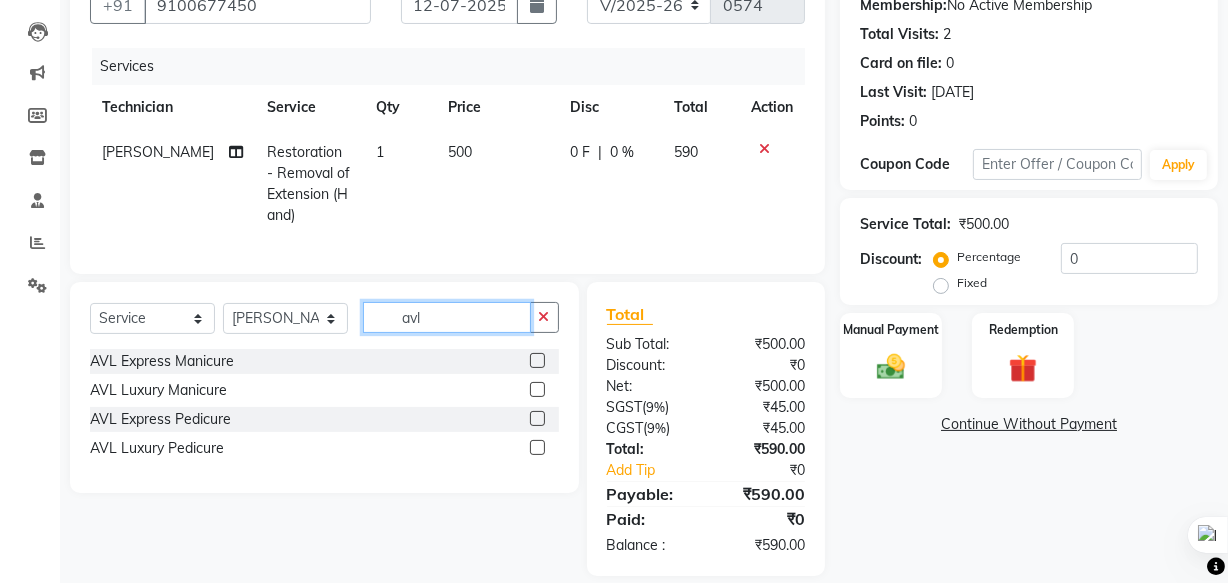 type on "avl" 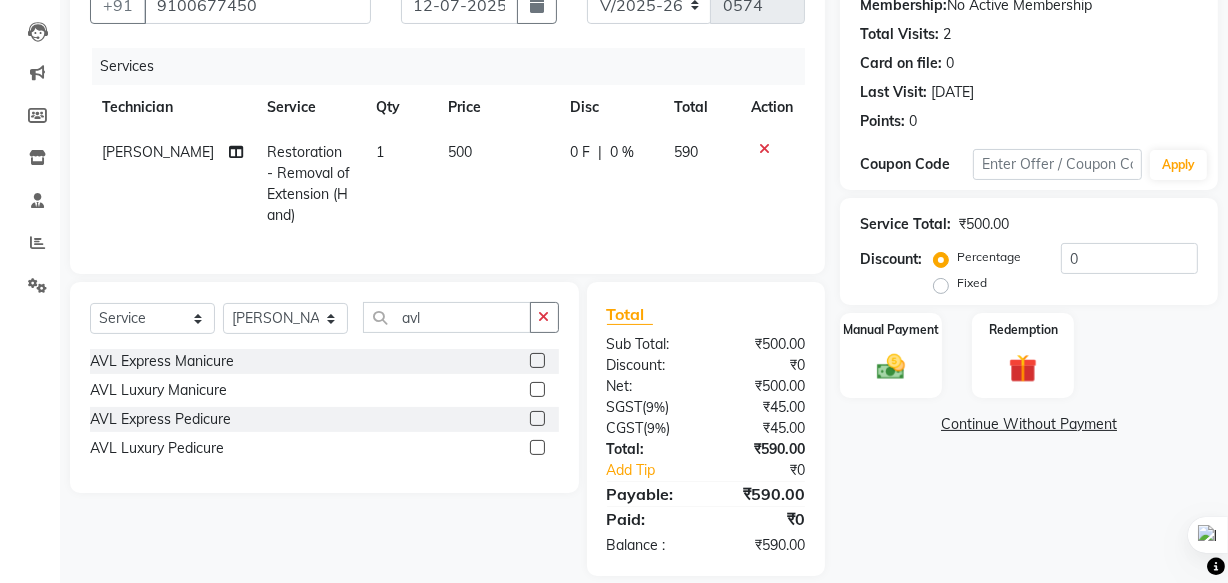 click 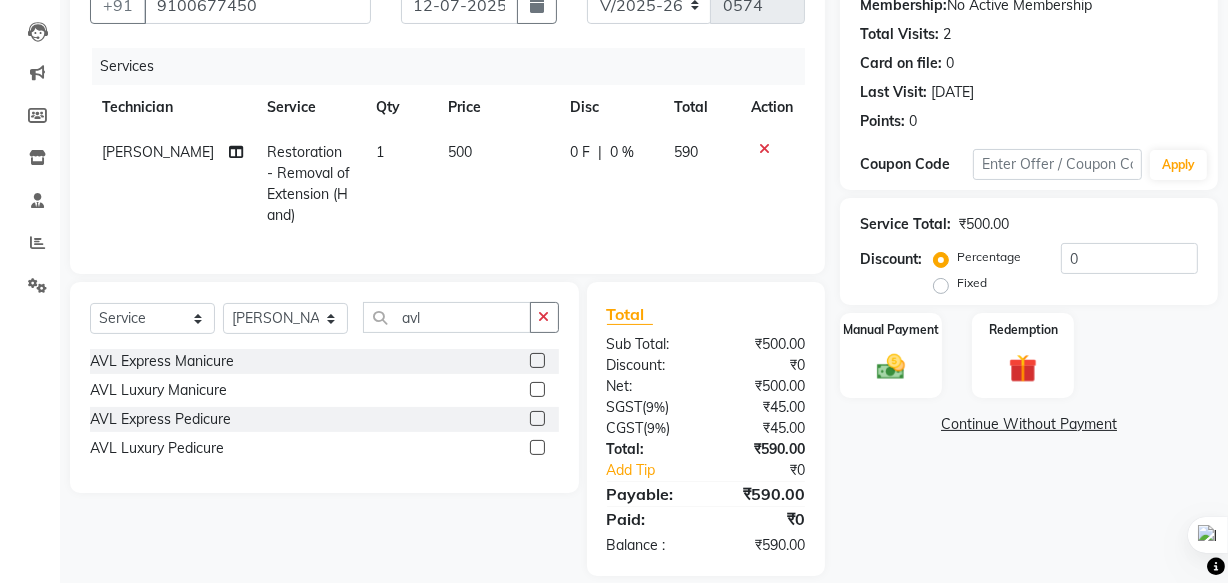 click at bounding box center [536, 419] 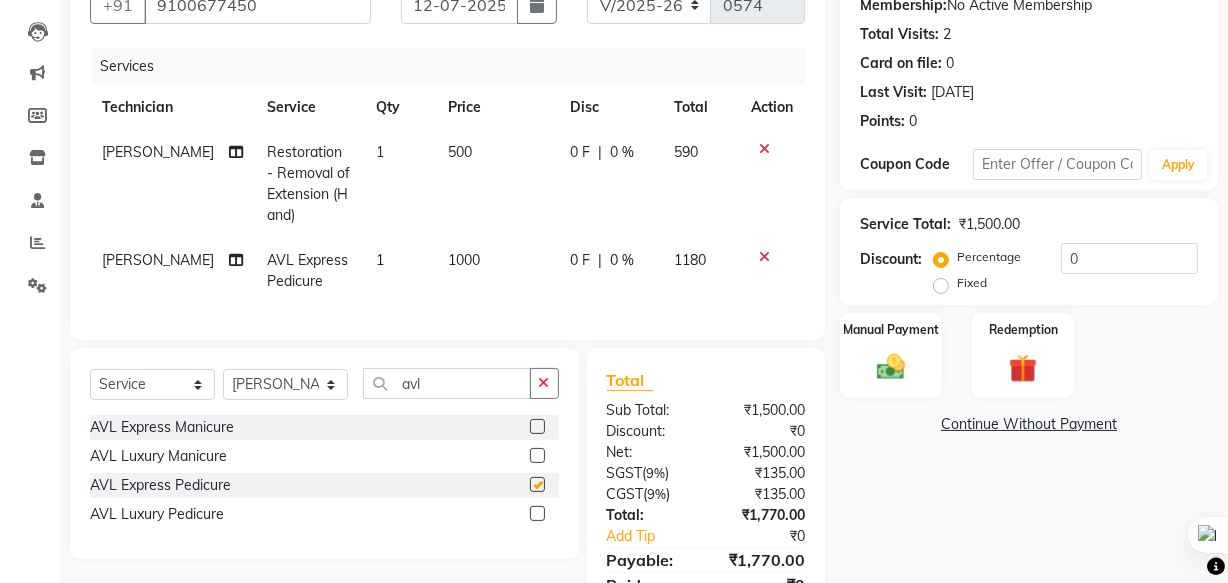 checkbox on "false" 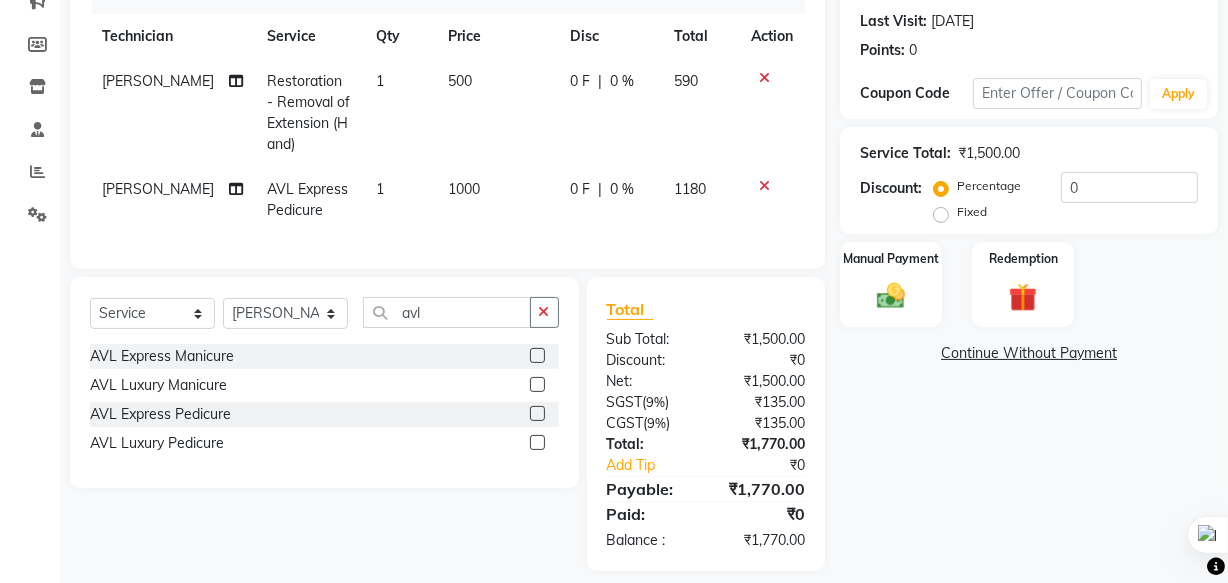 scroll, scrollTop: 291, scrollLeft: 0, axis: vertical 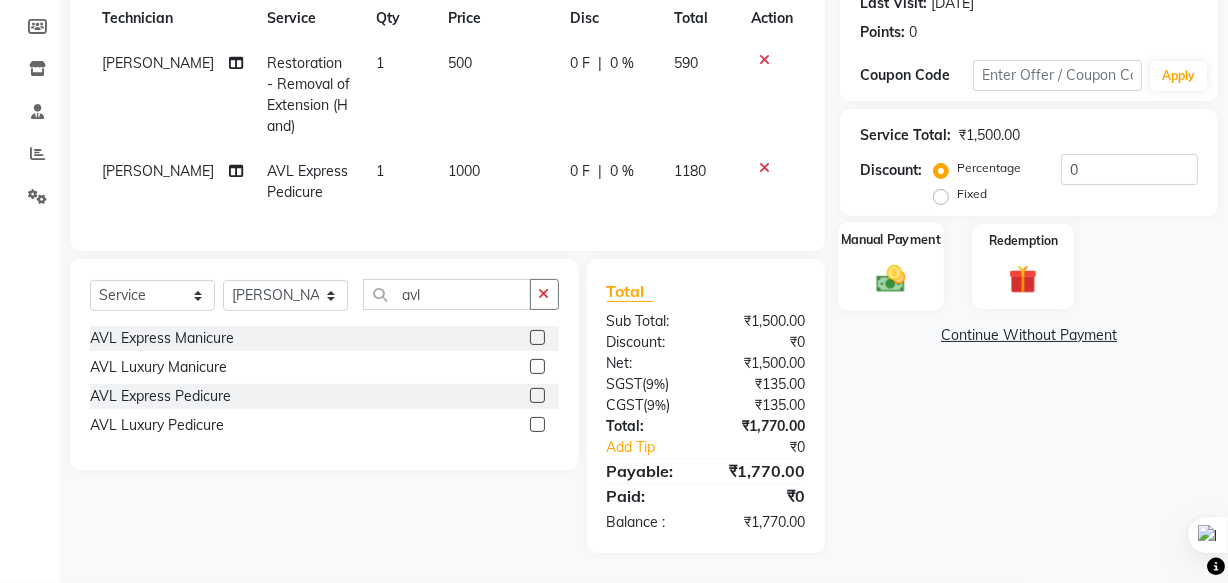 click 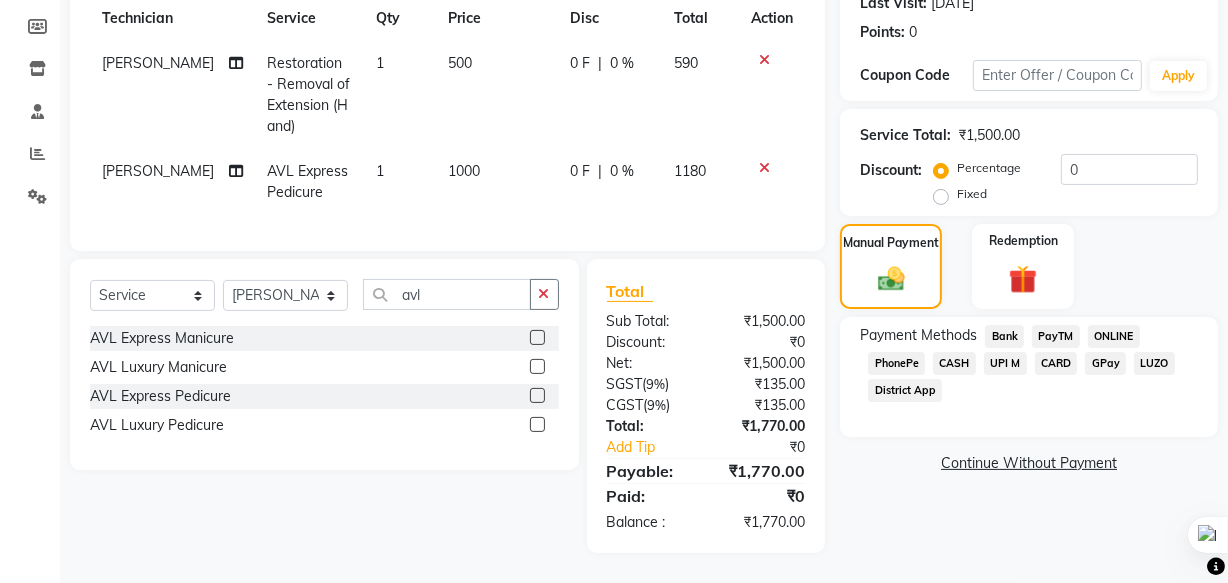 click on "[PERSON_NAME]" 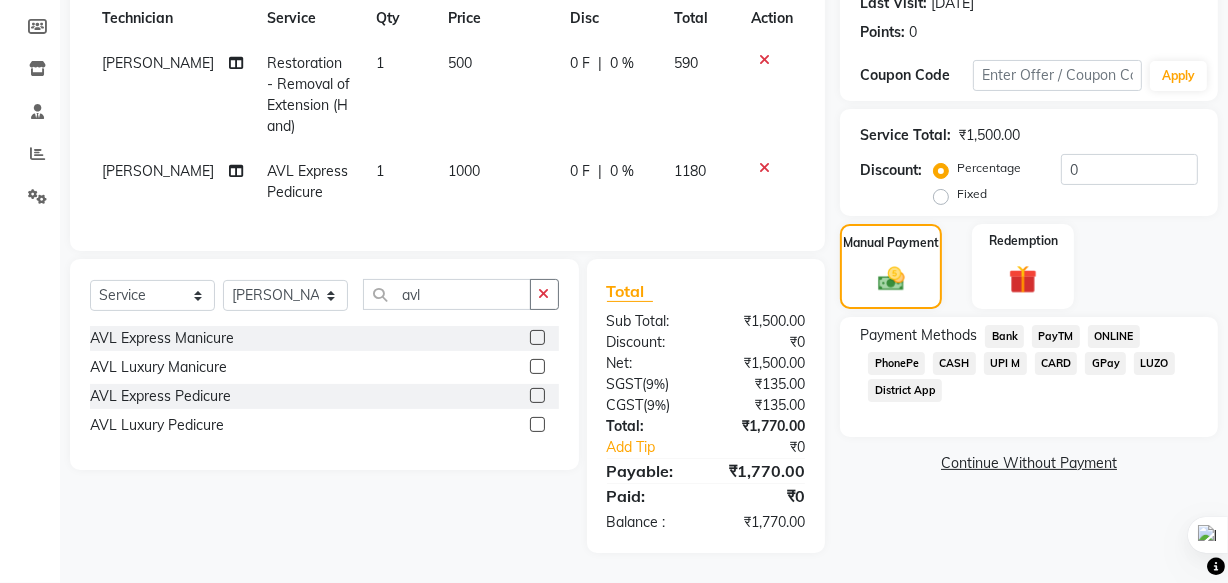 select on "76516" 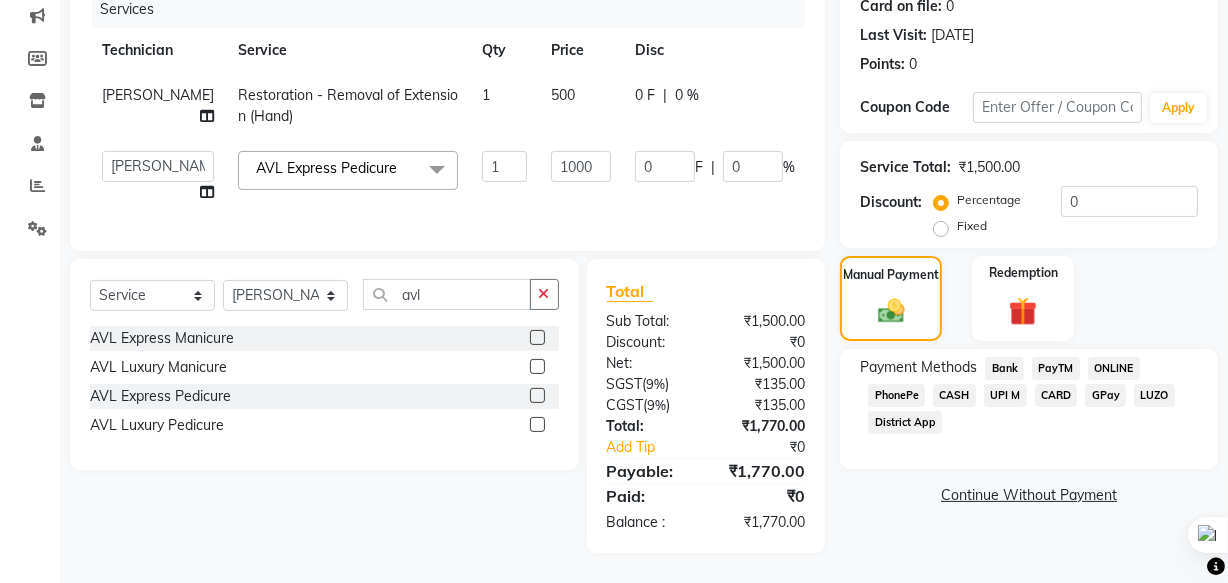 scroll, scrollTop: 271, scrollLeft: 0, axis: vertical 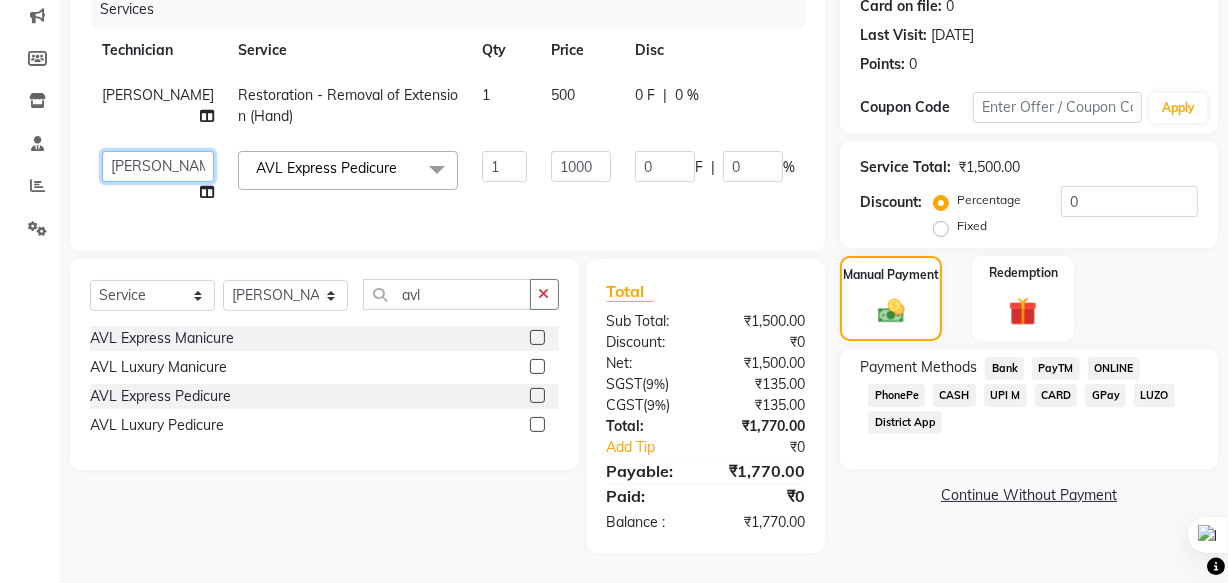 click on "[PERSON_NAME] [PERSON_NAME] [PERSON_NAME] mam   Manager   [PERSON_NAME]   thei" 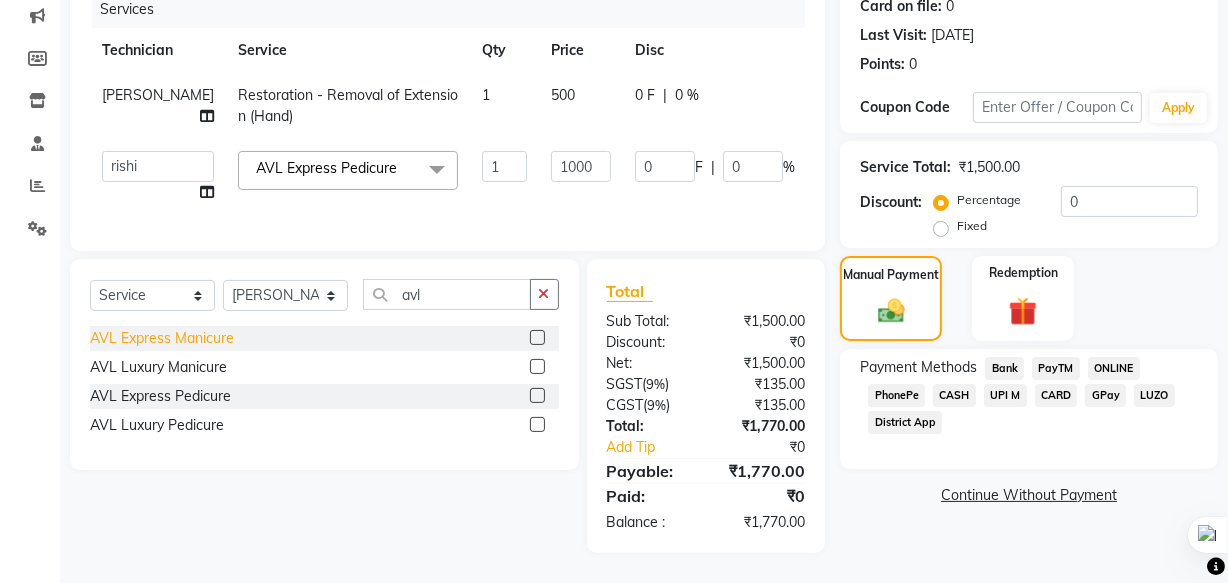 select on "67123" 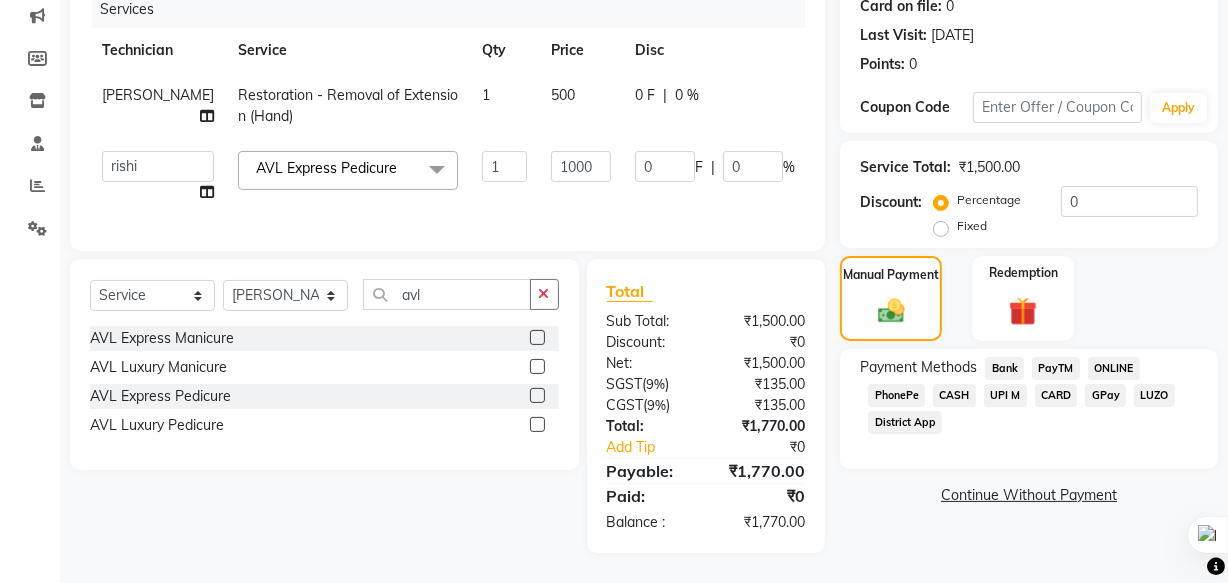 click on "LUZO" 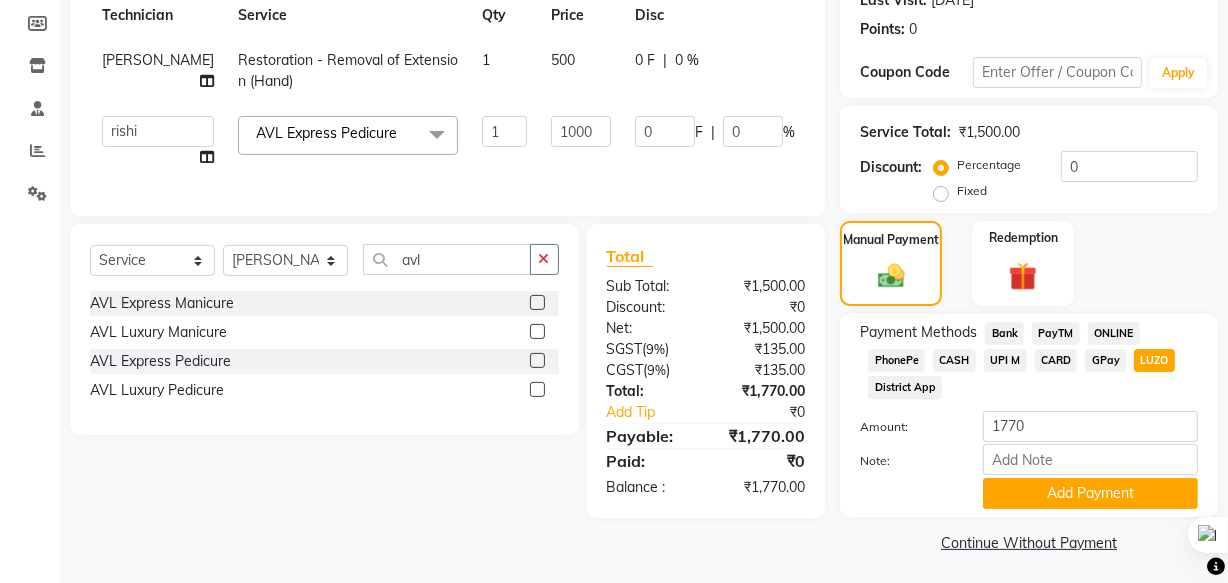 scroll, scrollTop: 297, scrollLeft: 0, axis: vertical 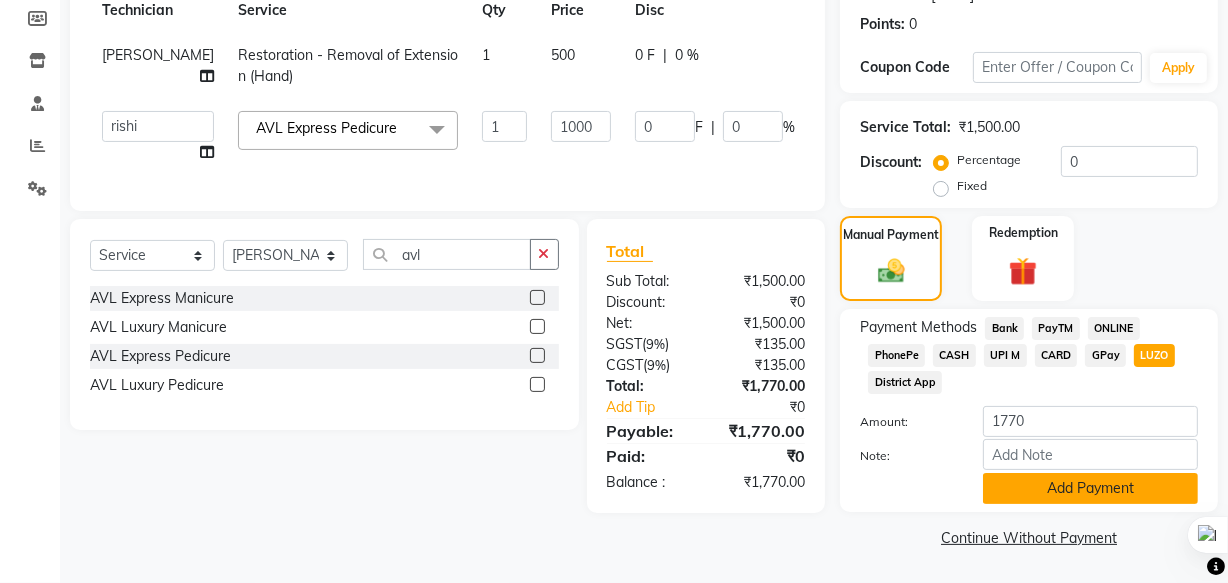 click on "Add Payment" 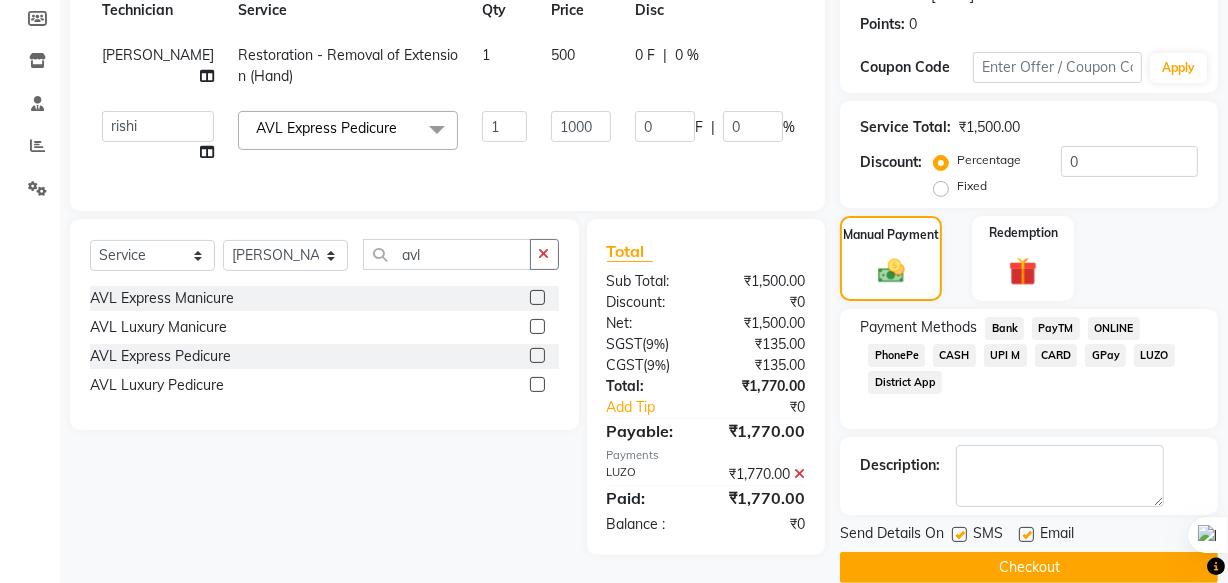scroll, scrollTop: 326, scrollLeft: 0, axis: vertical 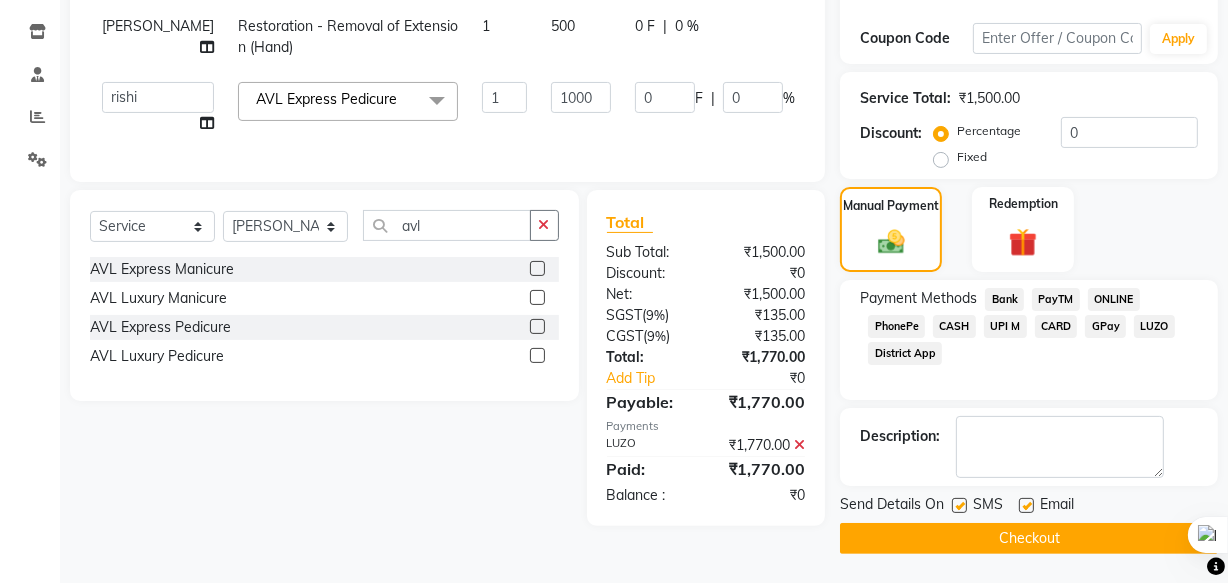 click on "Checkout" 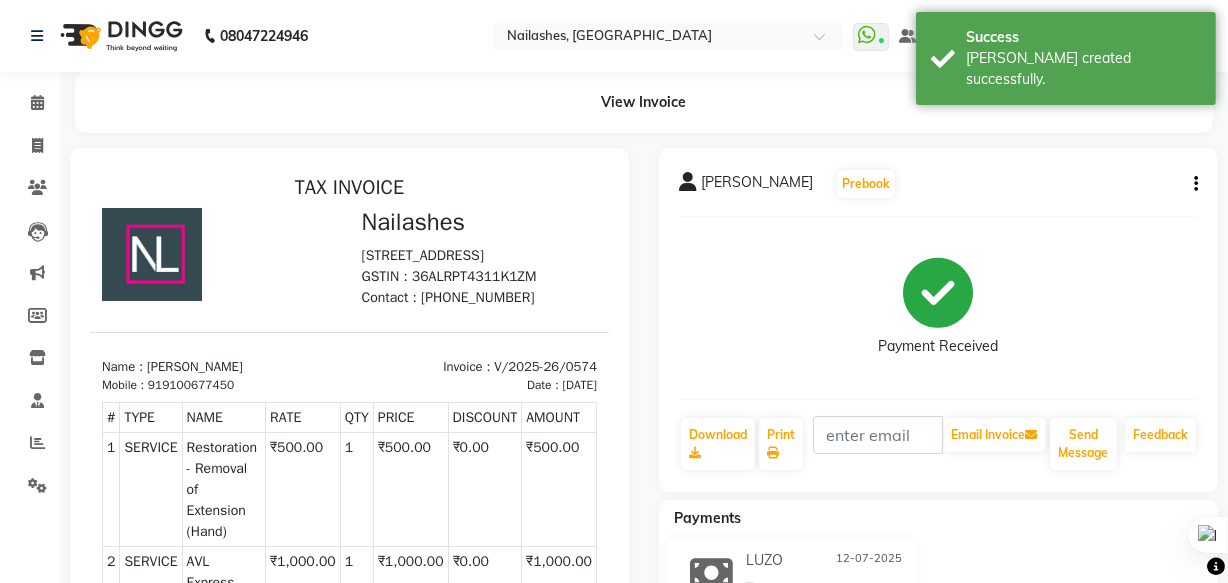 scroll, scrollTop: 0, scrollLeft: 0, axis: both 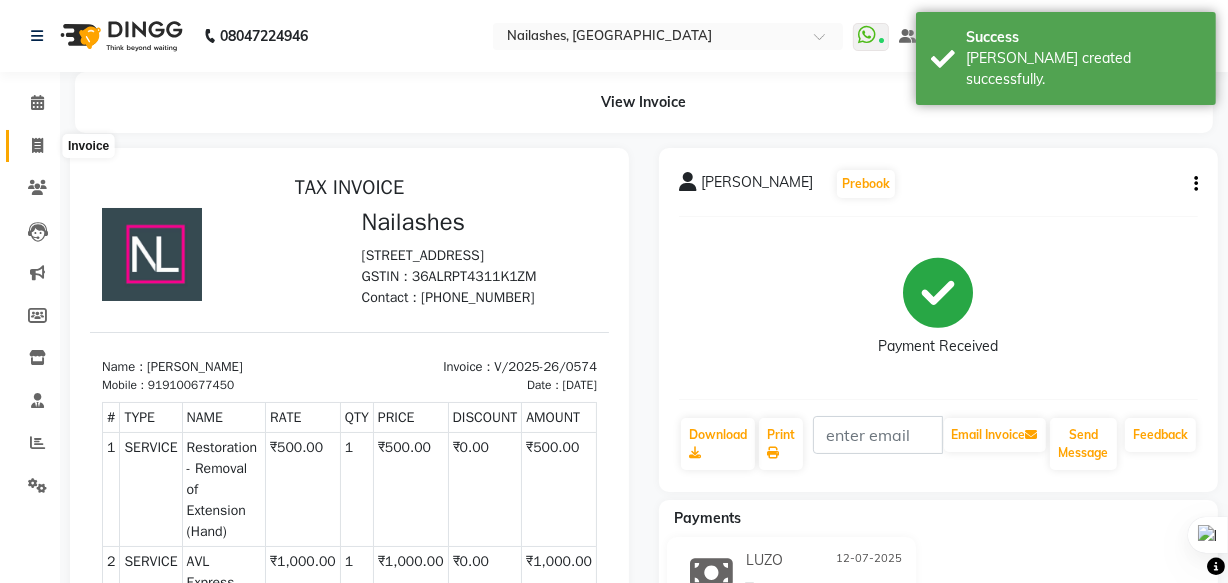 click 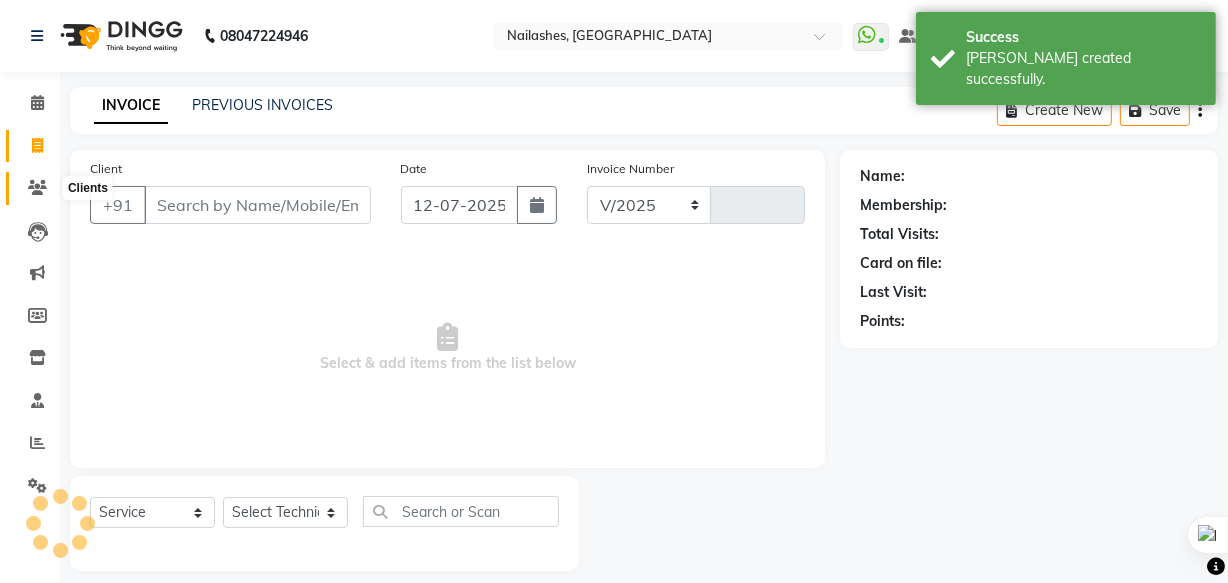 select on "5759" 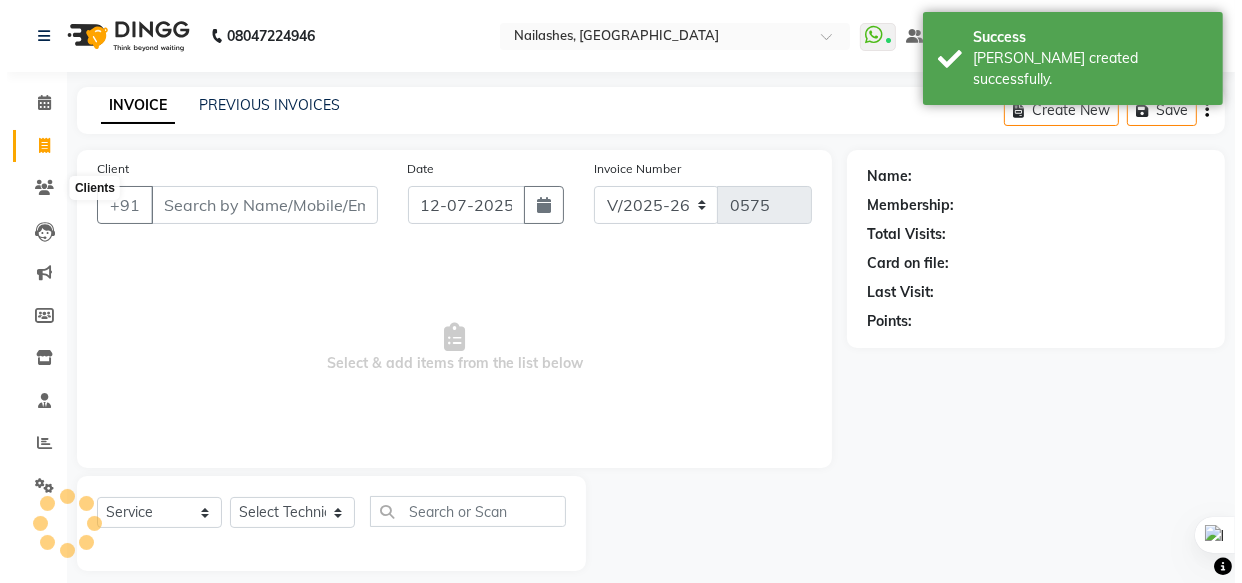 scroll, scrollTop: 19, scrollLeft: 0, axis: vertical 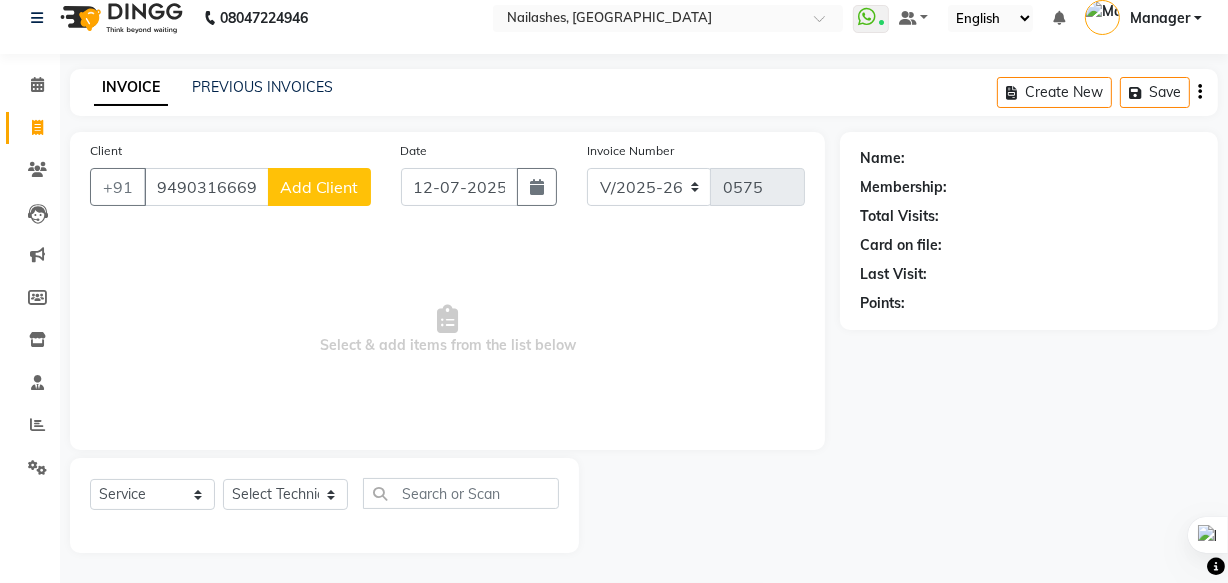 type on "9490316669" 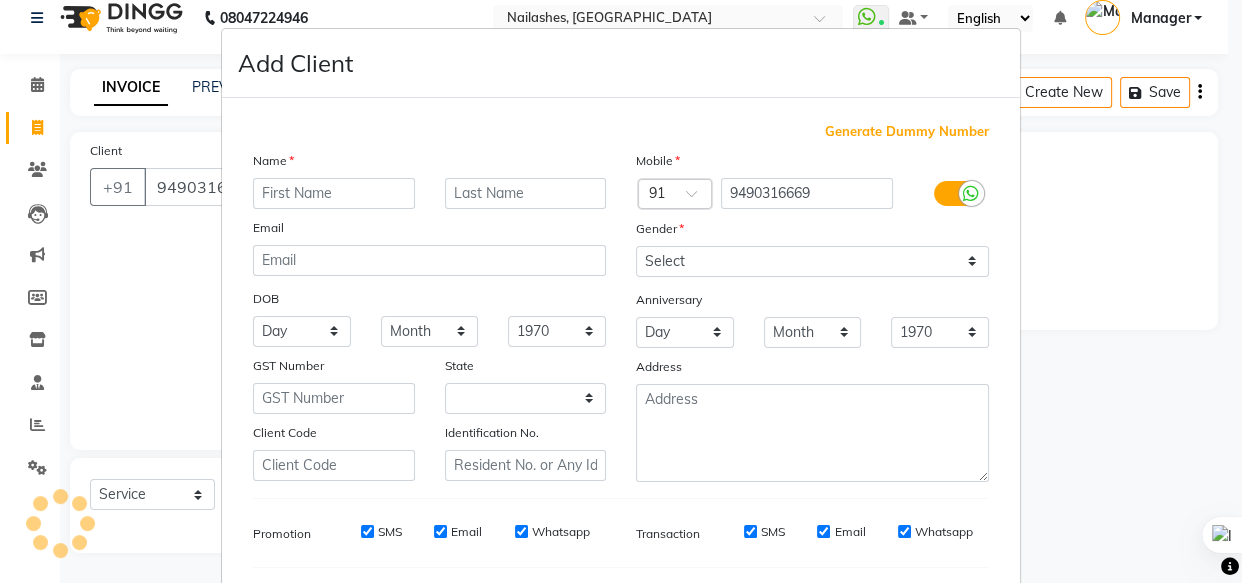 select on "21" 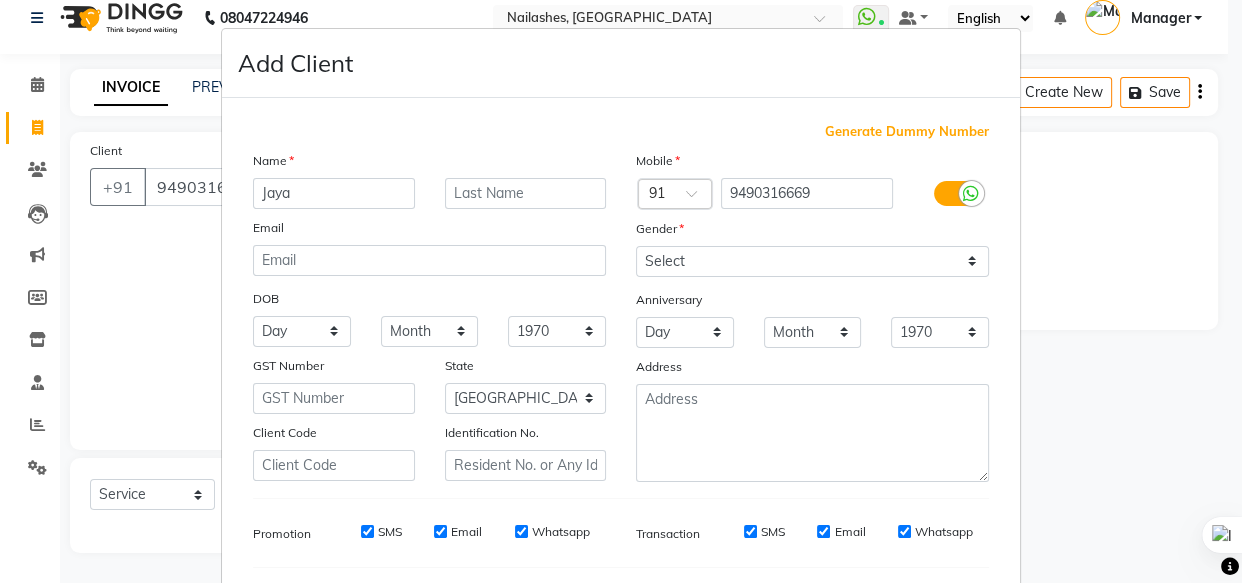 type on "Jaya" 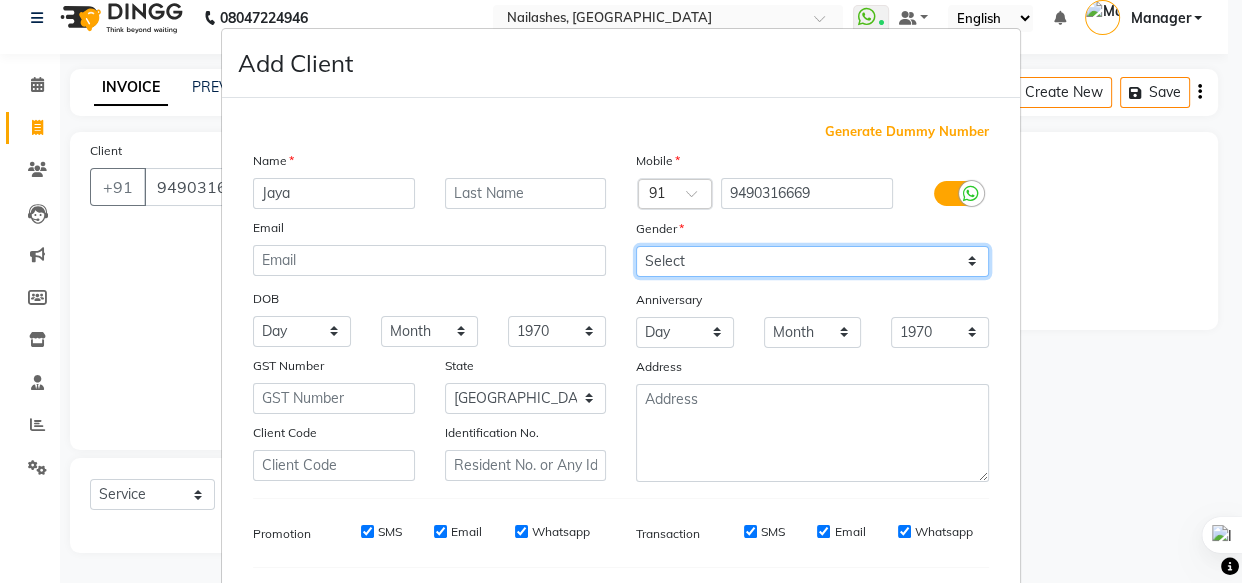 click on "Select [DEMOGRAPHIC_DATA] [DEMOGRAPHIC_DATA] Other Prefer Not To Say" at bounding box center [812, 261] 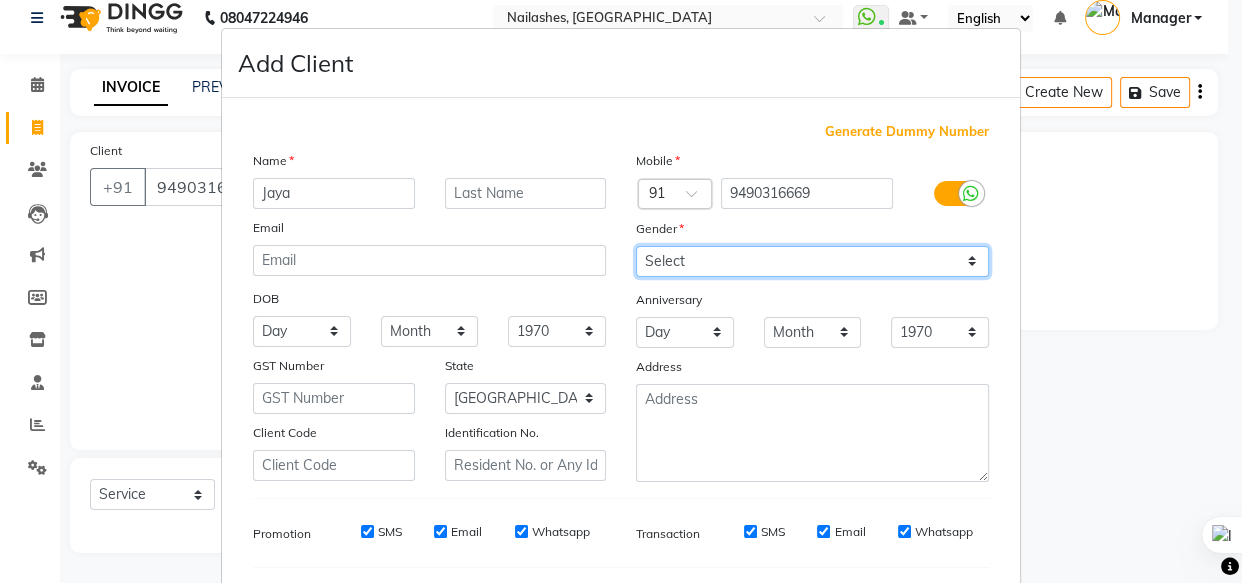 select on "[DEMOGRAPHIC_DATA]" 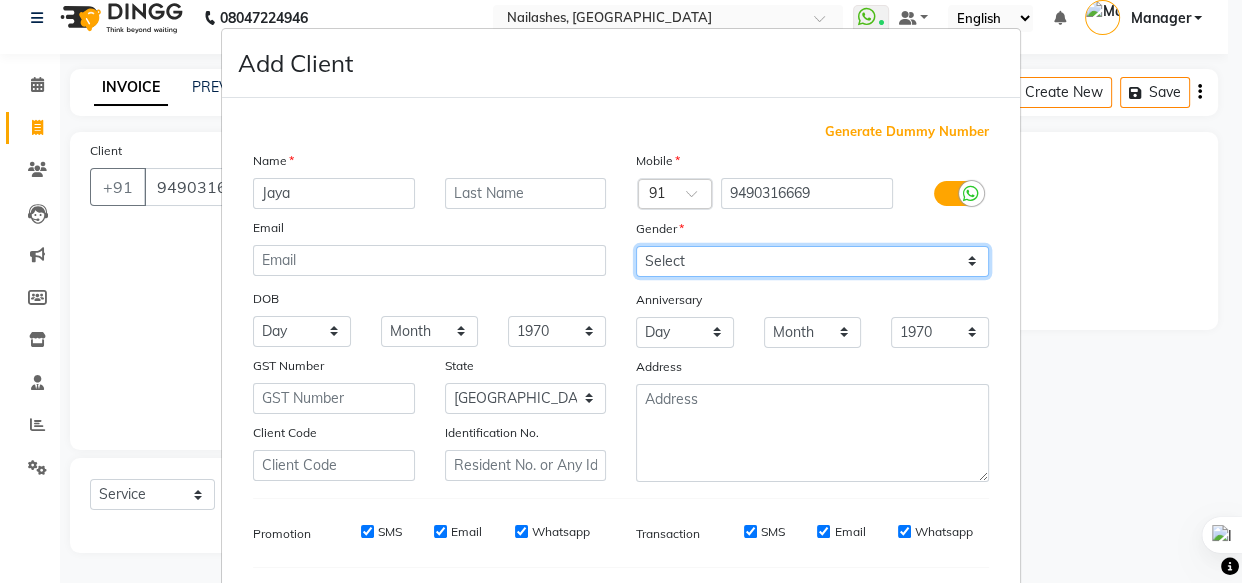 click on "Select [DEMOGRAPHIC_DATA] [DEMOGRAPHIC_DATA] Other Prefer Not To Say" at bounding box center (812, 261) 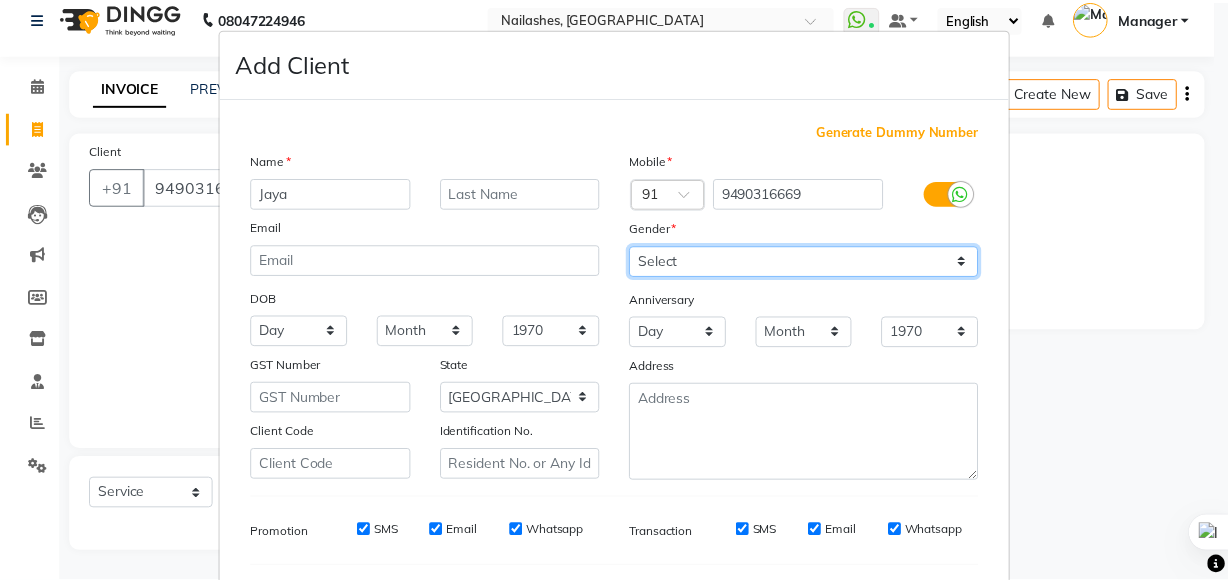 scroll, scrollTop: 270, scrollLeft: 0, axis: vertical 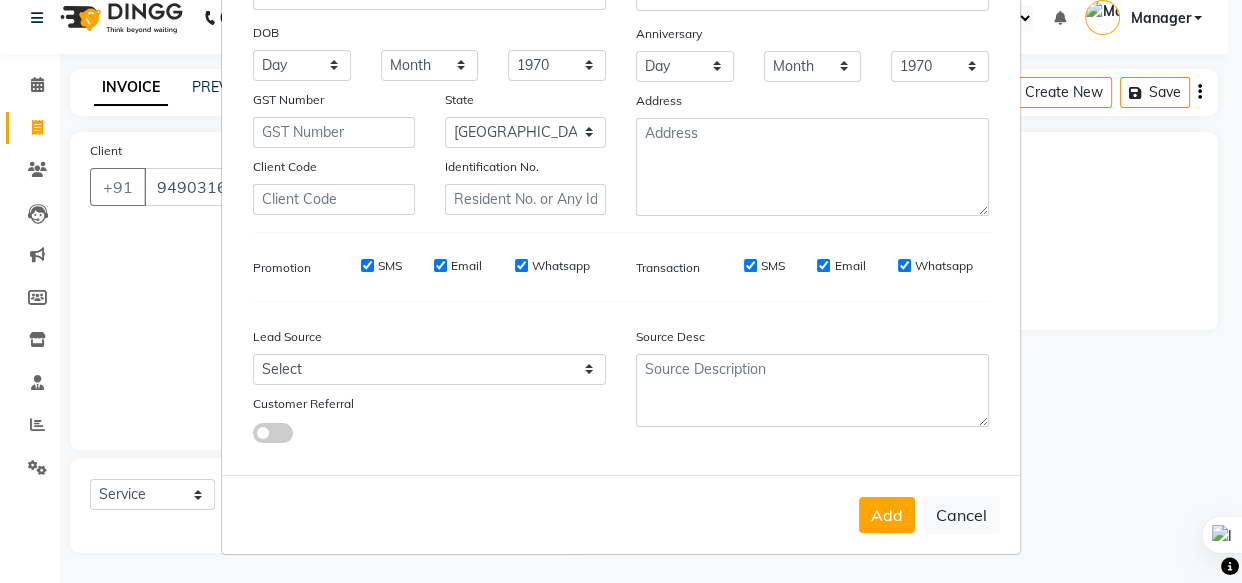 click on "Add   Cancel" at bounding box center (621, 514) 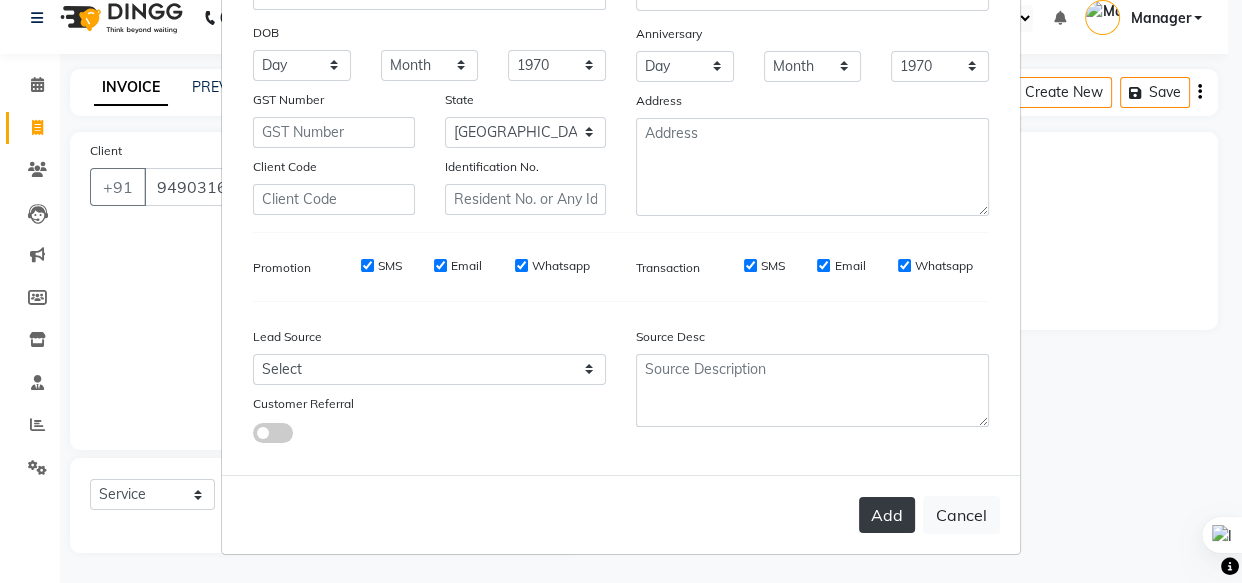 click on "Add" at bounding box center (887, 515) 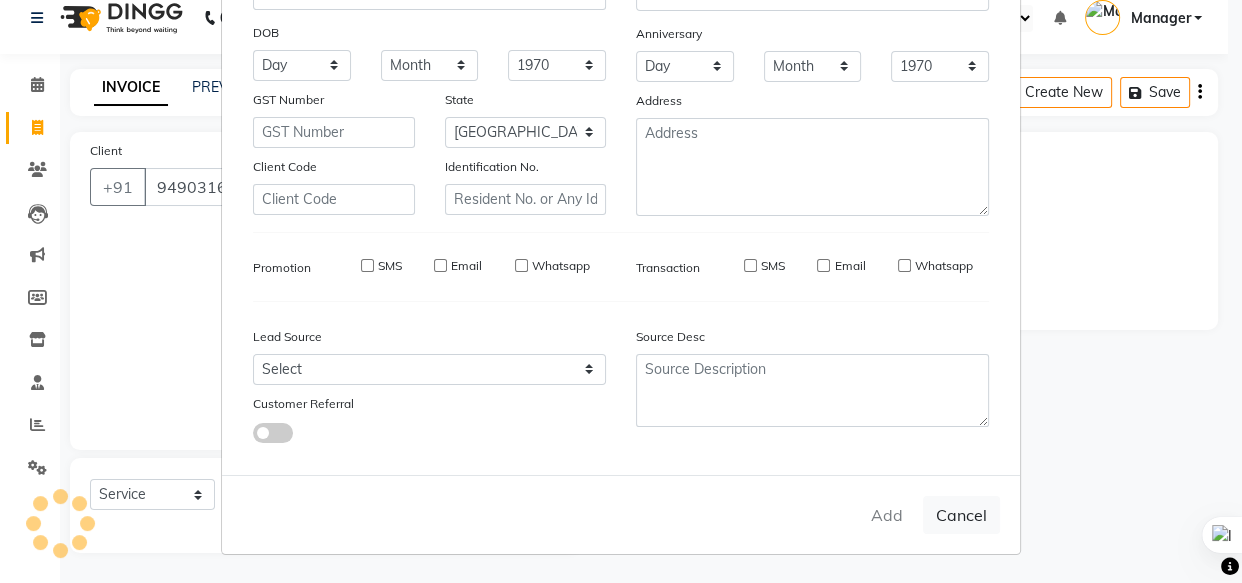type 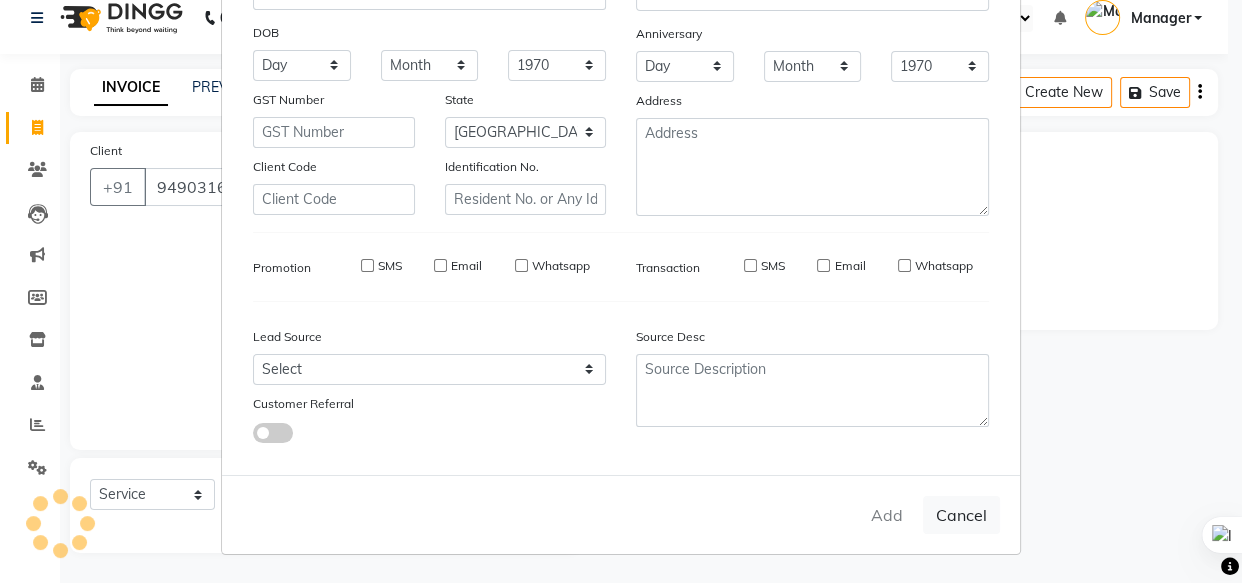 select 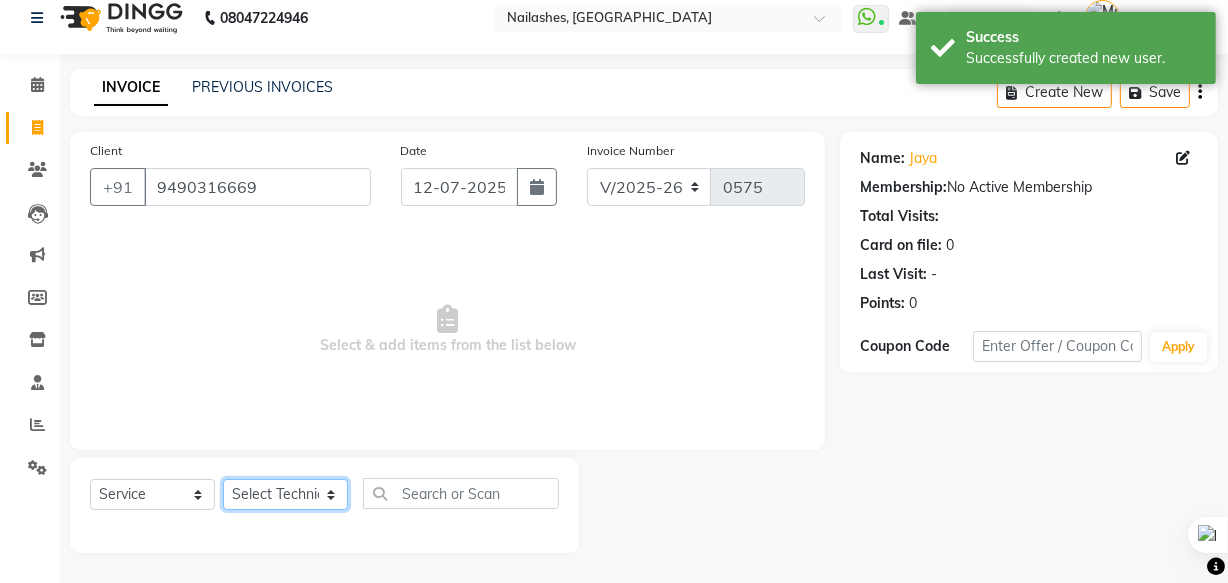click on "Select Technician [PERSON_NAME] [PERSON_NAME] [PERSON_NAME] mam Manager [PERSON_NAME] thei" 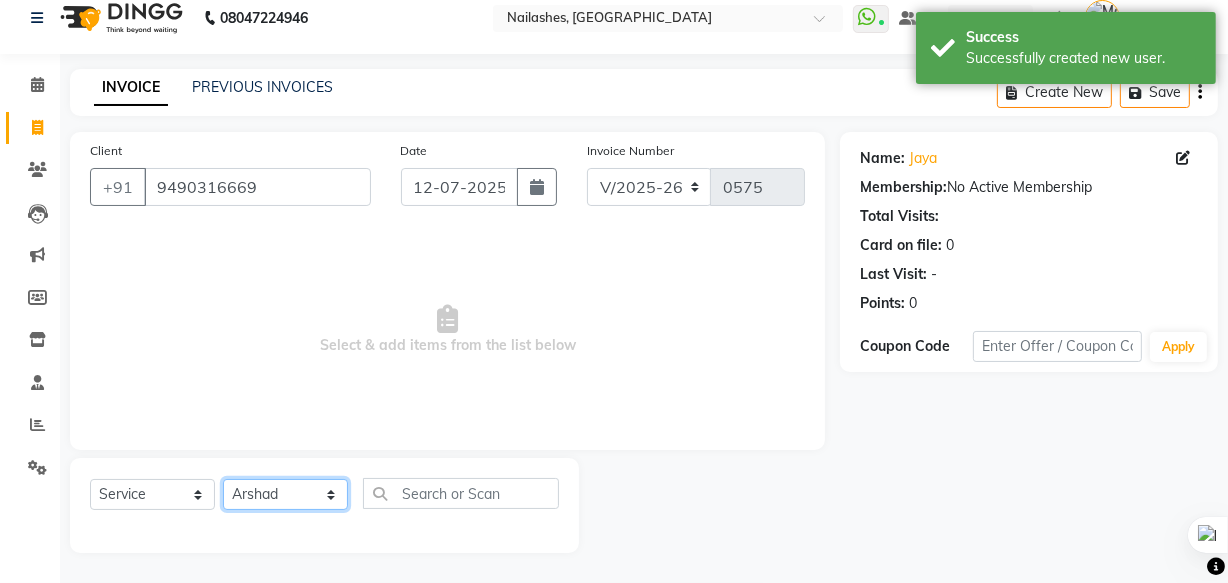 click on "Select Technician [PERSON_NAME] [PERSON_NAME] [PERSON_NAME] mam Manager [PERSON_NAME] thei" 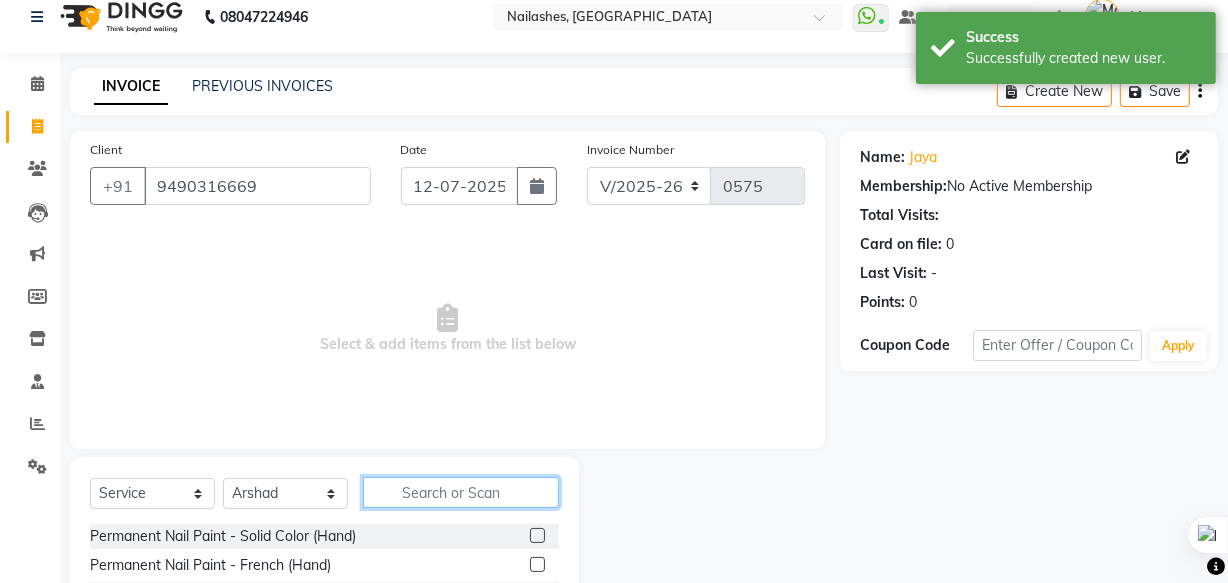 click 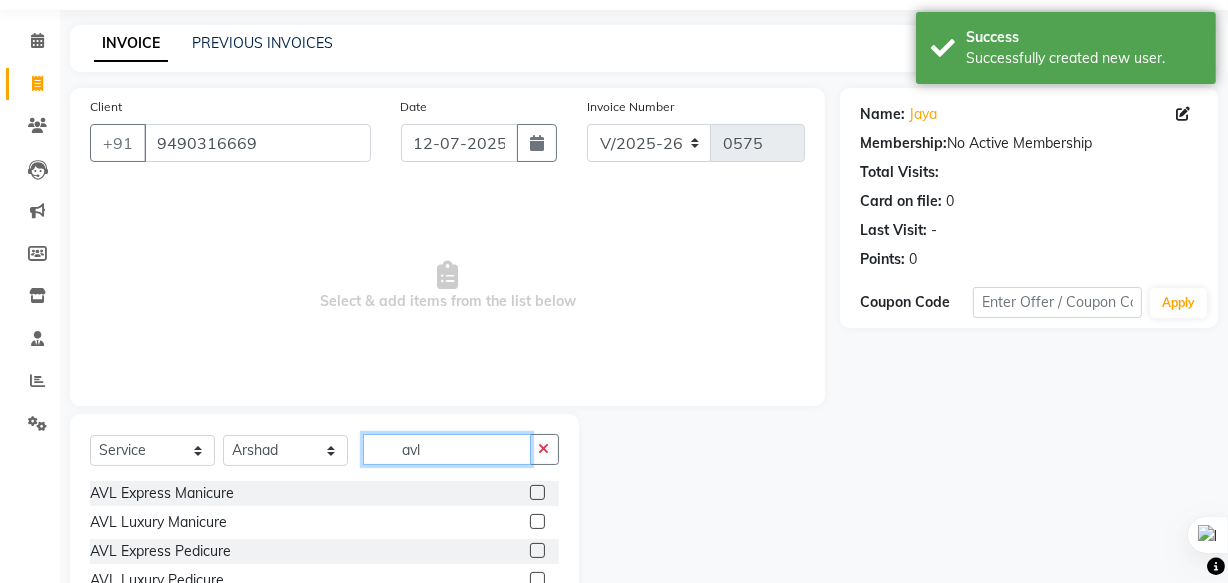 scroll, scrollTop: 134, scrollLeft: 0, axis: vertical 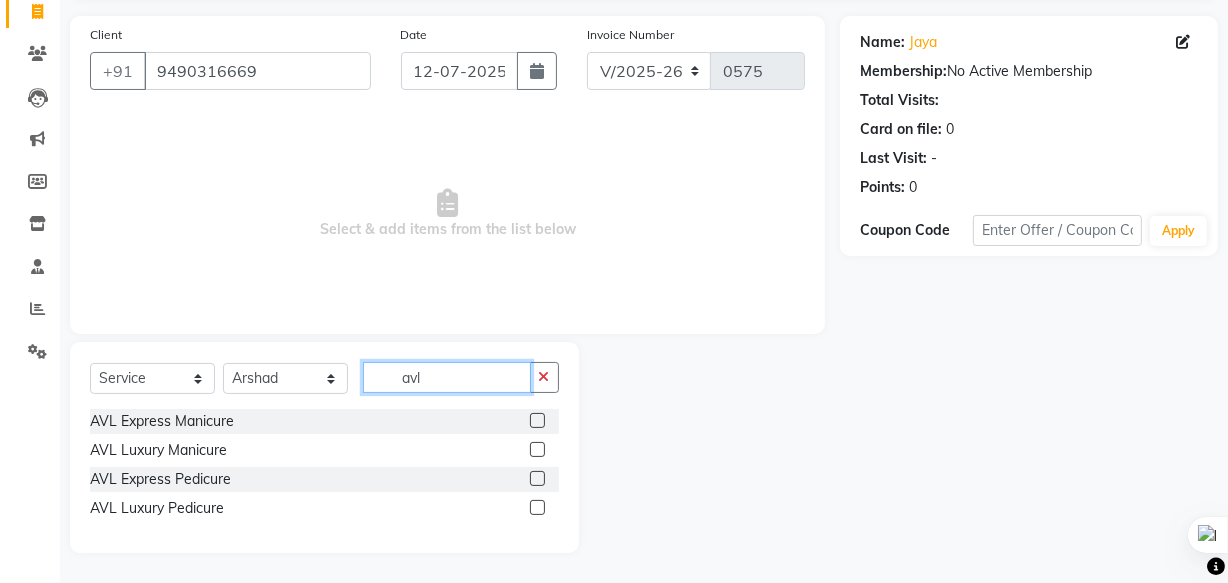 type on "avl" 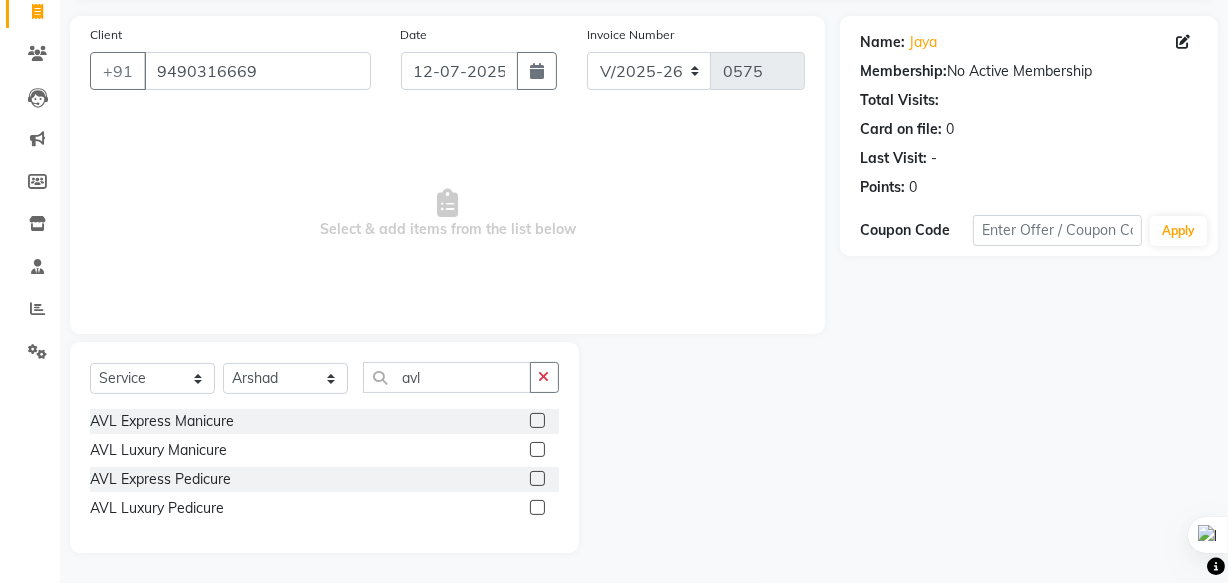click 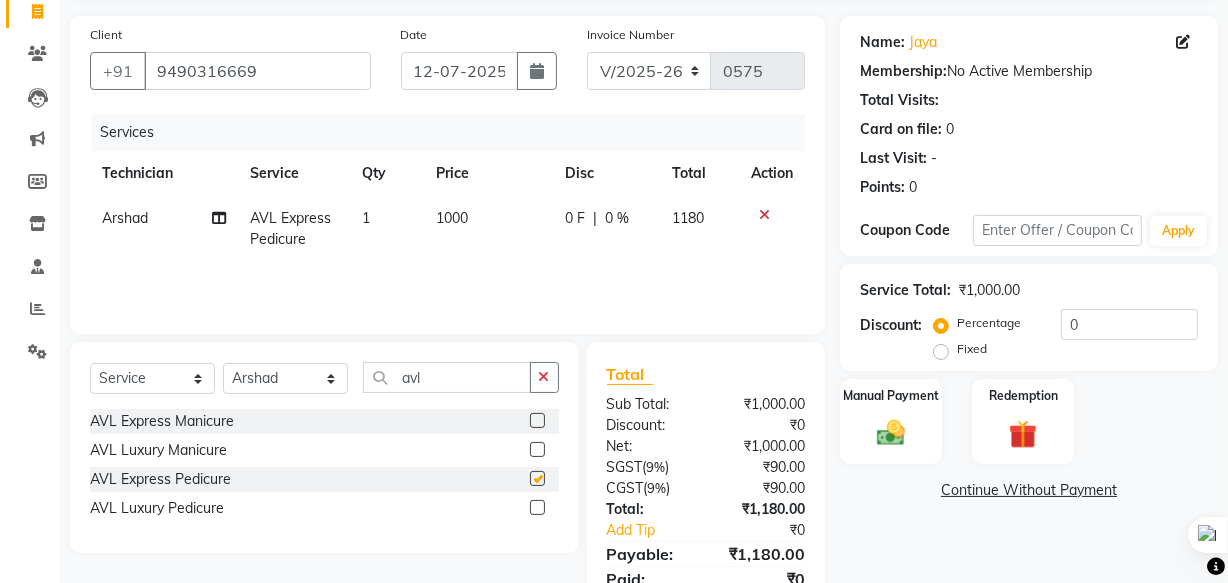 checkbox on "false" 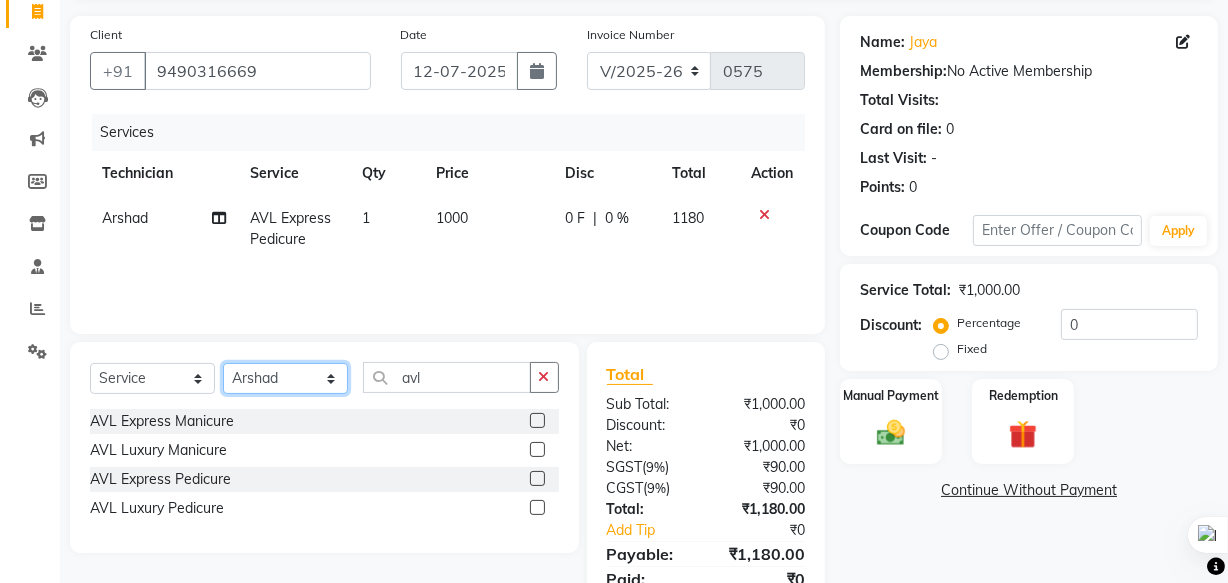 click on "Select Technician [PERSON_NAME] [PERSON_NAME] [PERSON_NAME] mam Manager [PERSON_NAME] thei" 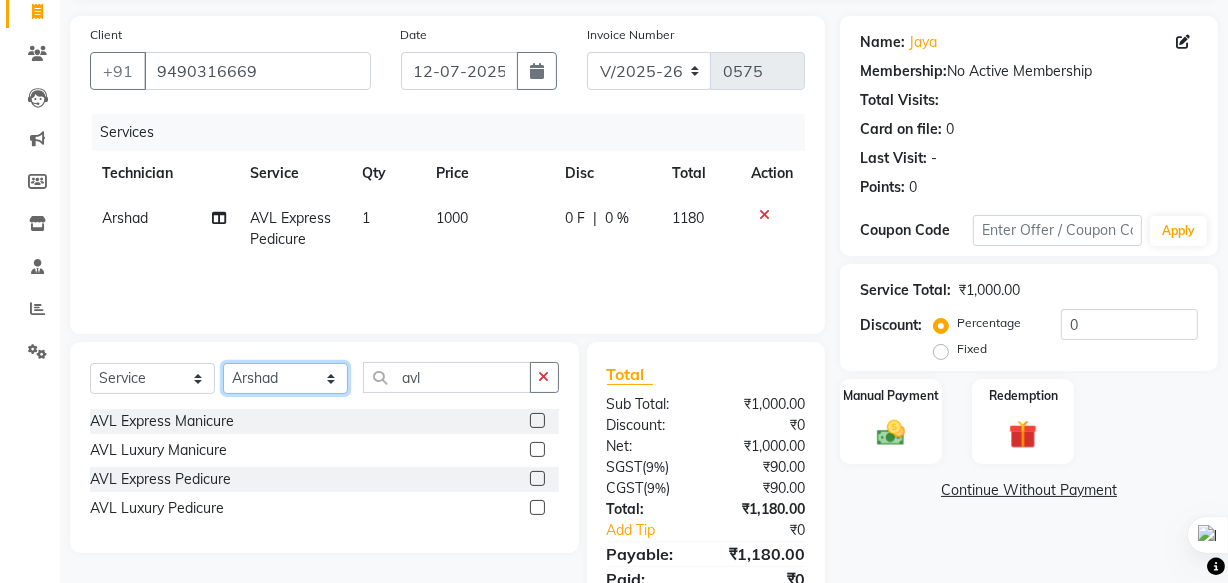 select on "67123" 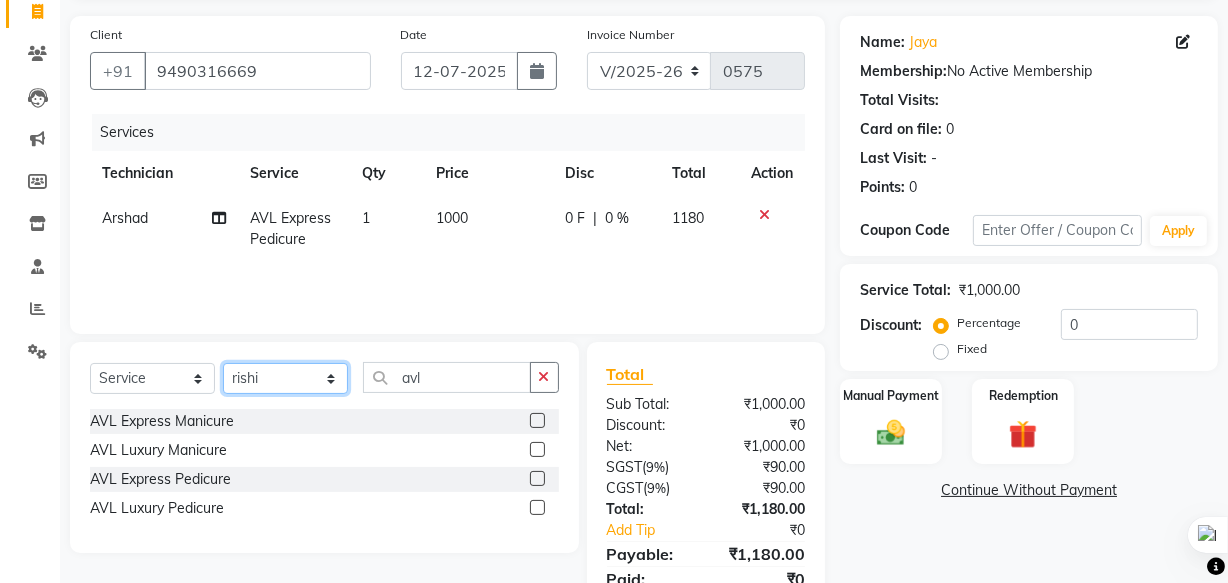 click on "Select Technician [PERSON_NAME] [PERSON_NAME] [PERSON_NAME] mam Manager [PERSON_NAME] thei" 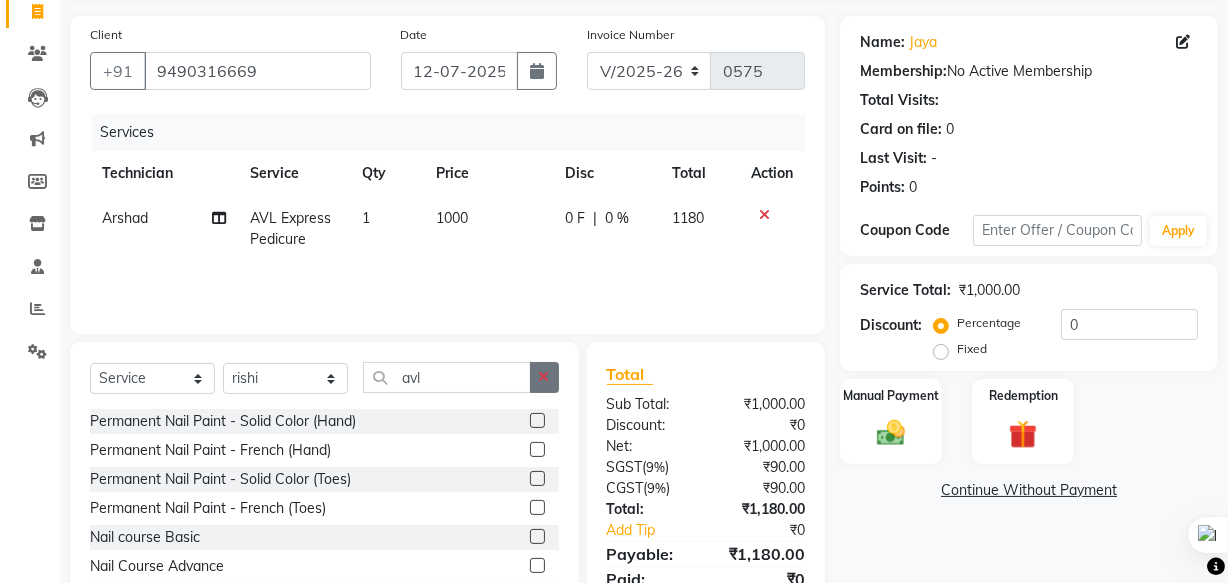 click 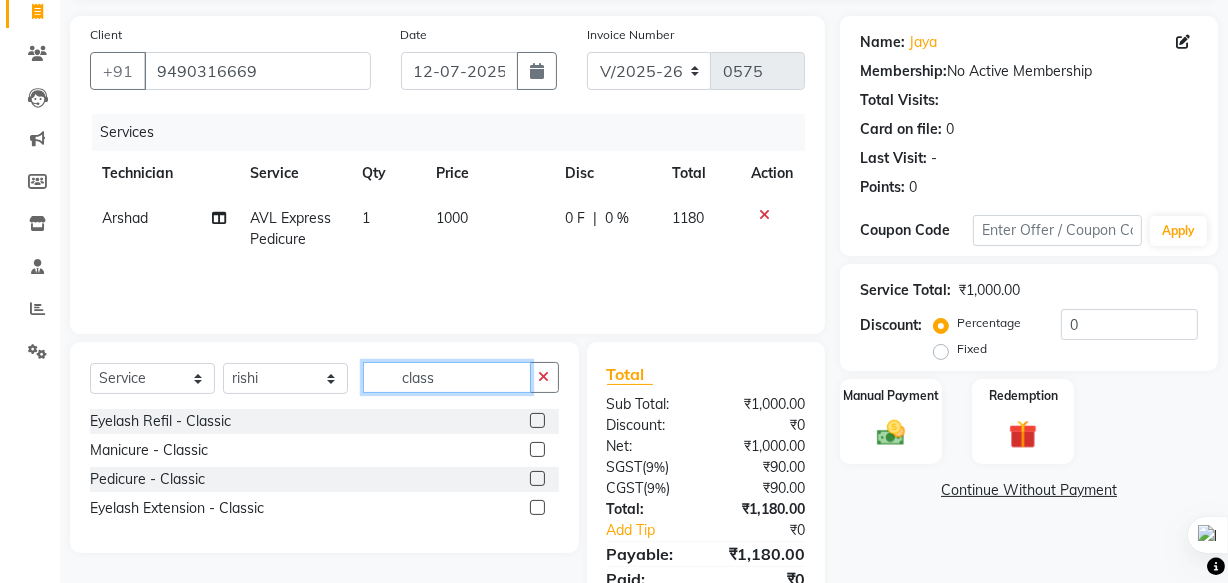 type on "class" 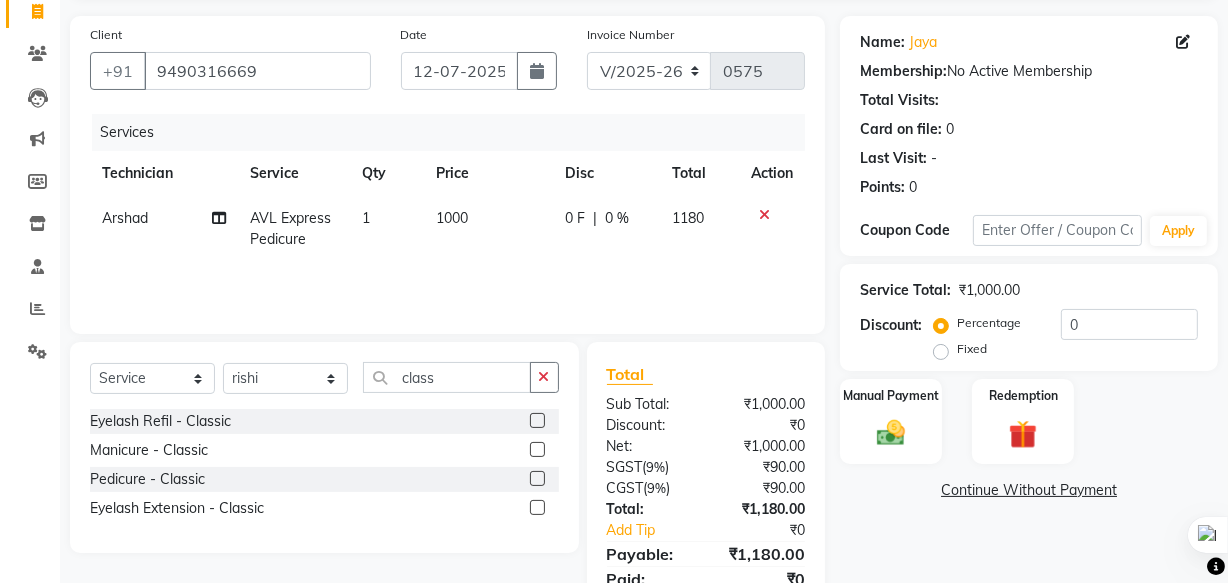 click 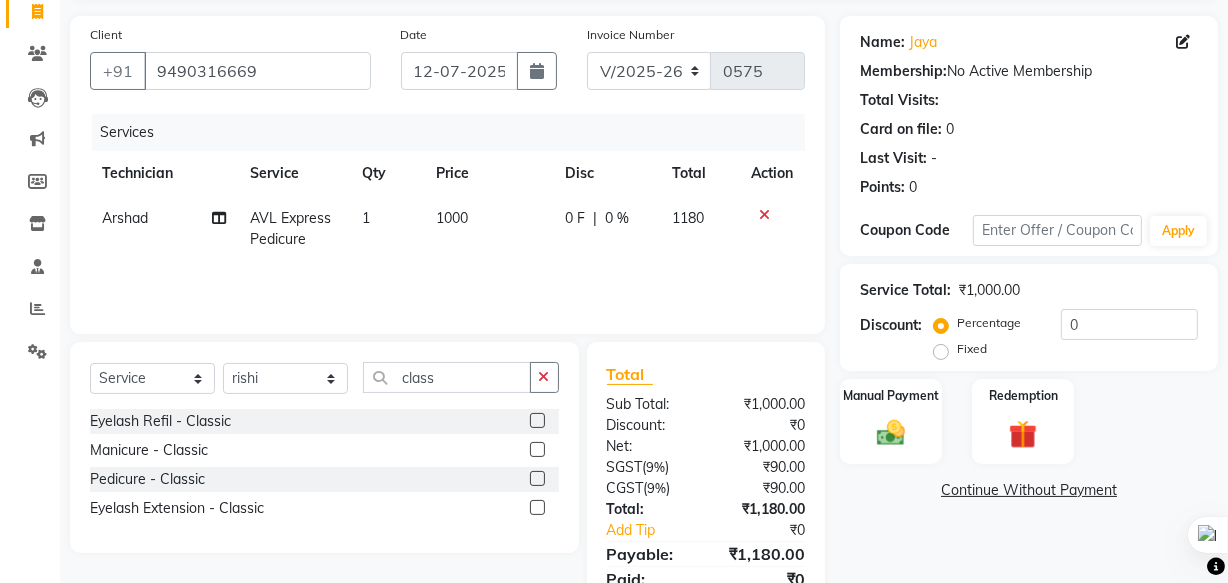click at bounding box center [536, 450] 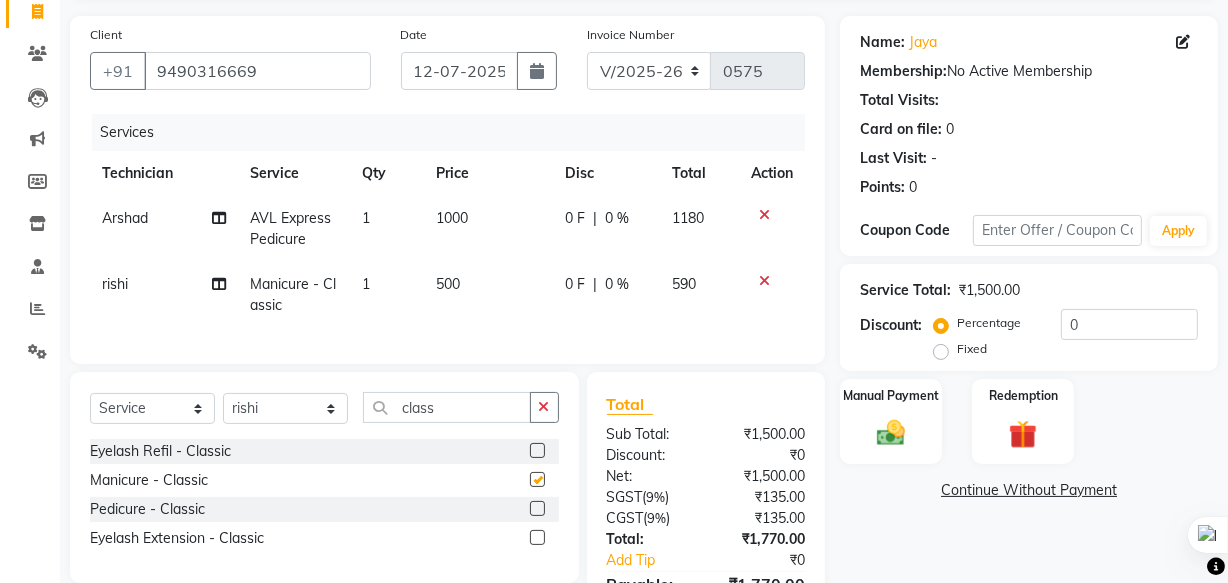 checkbox on "false" 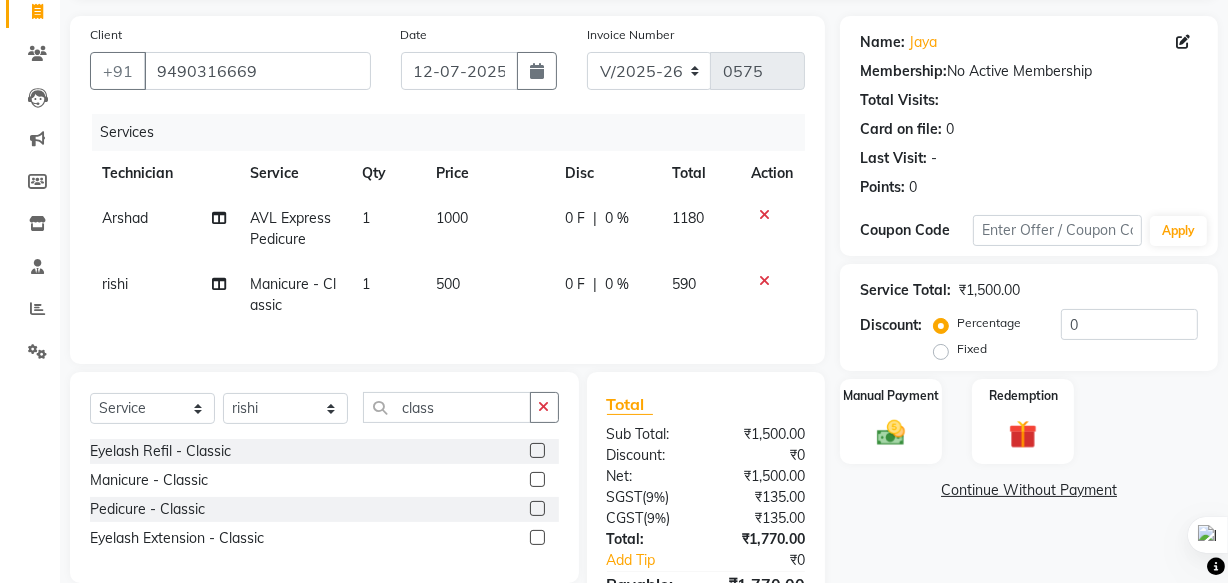 click on "500" 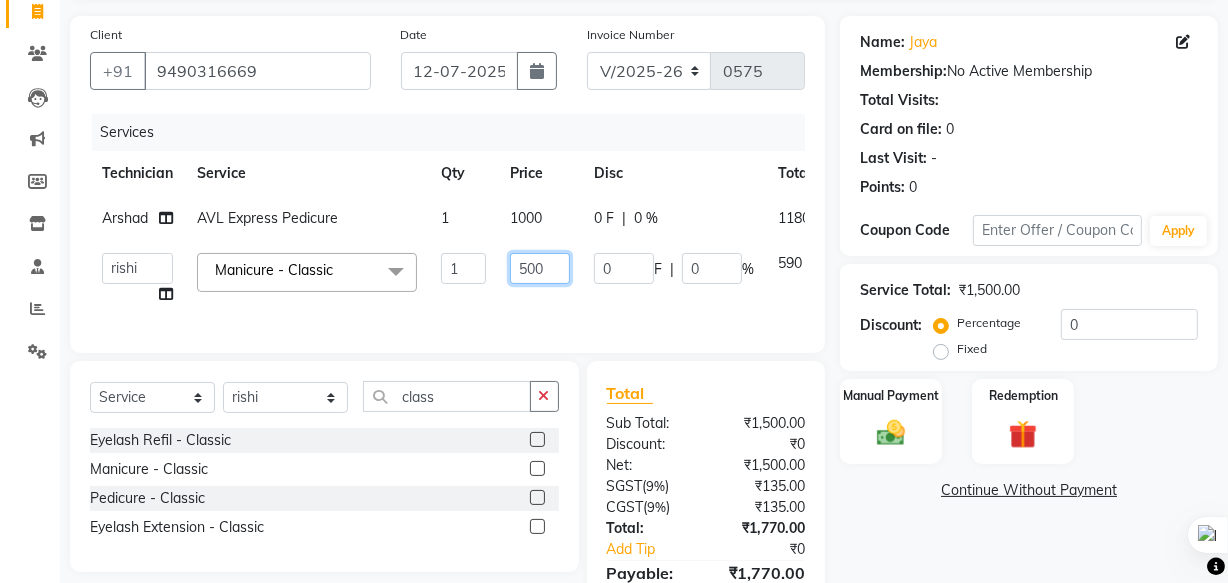 click on "500" 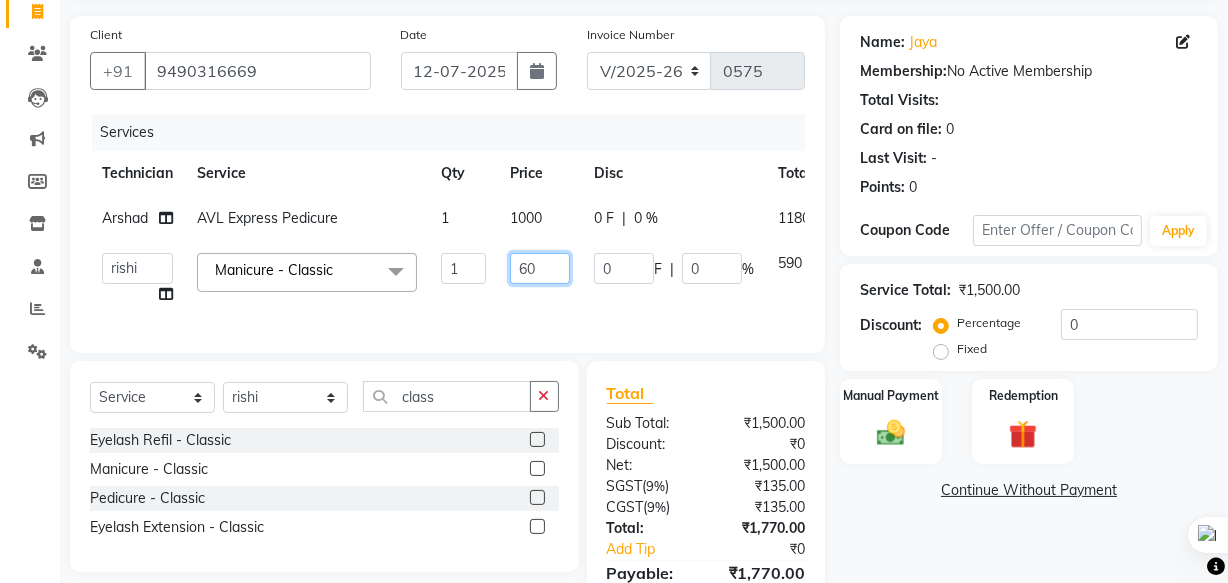 type on "600" 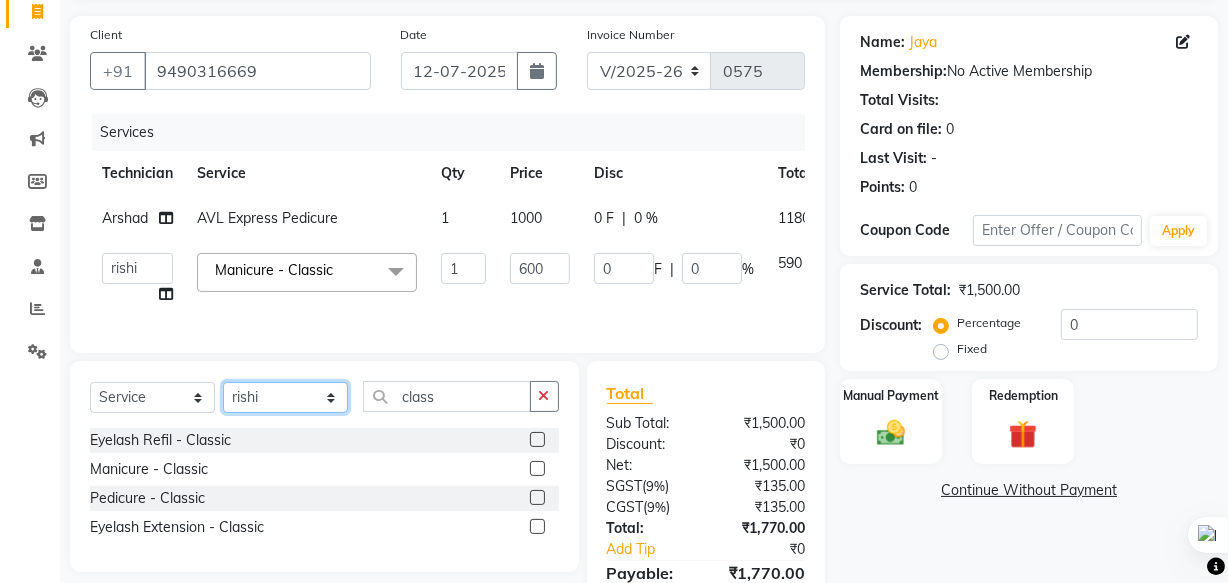 click on "Select Technician [PERSON_NAME] [PERSON_NAME] [PERSON_NAME] mam Manager [PERSON_NAME] thei" 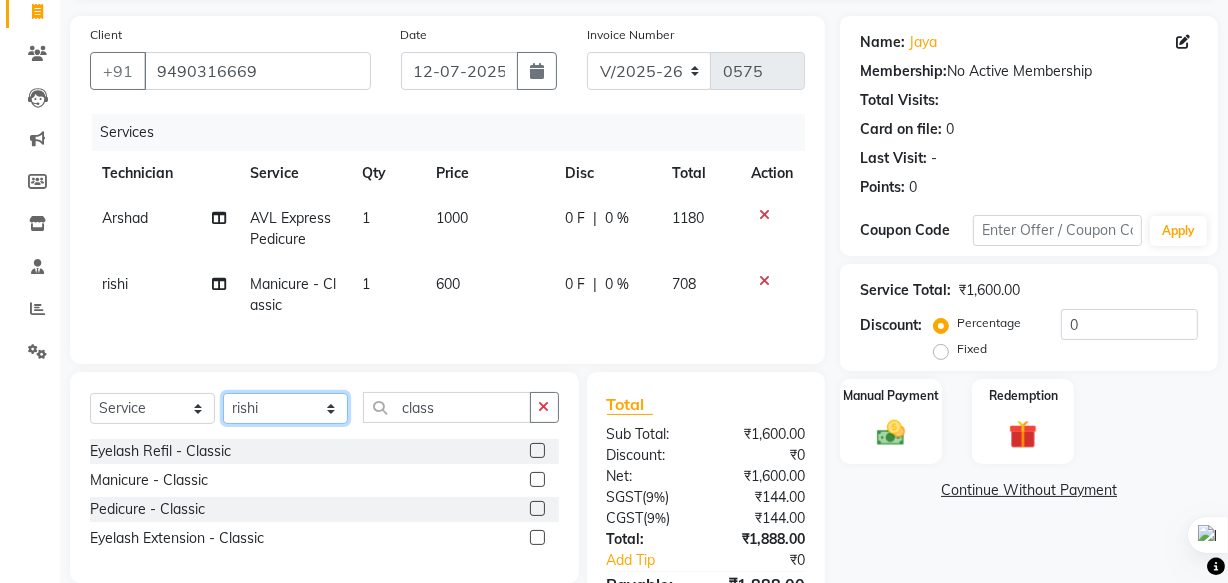 select on "76516" 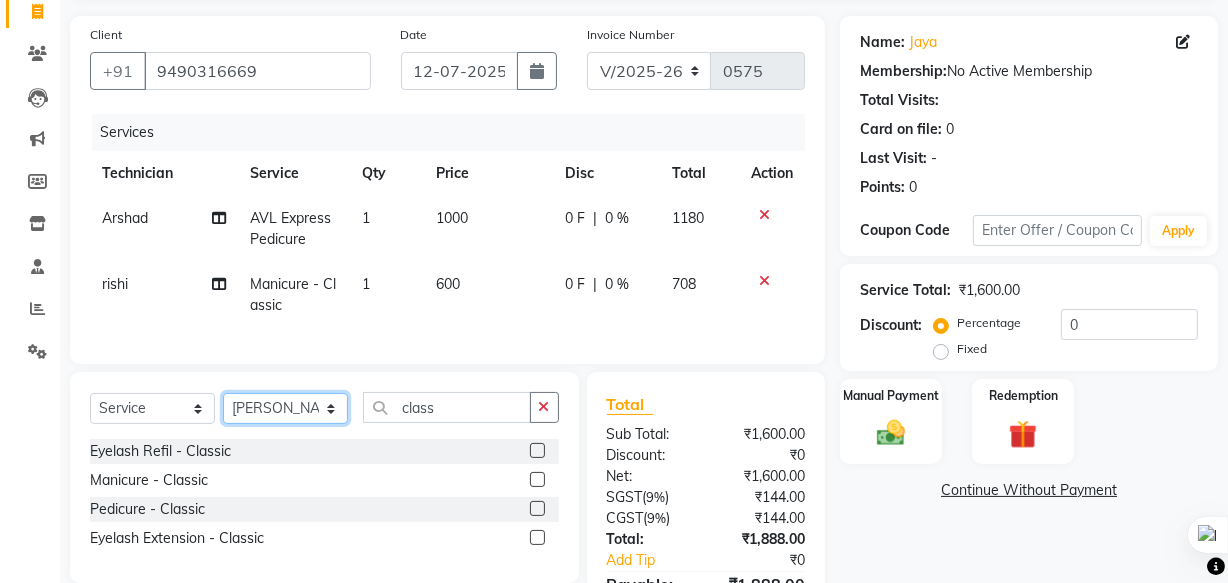 click on "Select Technician [PERSON_NAME] [PERSON_NAME] [PERSON_NAME] mam Manager [PERSON_NAME] thei" 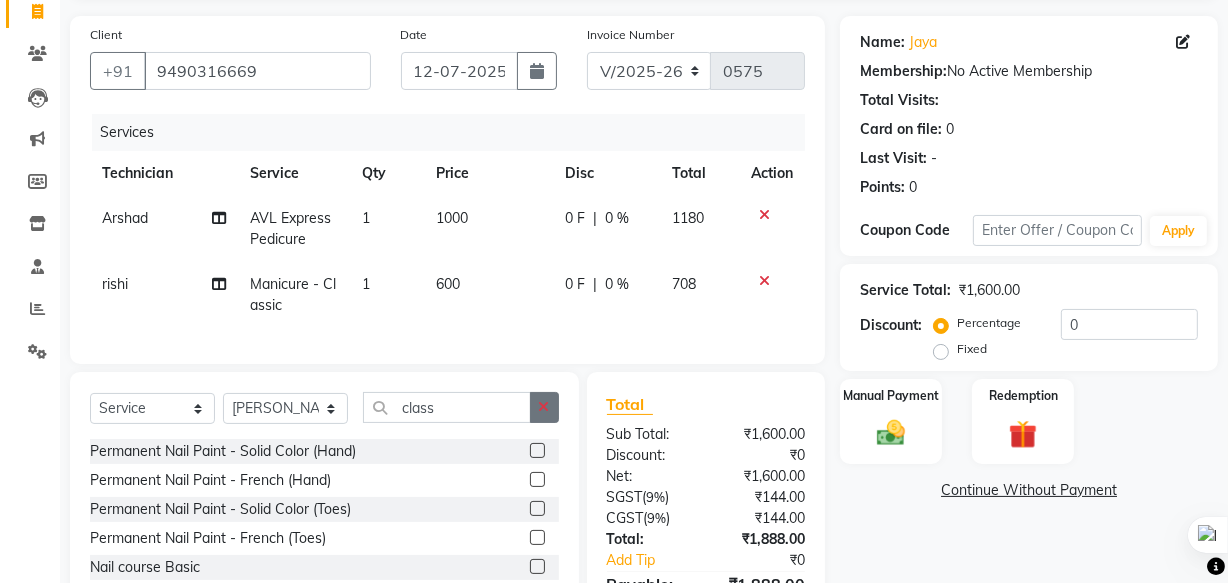 click 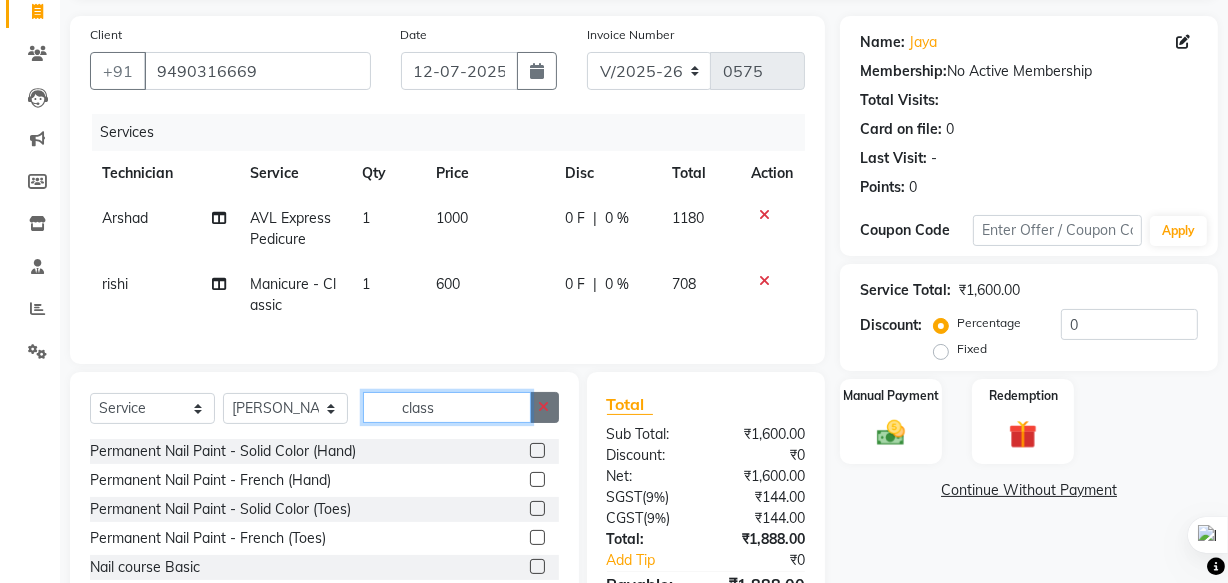 type 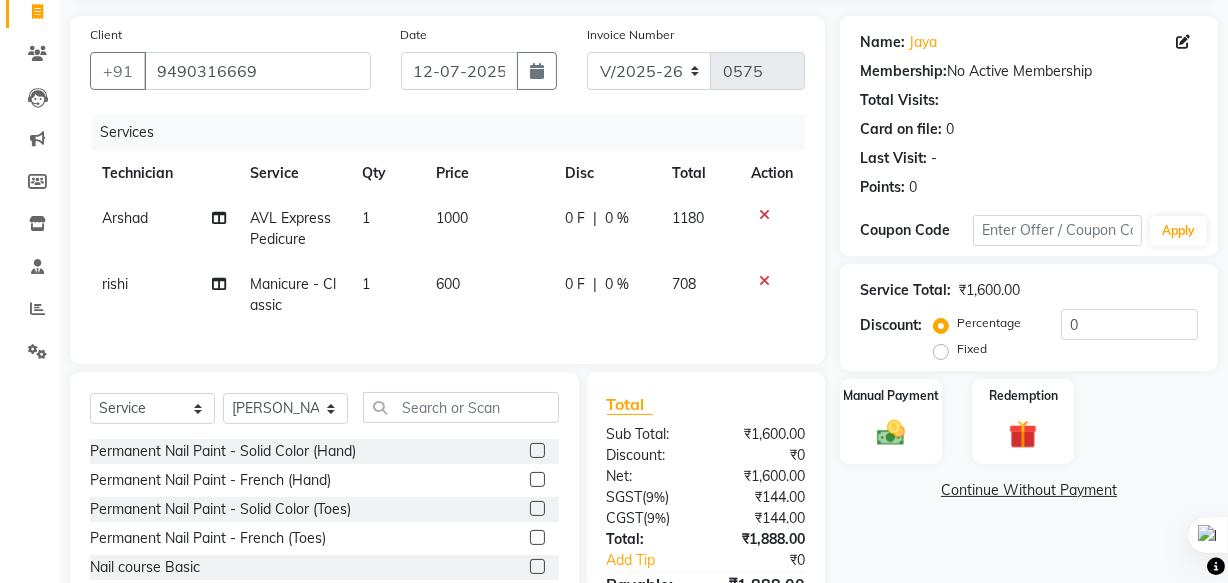 click 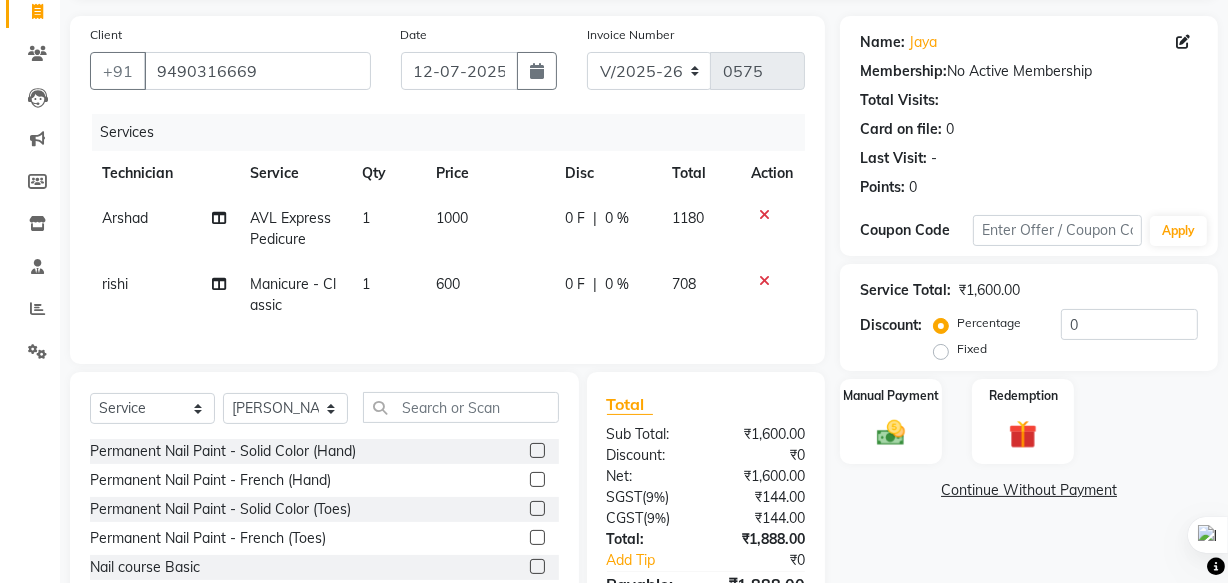click at bounding box center [536, 451] 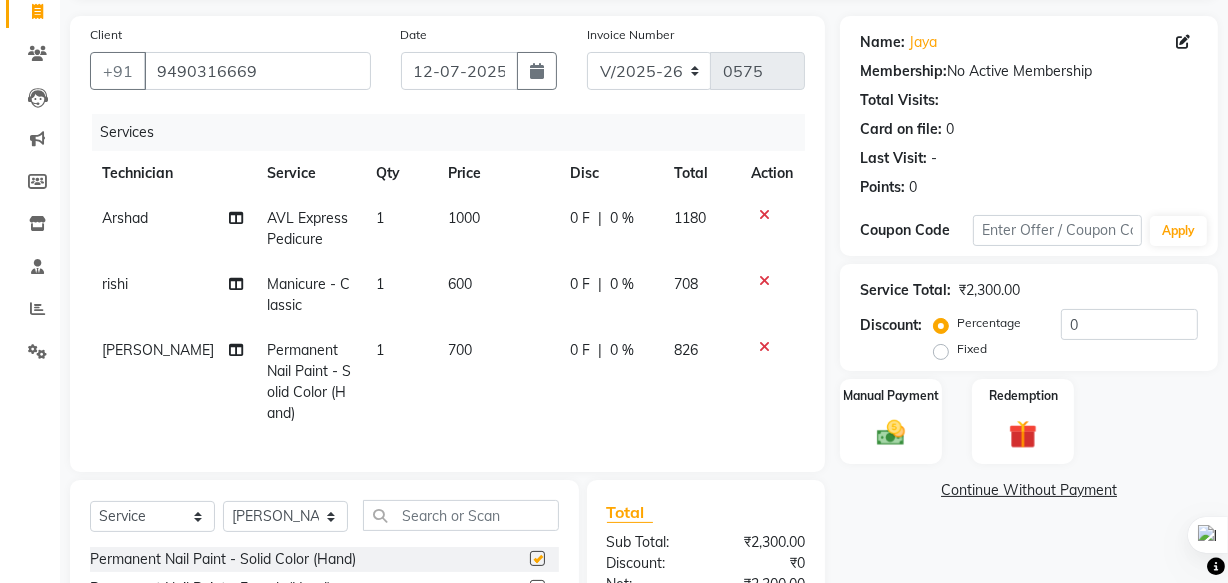 checkbox on "false" 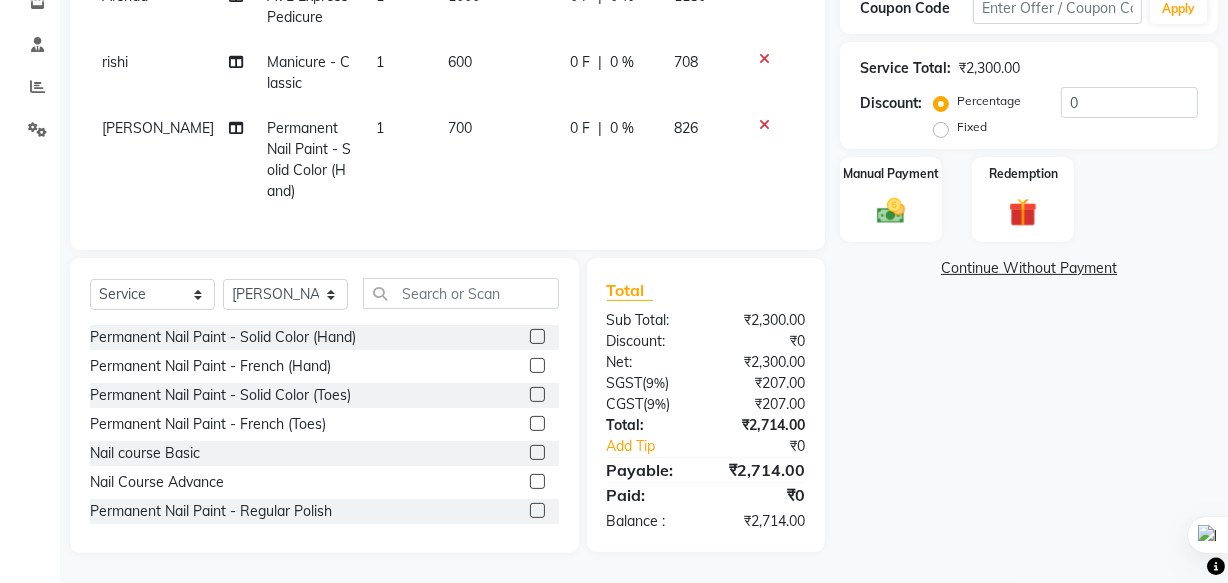 scroll, scrollTop: 370, scrollLeft: 0, axis: vertical 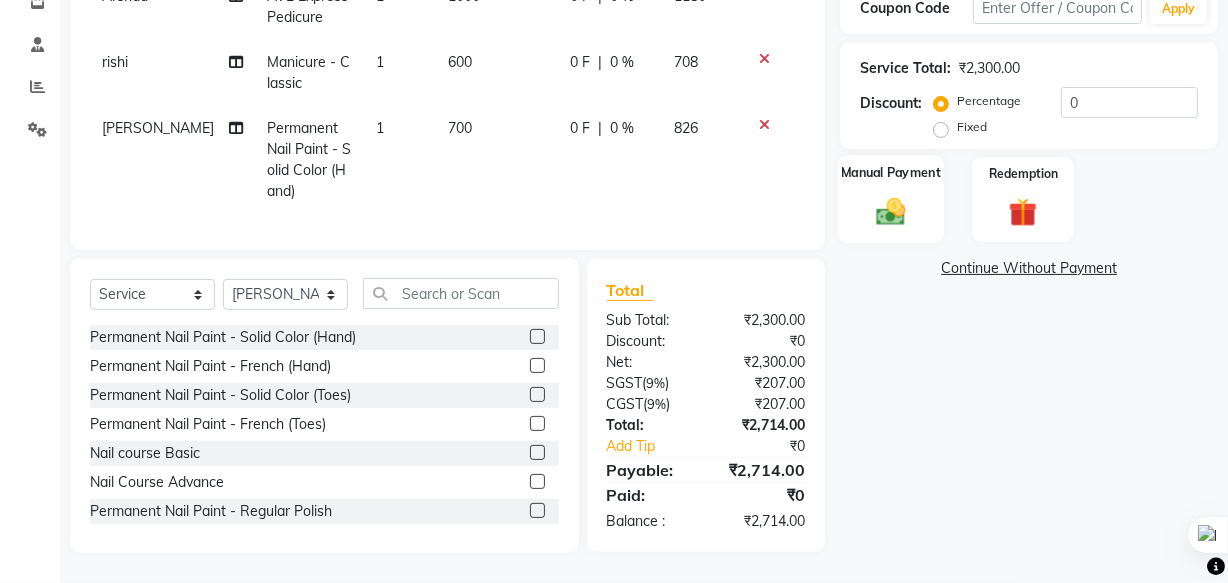click on "Manual Payment" 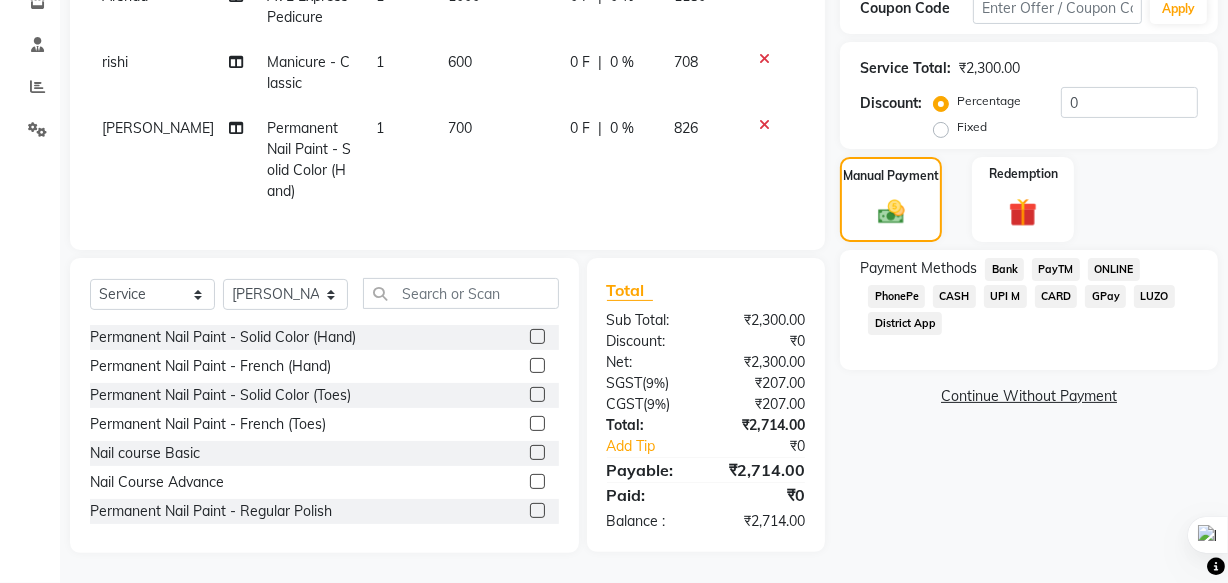 click on "UPI M" 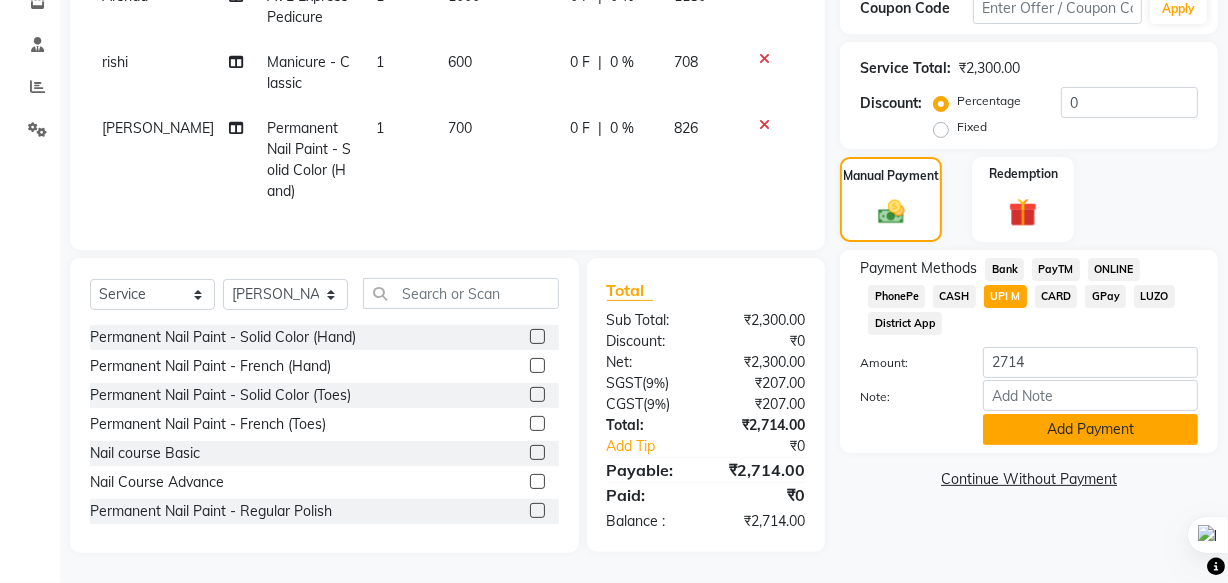 click on "Add Payment" 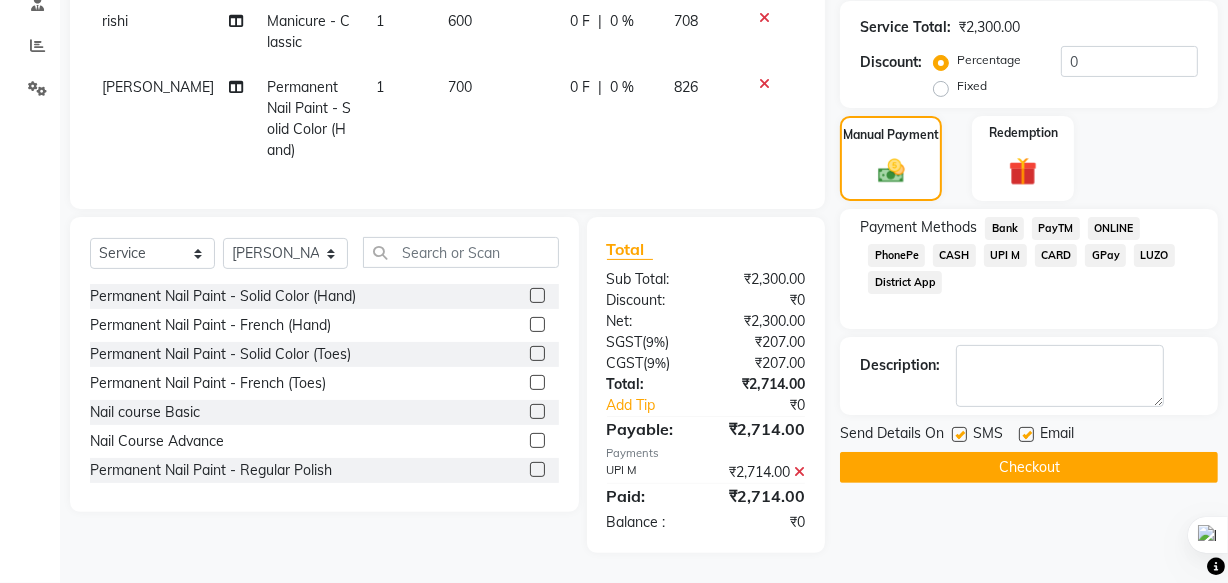 scroll, scrollTop: 411, scrollLeft: 0, axis: vertical 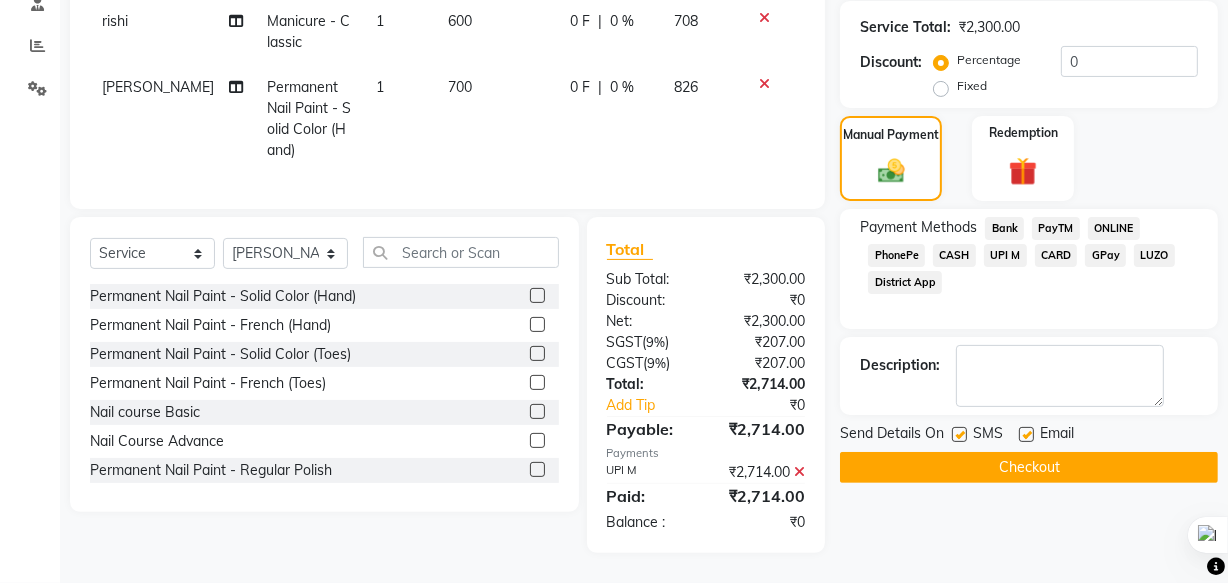 click on "Checkout" 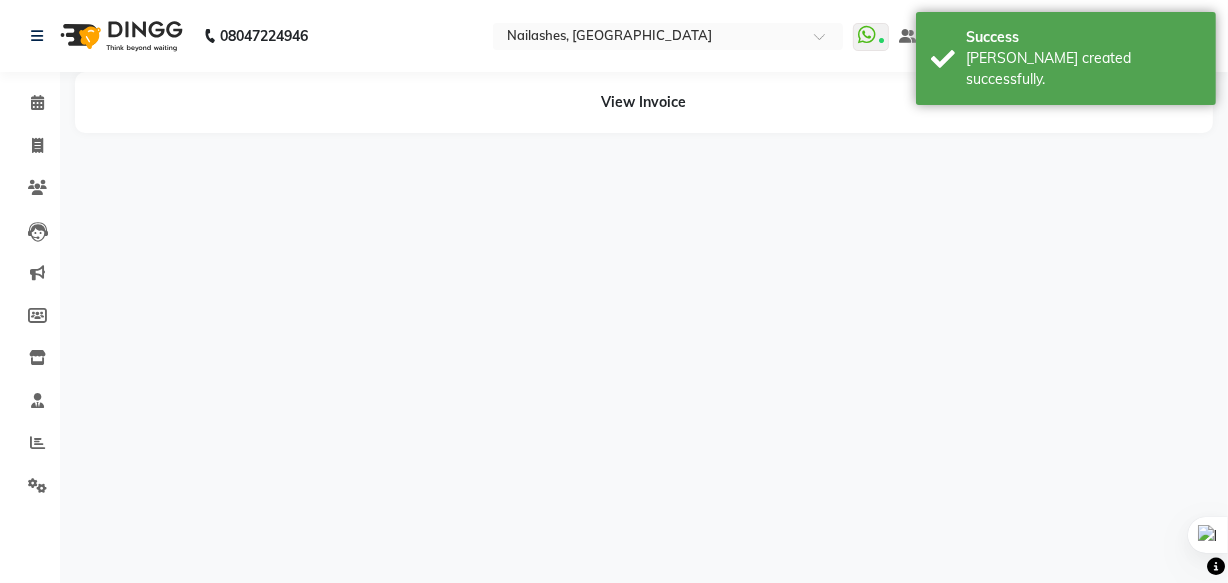 scroll, scrollTop: 0, scrollLeft: 0, axis: both 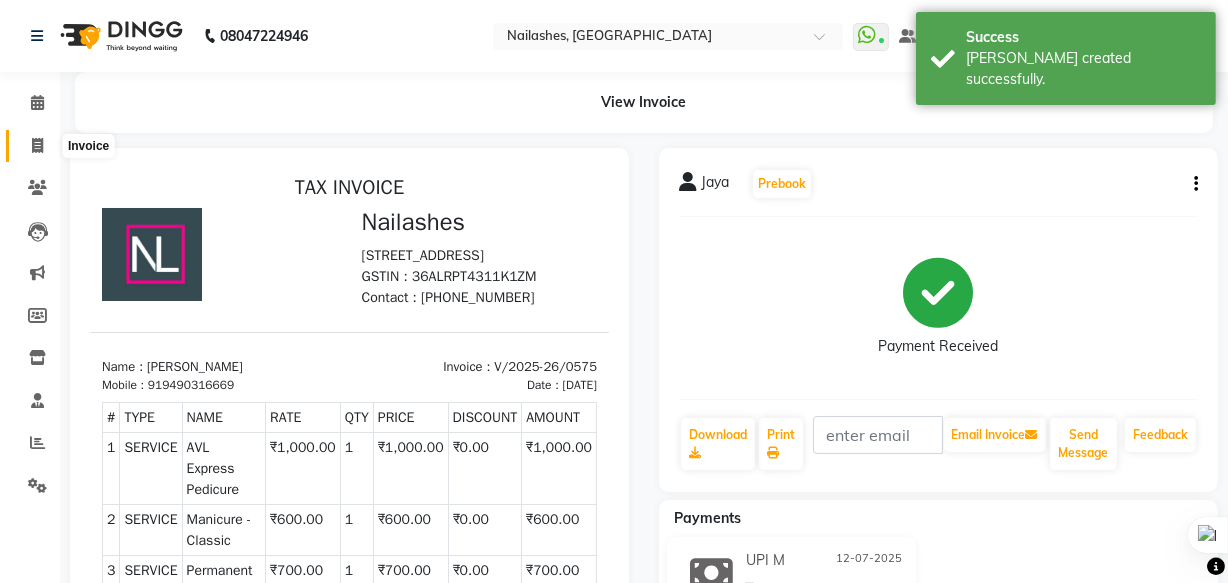click 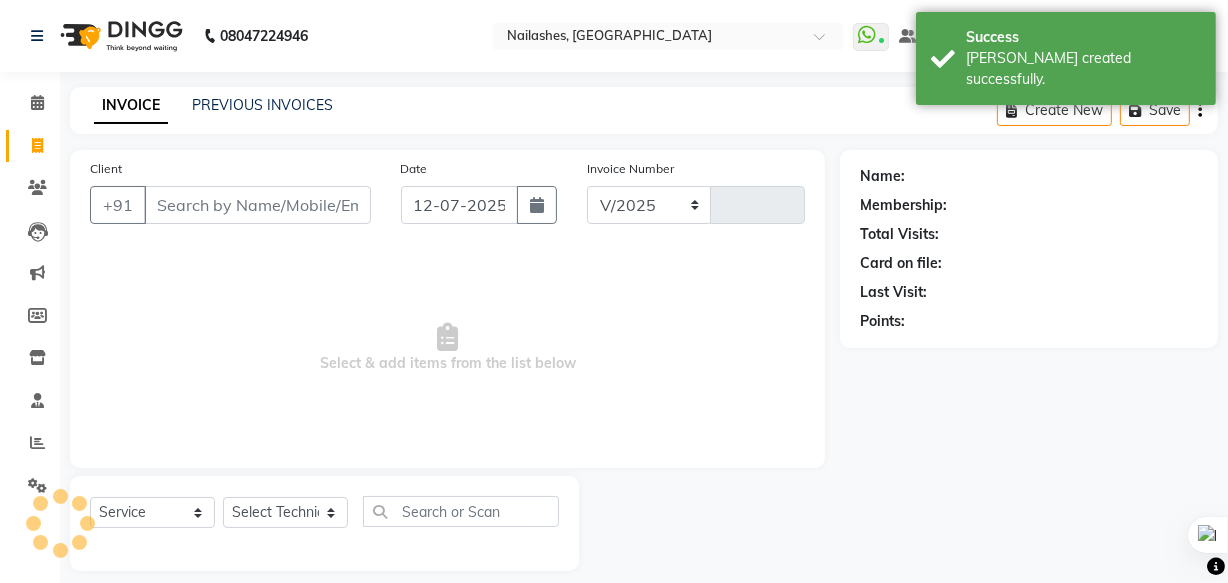 select on "5759" 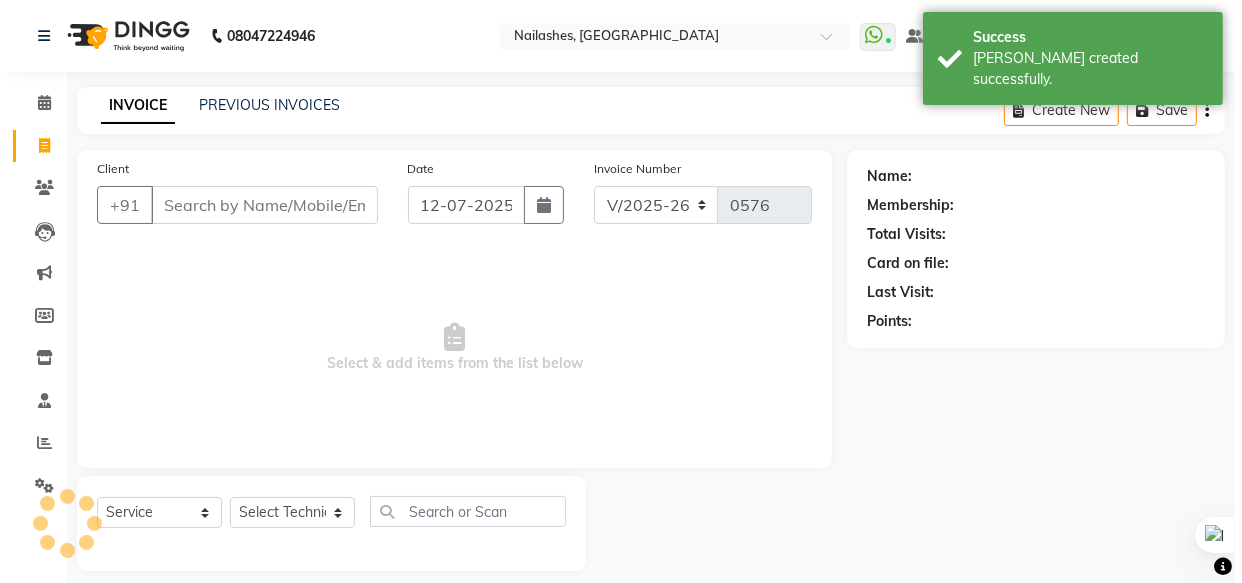 scroll, scrollTop: 19, scrollLeft: 0, axis: vertical 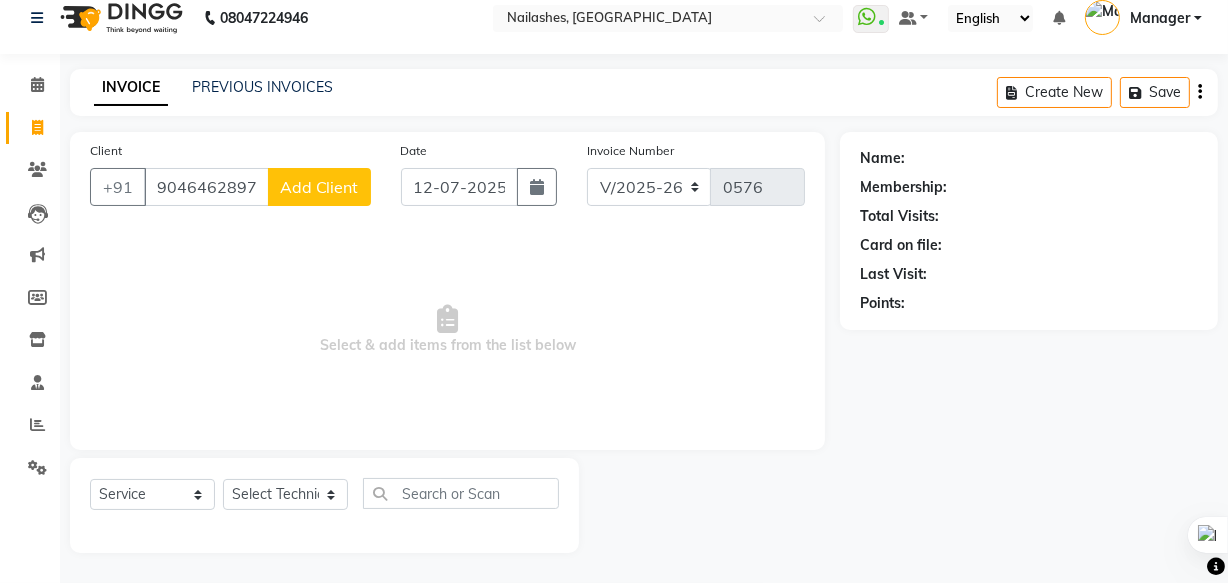 type on "9046462897" 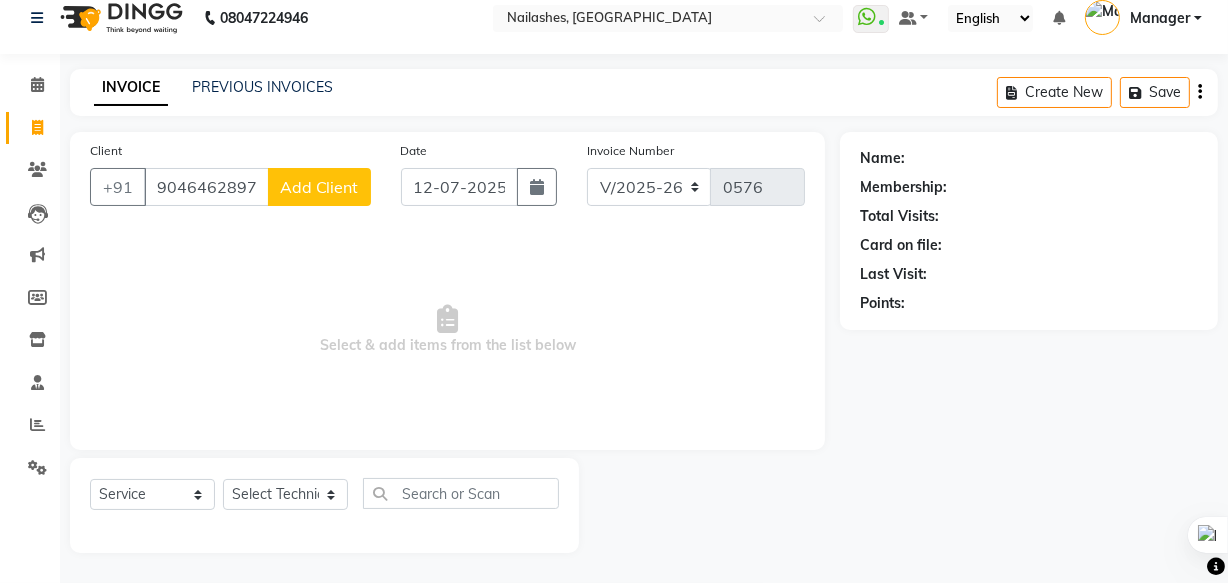 select on "21" 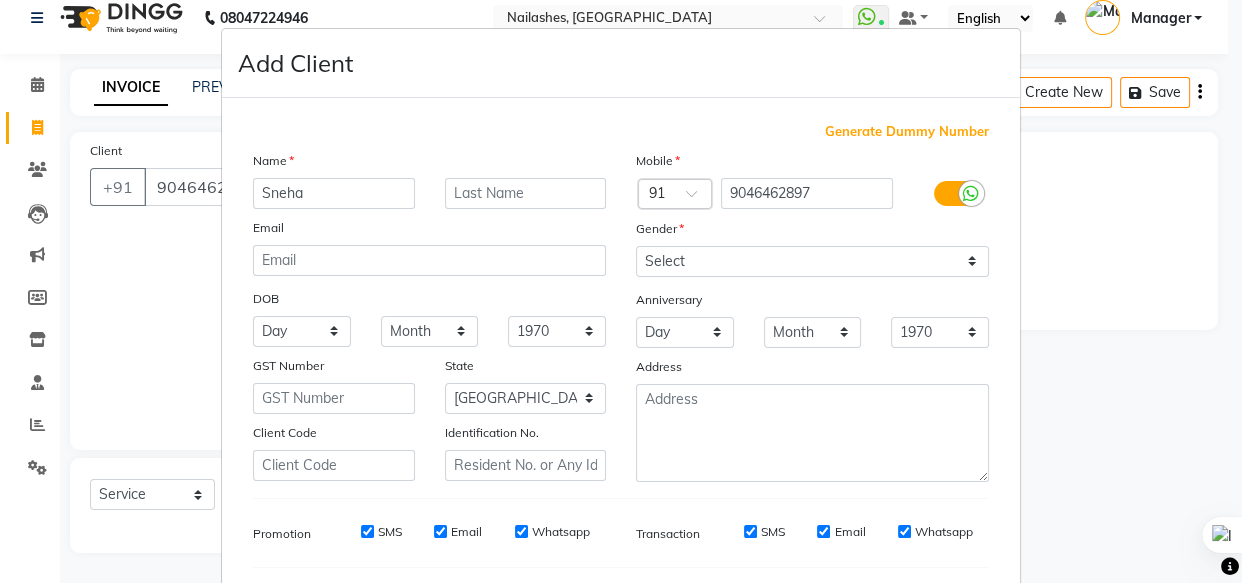 type on "Sneha" 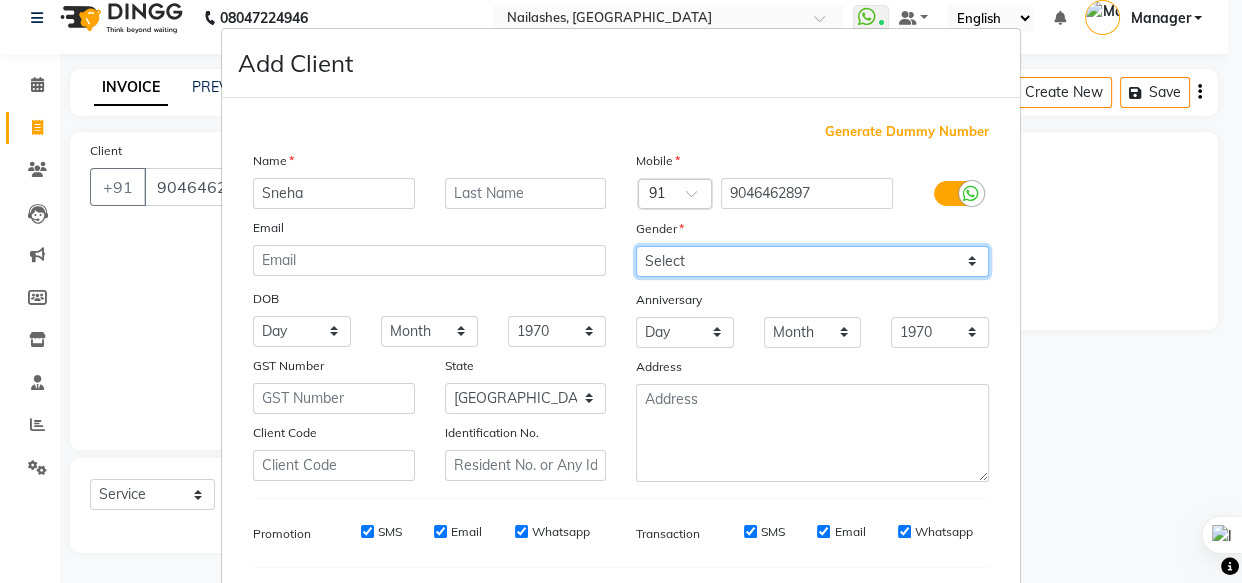 click on "Select [DEMOGRAPHIC_DATA] [DEMOGRAPHIC_DATA] Other Prefer Not To Say" at bounding box center [812, 261] 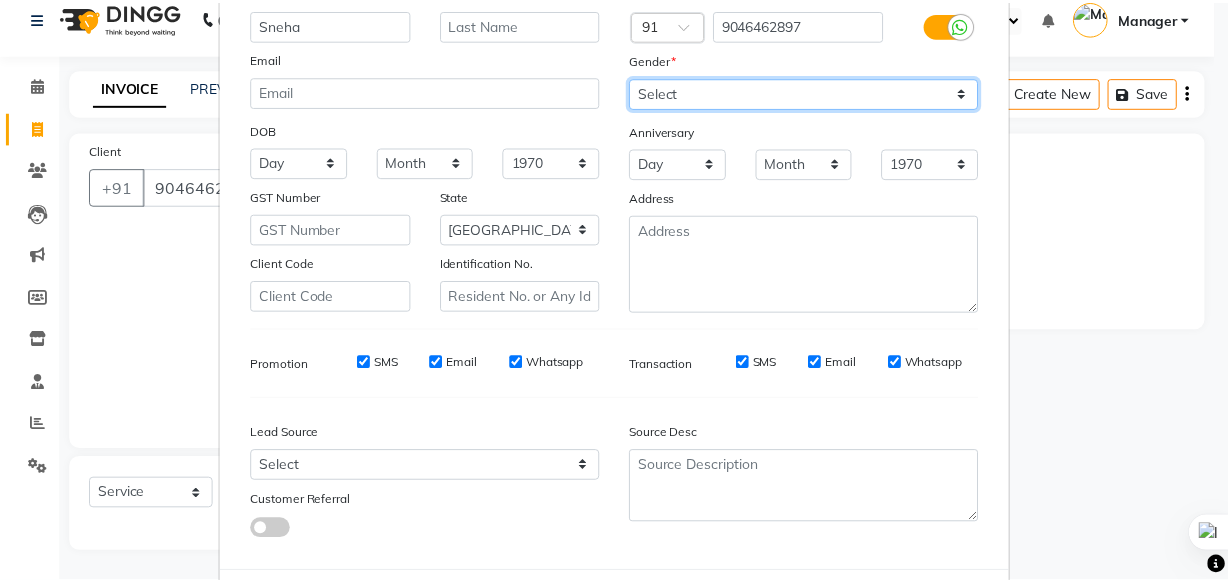 scroll, scrollTop: 270, scrollLeft: 0, axis: vertical 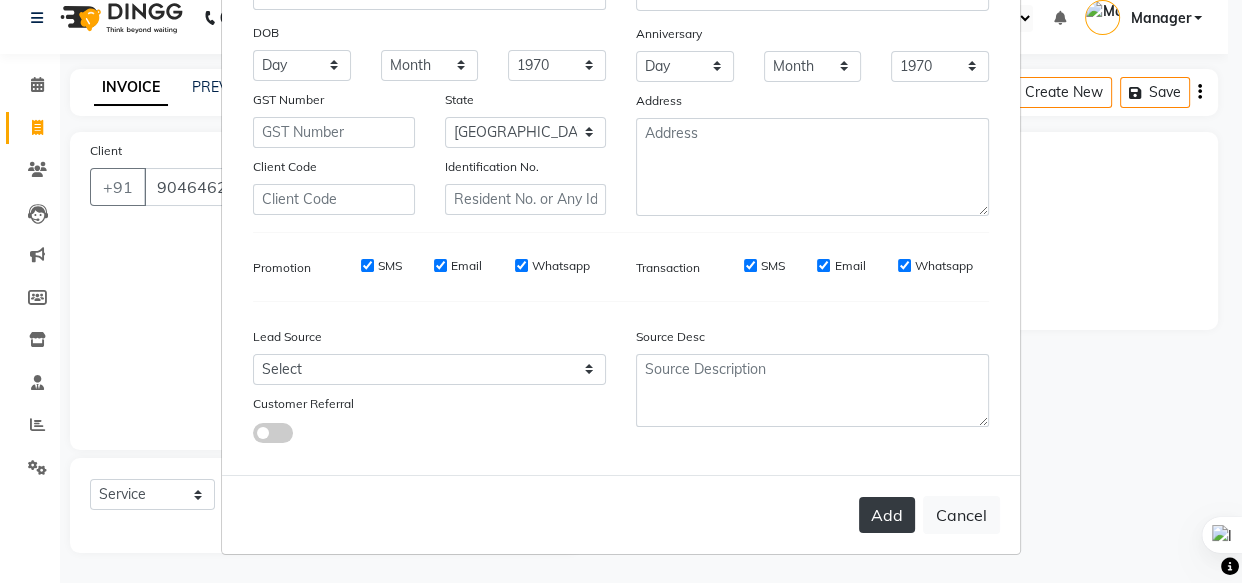 click on "Add" at bounding box center [887, 515] 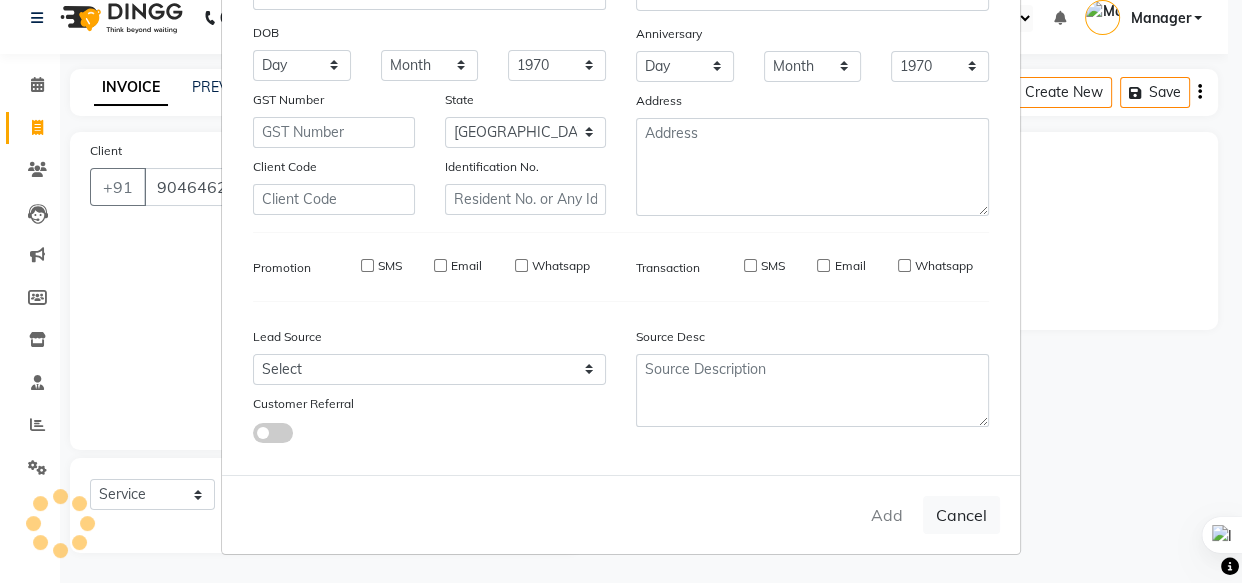 type 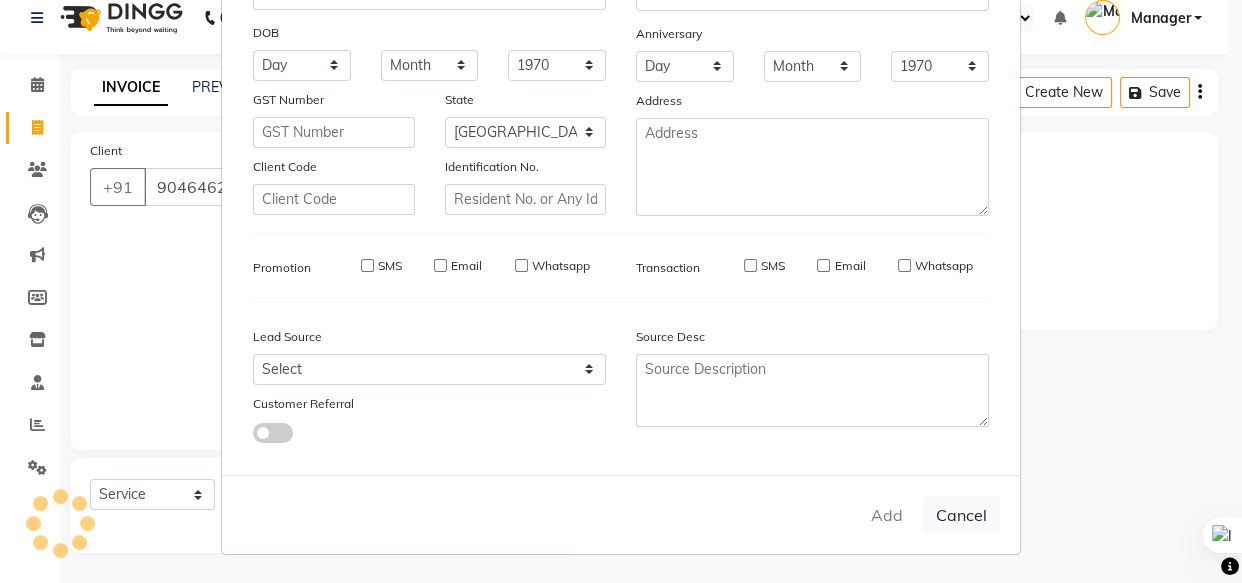 select 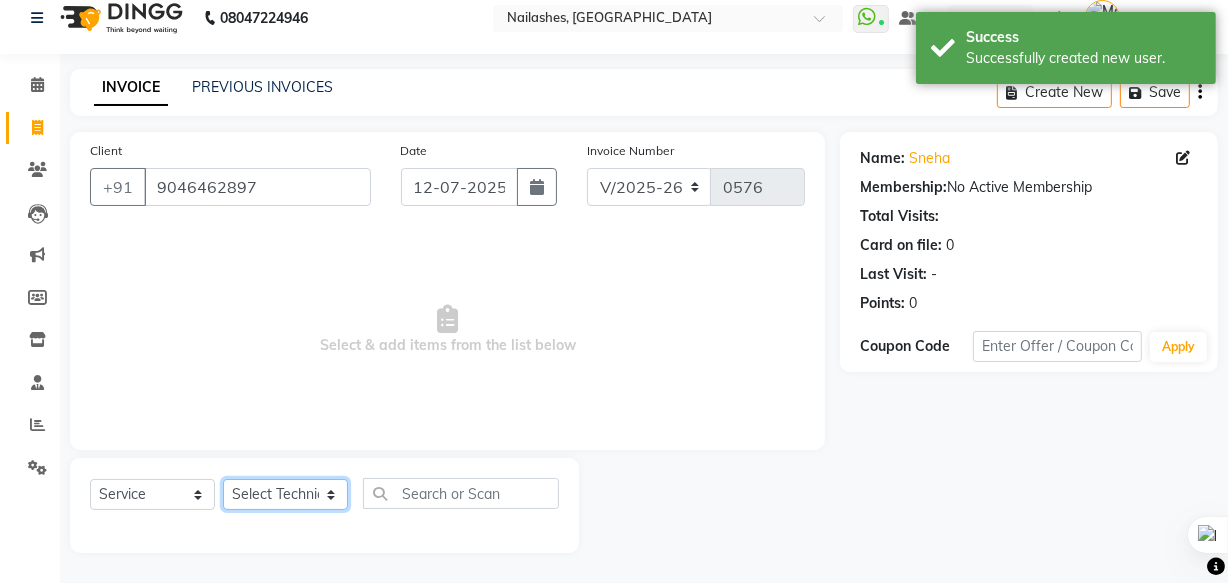 click on "Select Technician [PERSON_NAME] [PERSON_NAME] [PERSON_NAME] mam Manager [PERSON_NAME] thei" 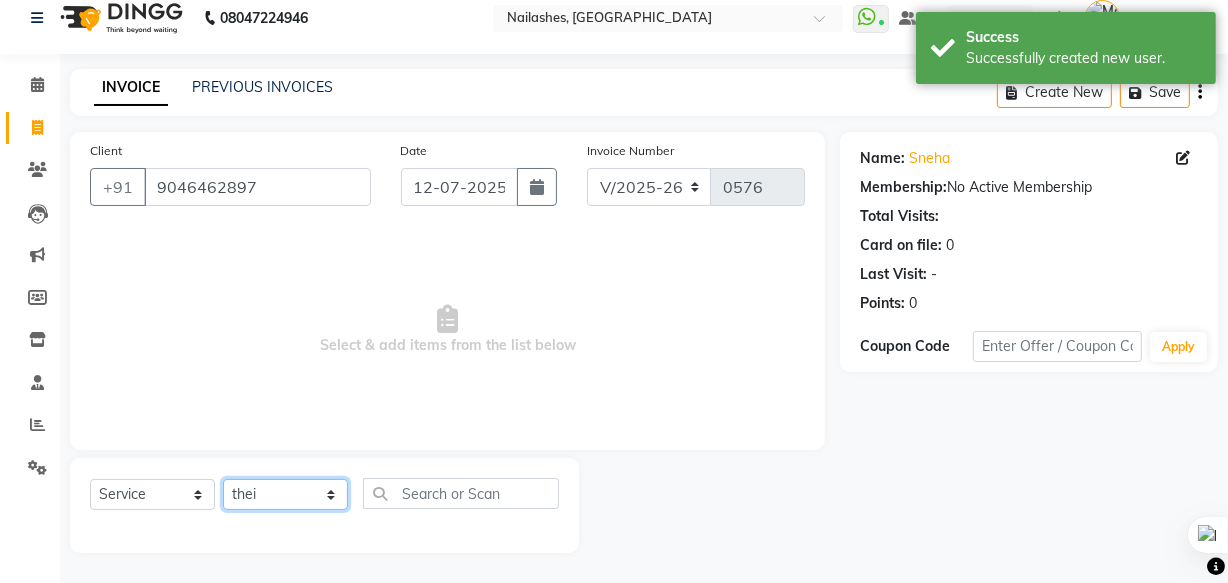 click on "Select Technician [PERSON_NAME] [PERSON_NAME] [PERSON_NAME] mam Manager [PERSON_NAME] thei" 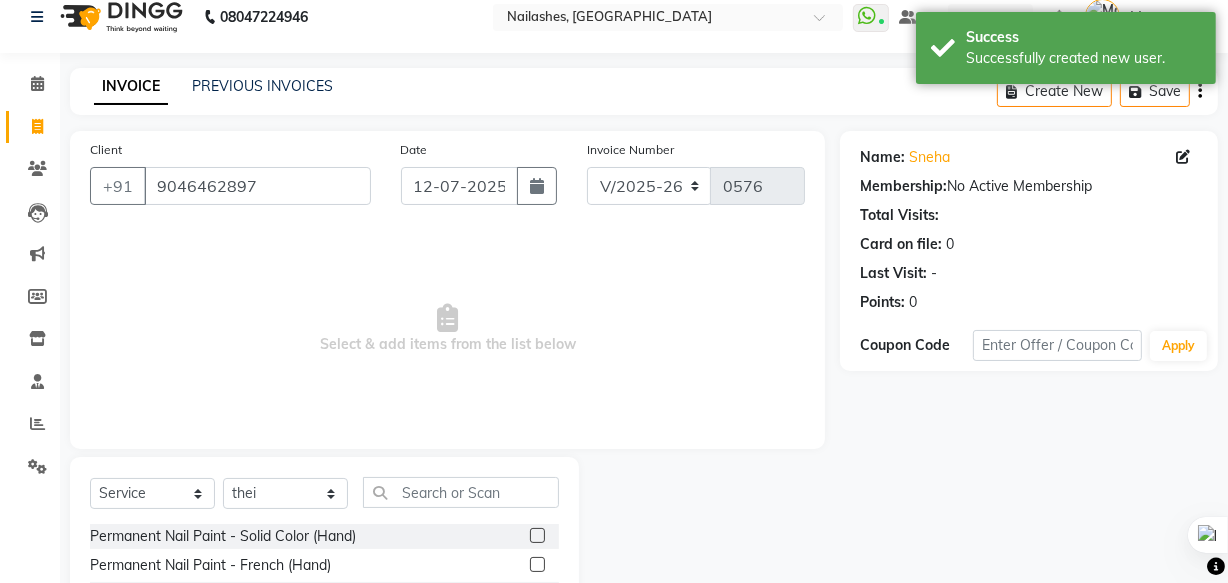 click 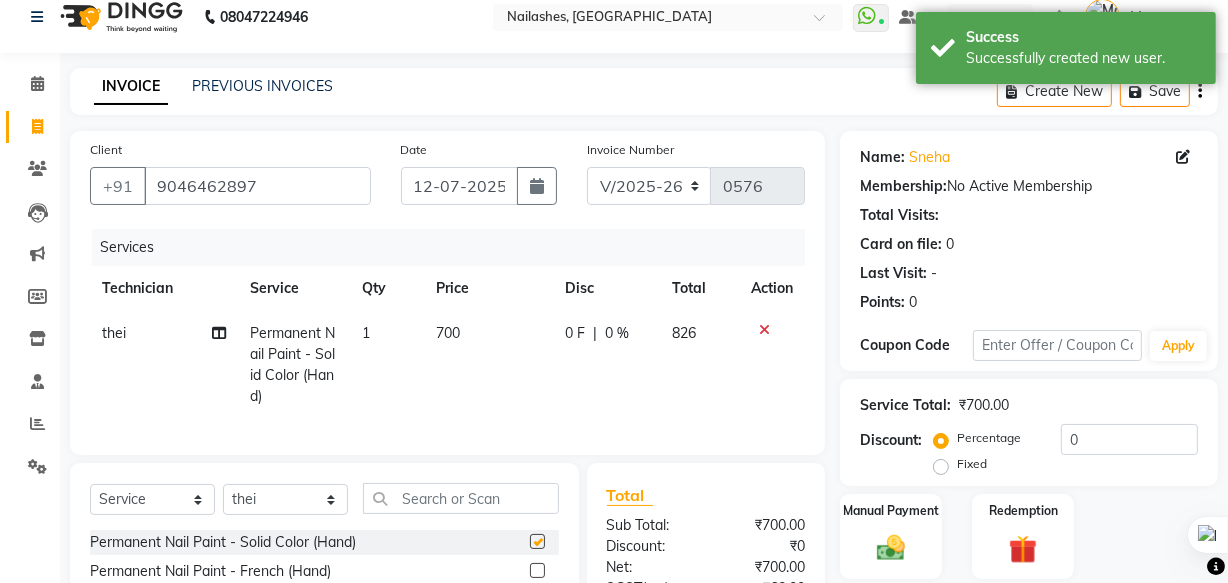 checkbox on "false" 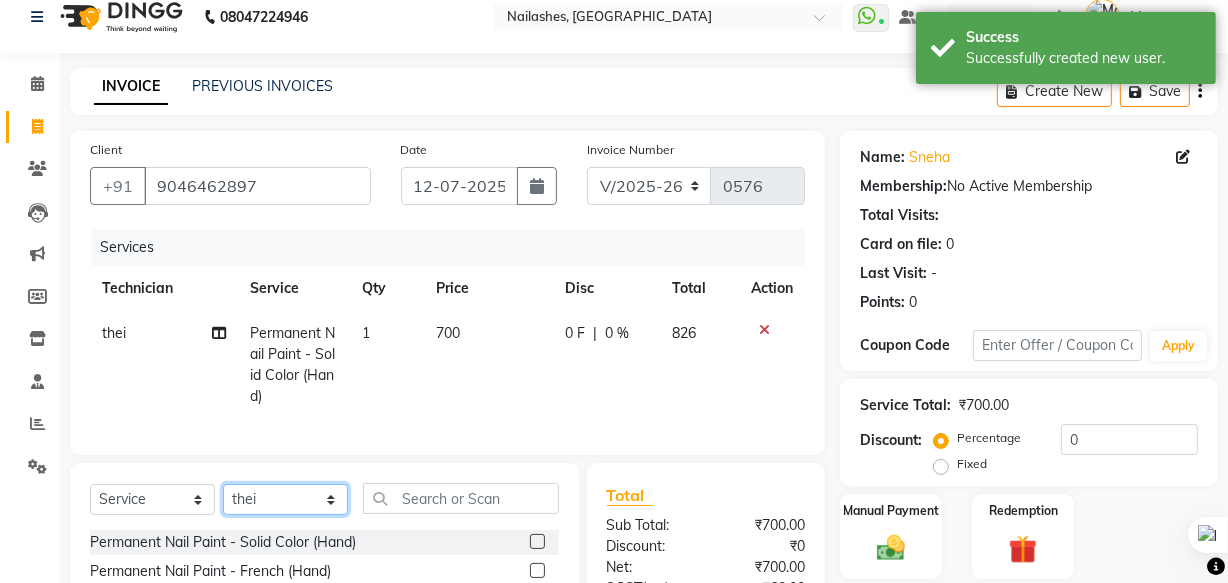 click on "Select Technician [PERSON_NAME] [PERSON_NAME] [PERSON_NAME] mam Manager [PERSON_NAME] thei" 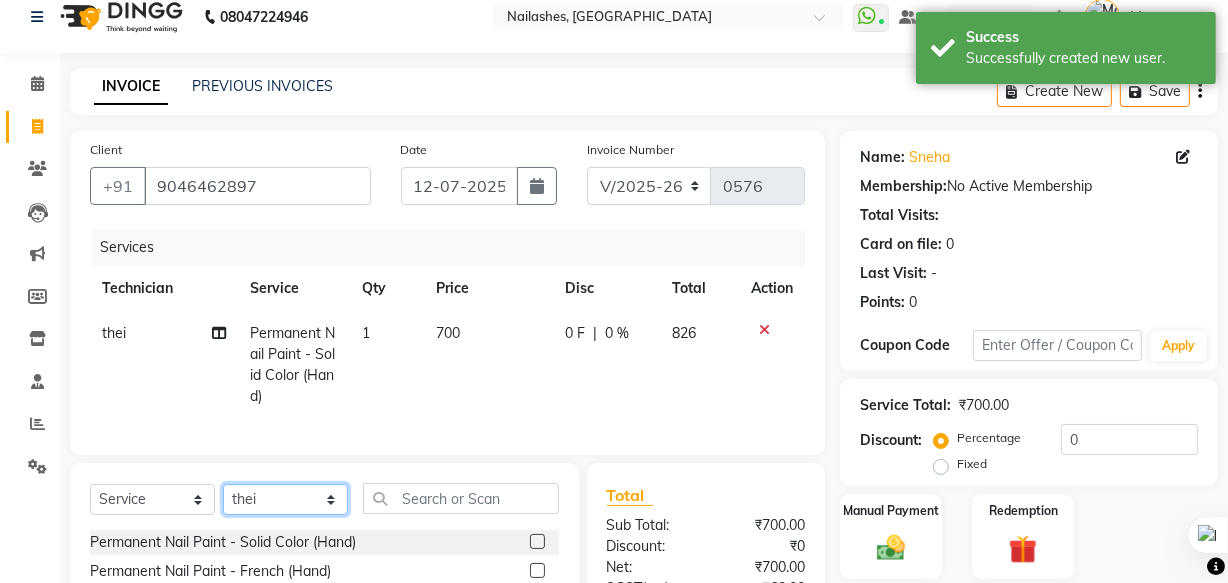 select on "76516" 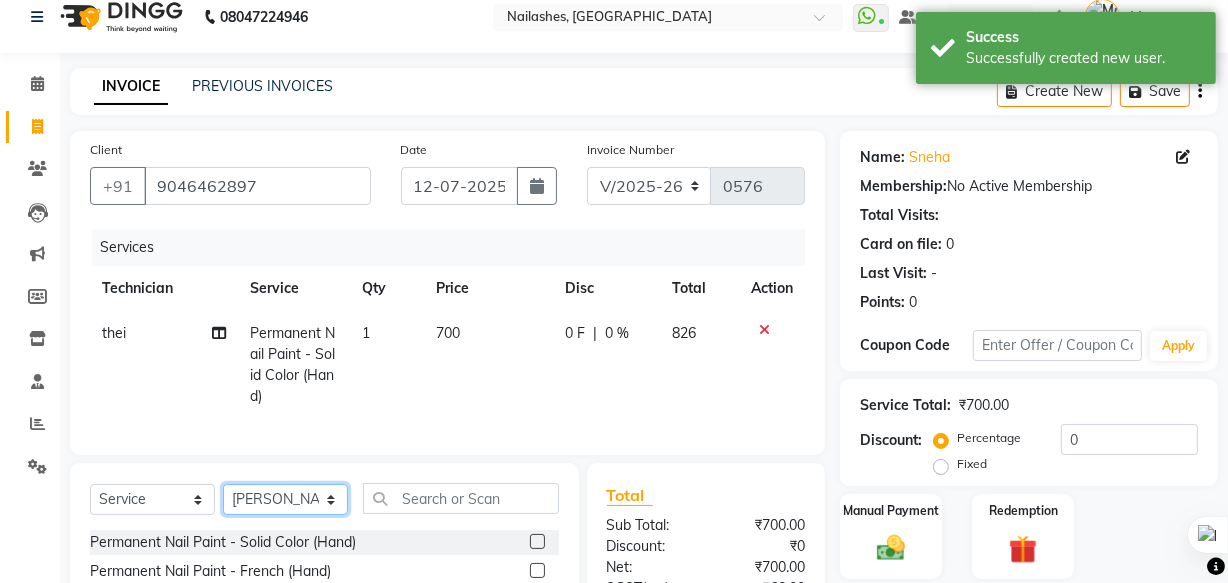 click on "Select Technician [PERSON_NAME] [PERSON_NAME] [PERSON_NAME] mam Manager [PERSON_NAME] thei" 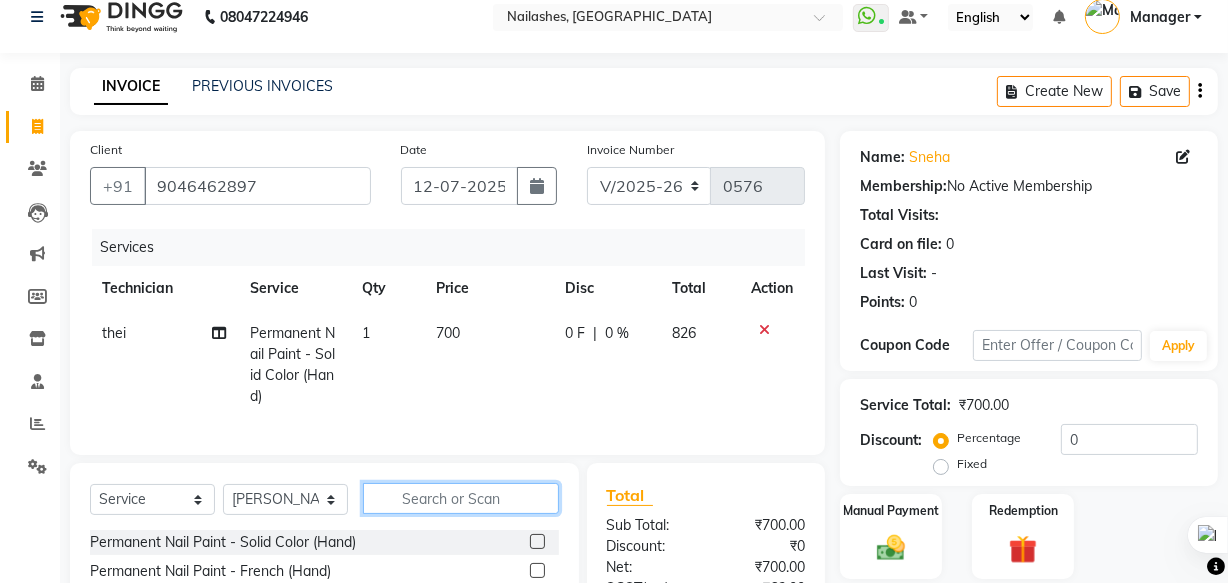 click 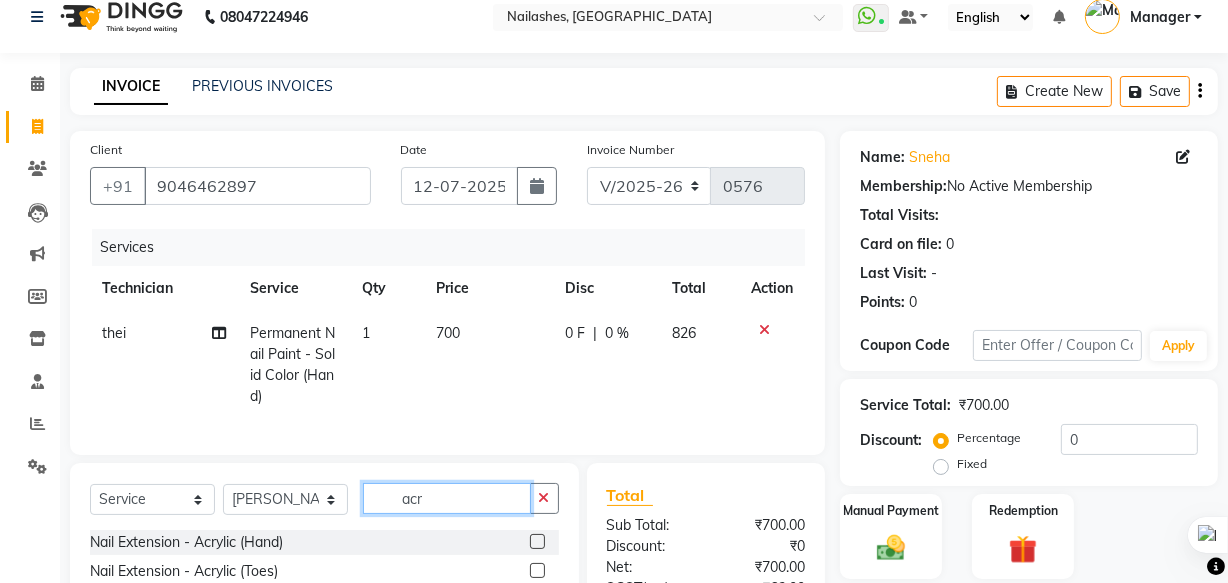 type on "acr" 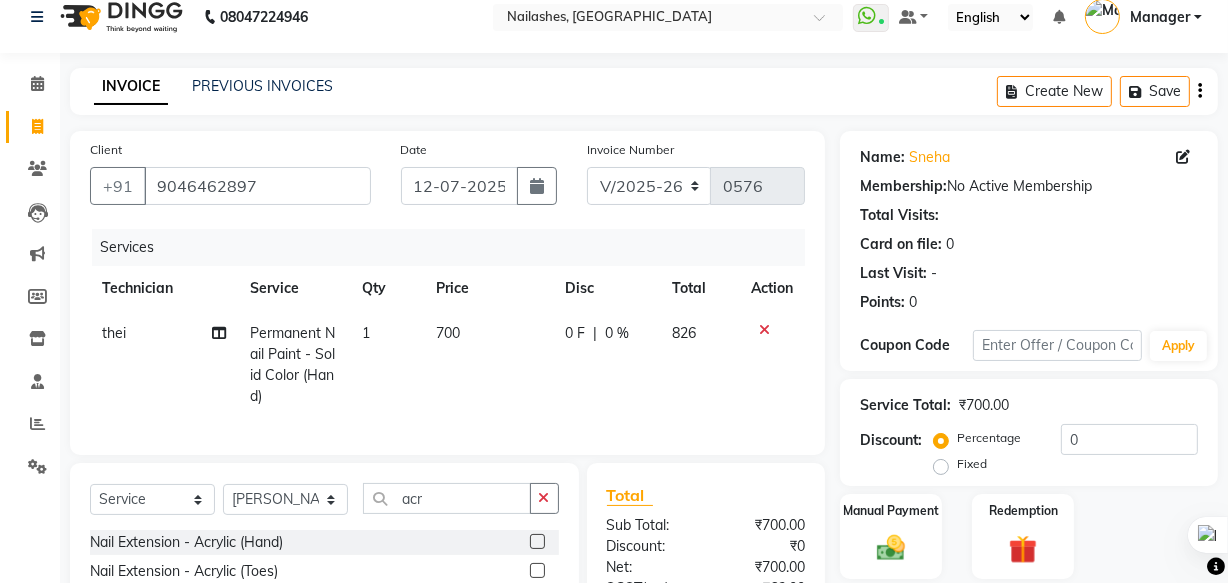 click 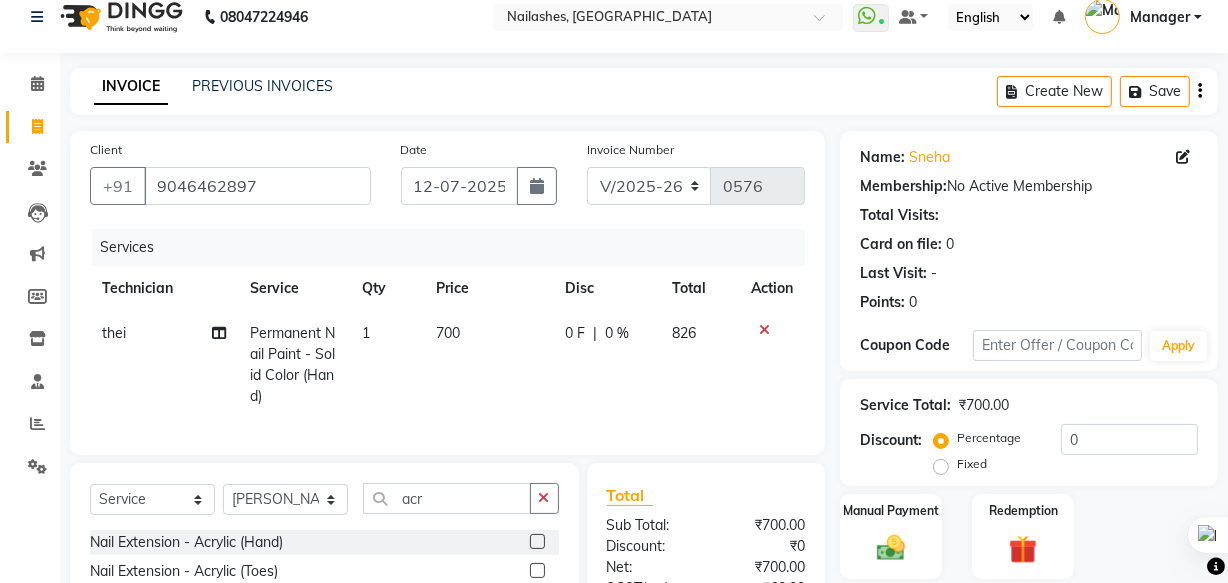 click at bounding box center [536, 542] 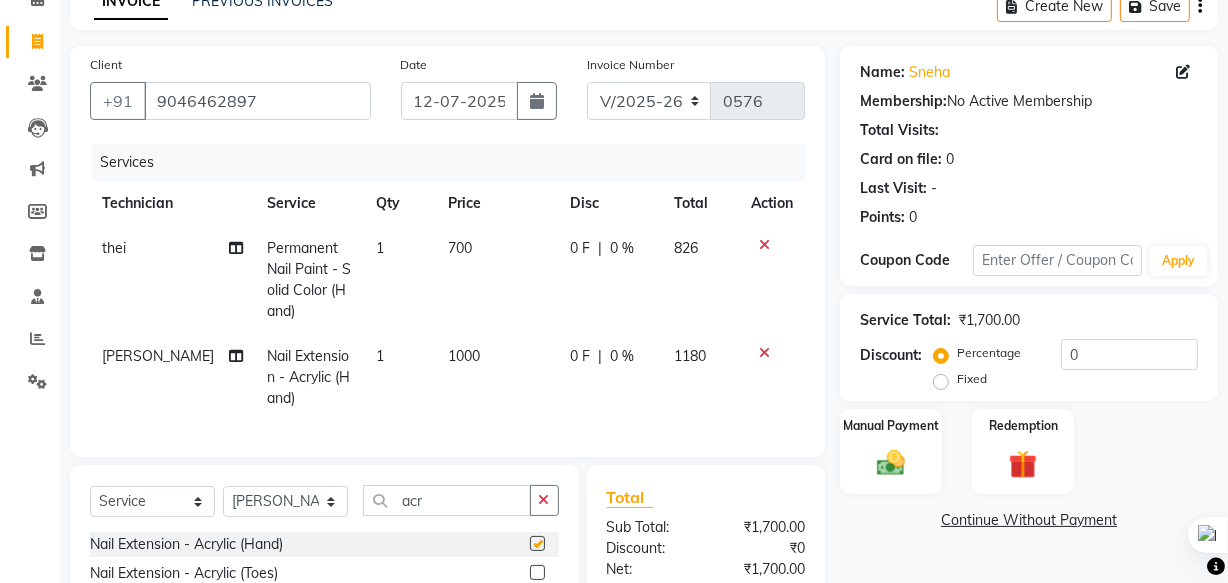 checkbox on "false" 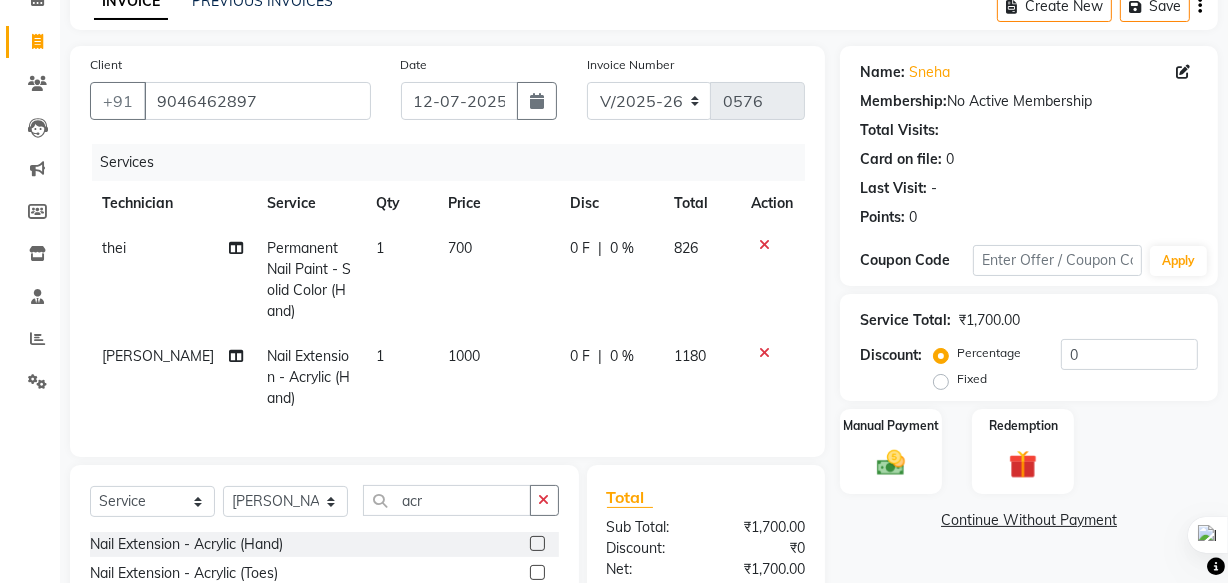 scroll, scrollTop: 324, scrollLeft: 0, axis: vertical 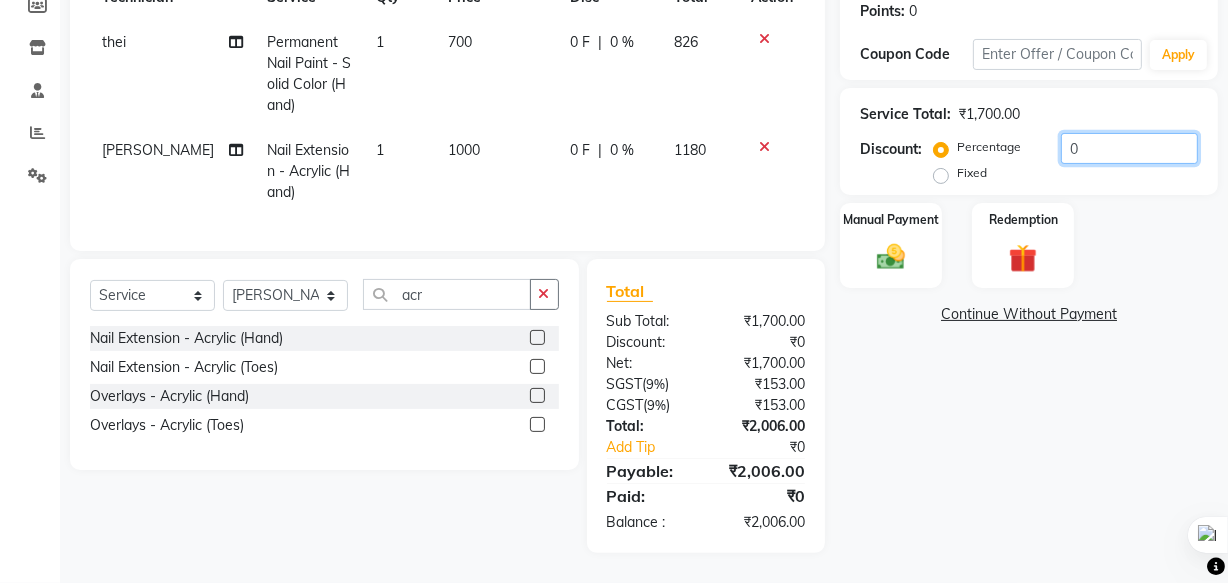 click on "0" 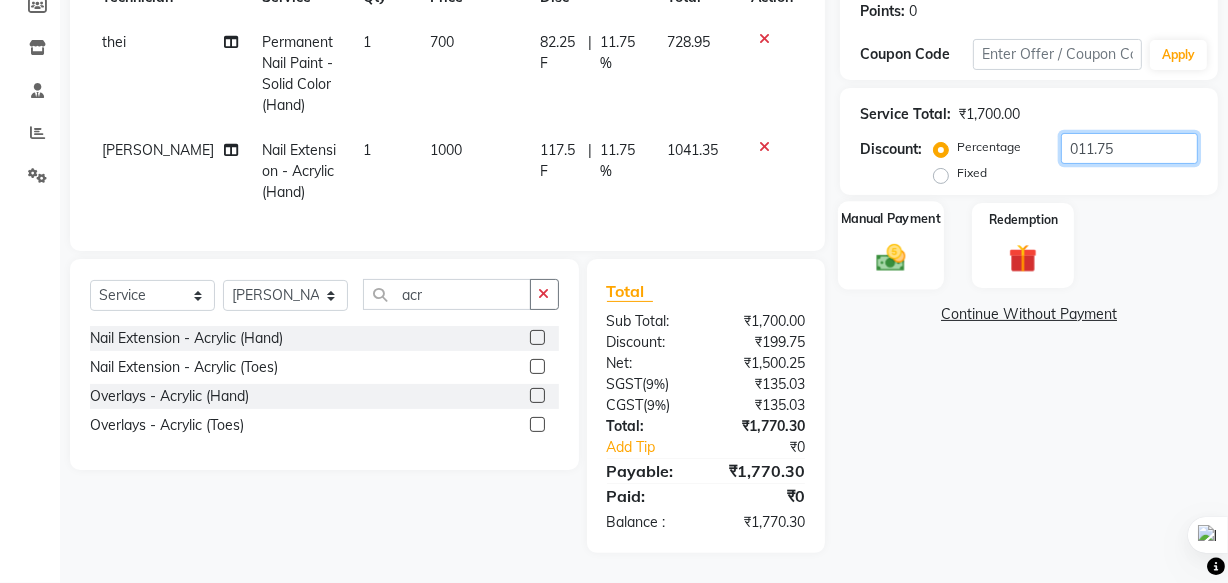 type on "011.75" 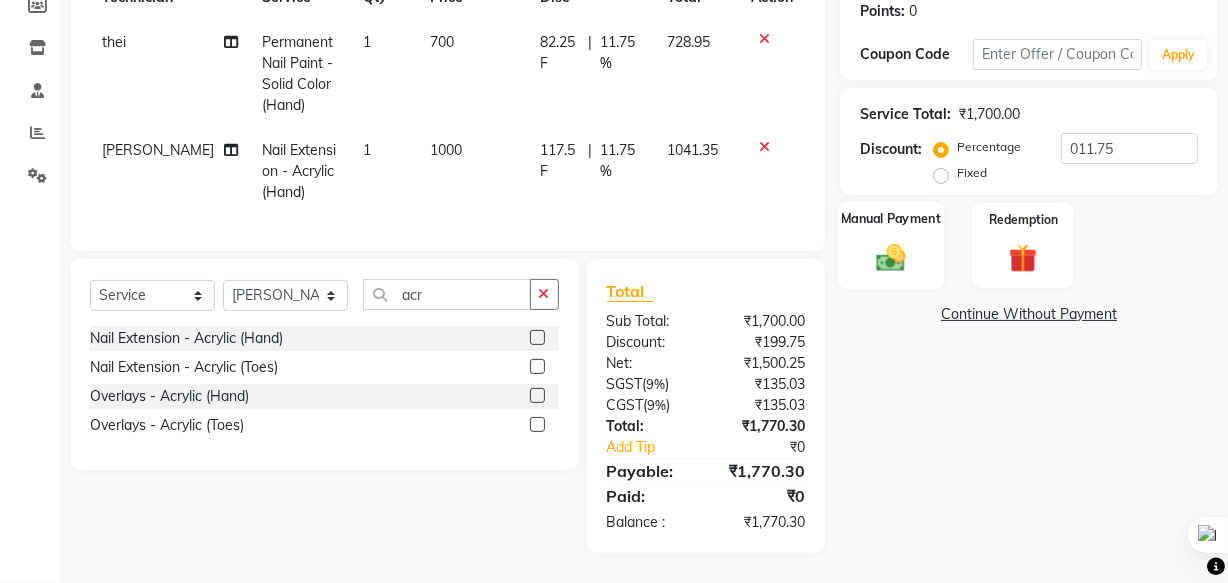 click 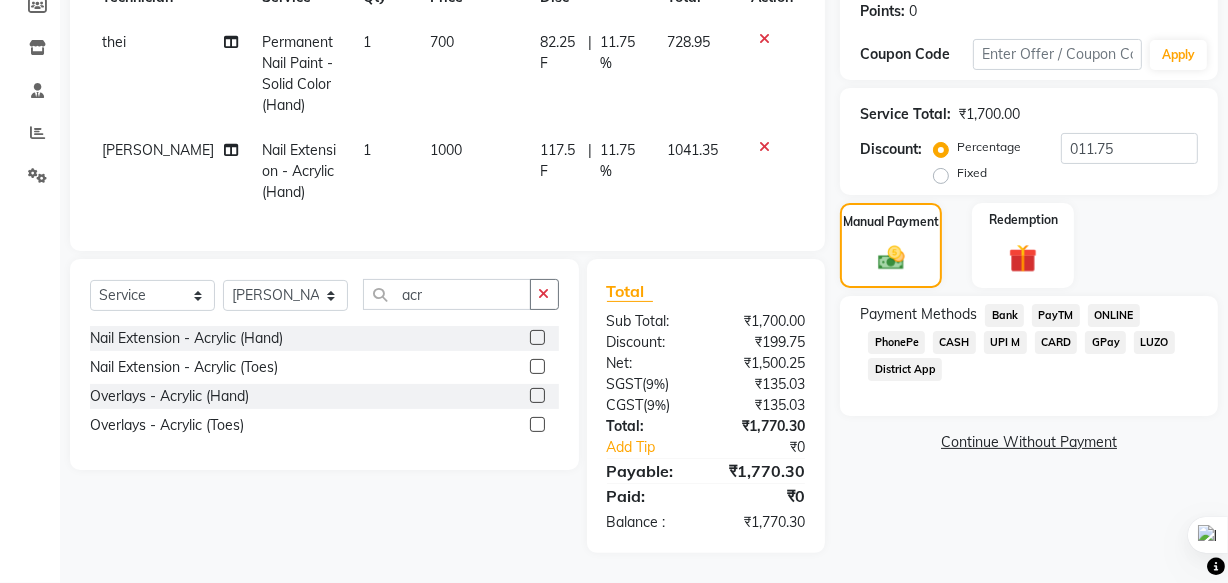 click on "CASH" 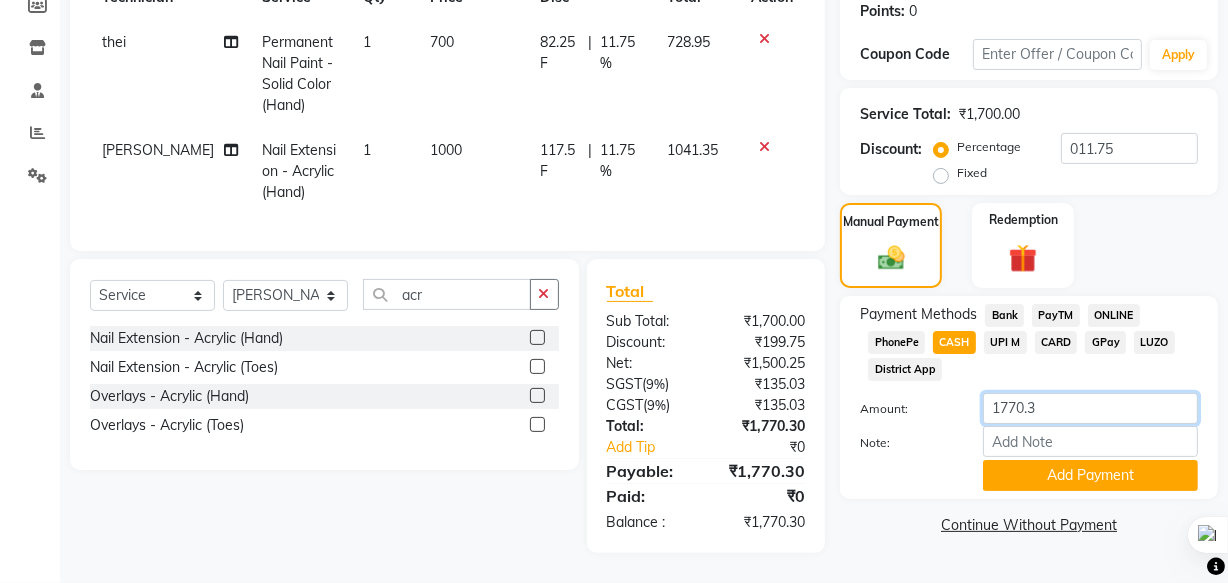 click on "1770.3" 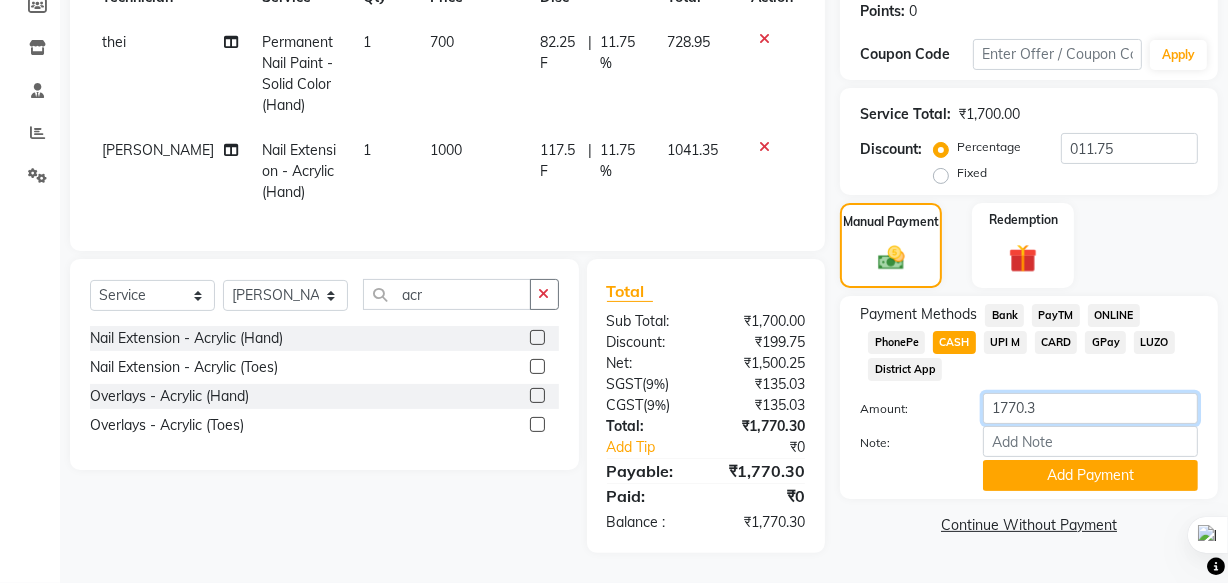 click on "1770.3" 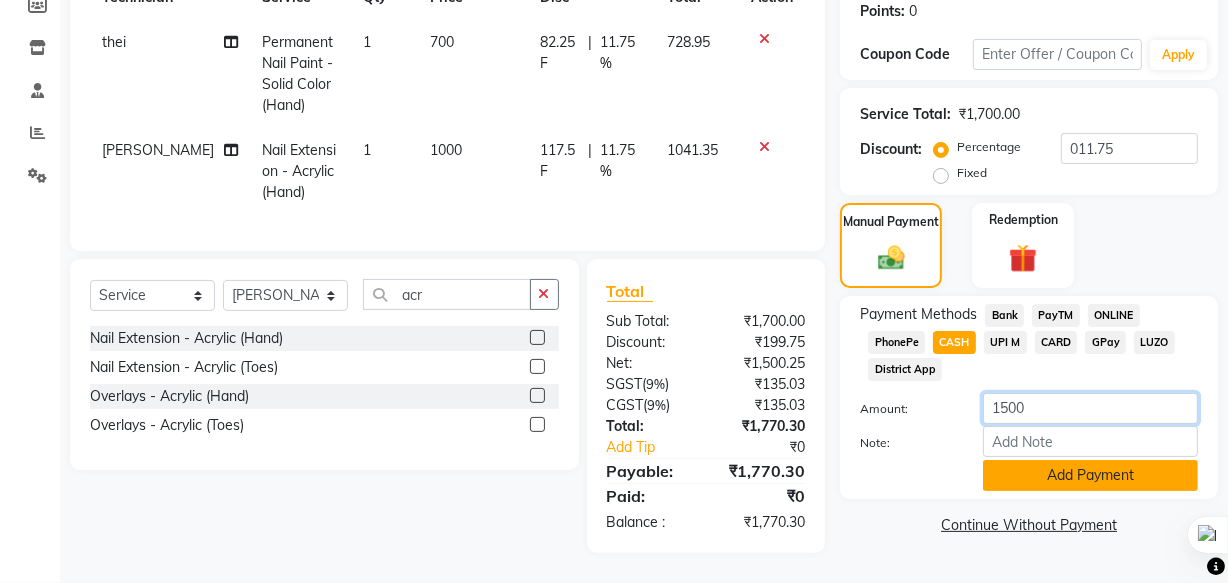 type on "1500" 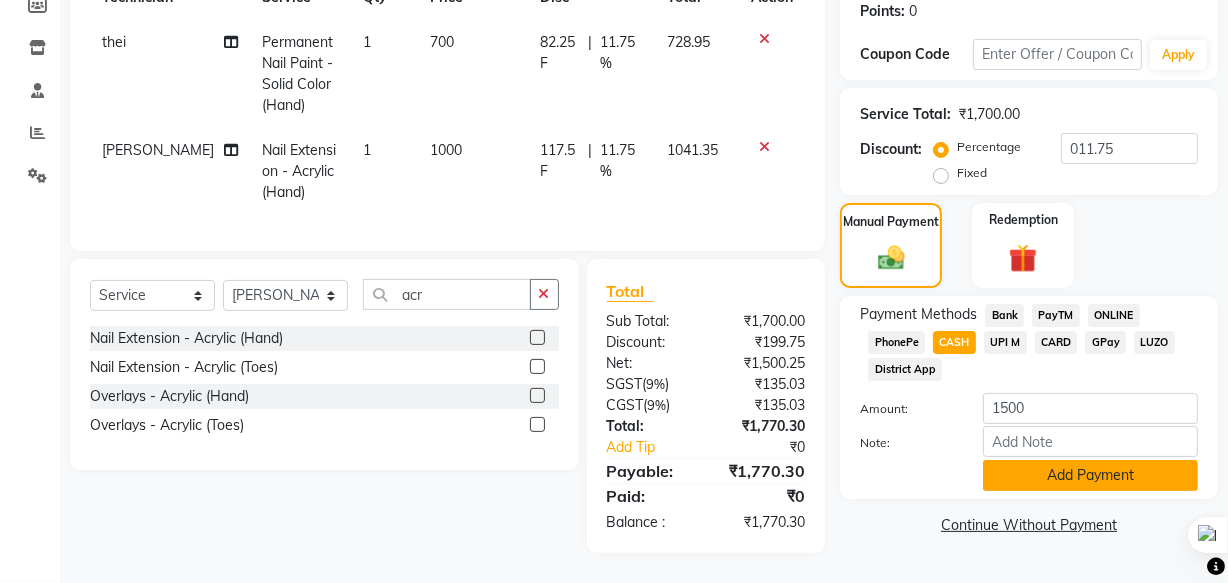 click on "Add Payment" 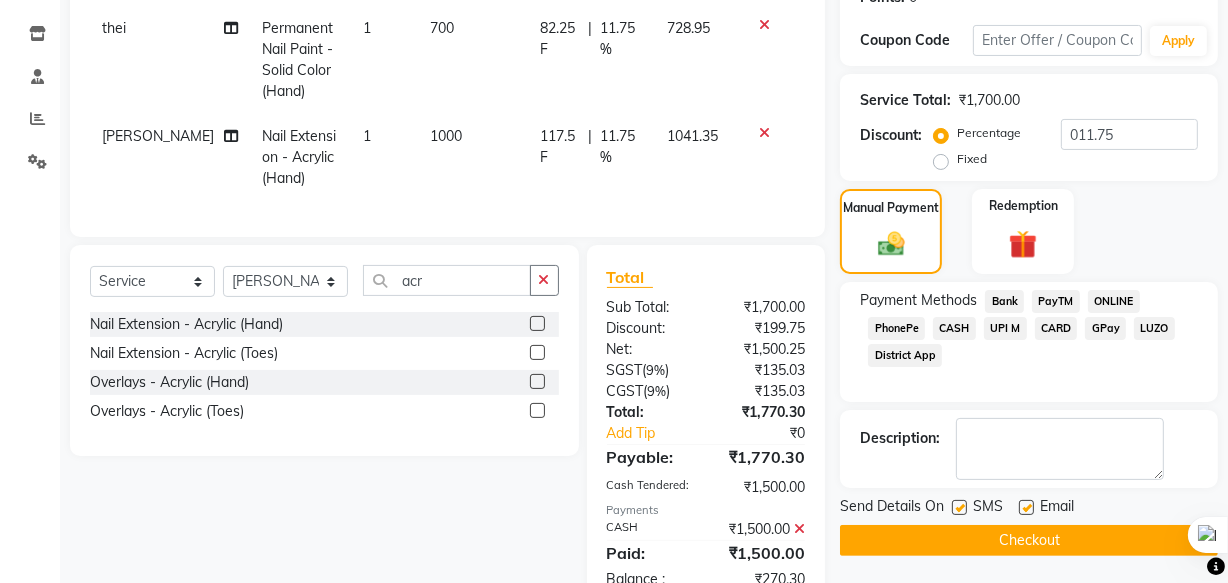 click on "UPI M" 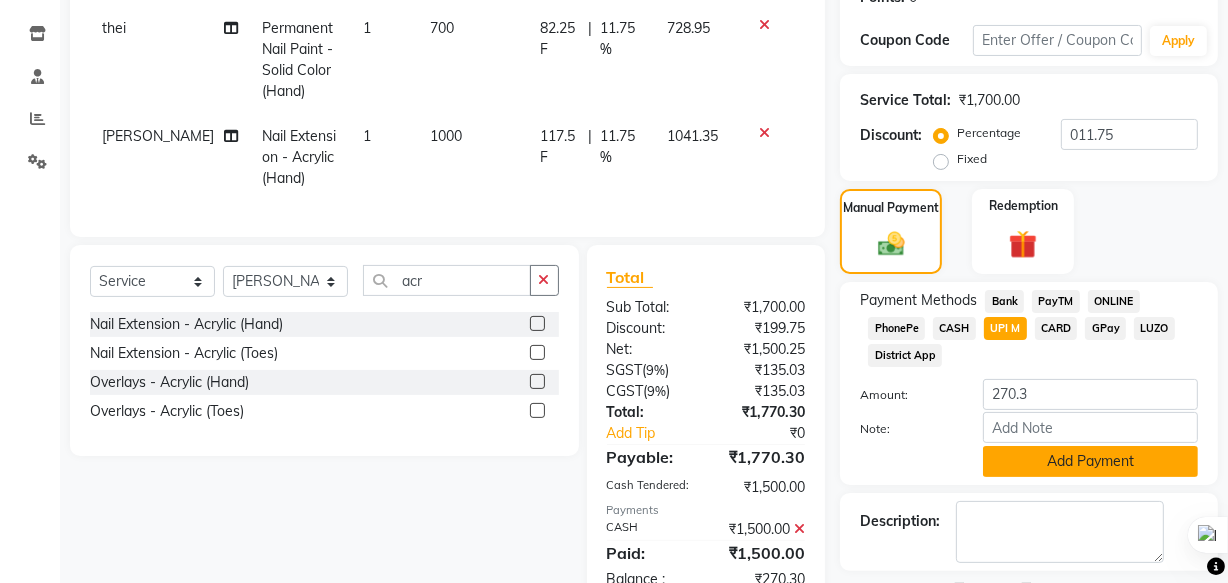 click on "Add Payment" 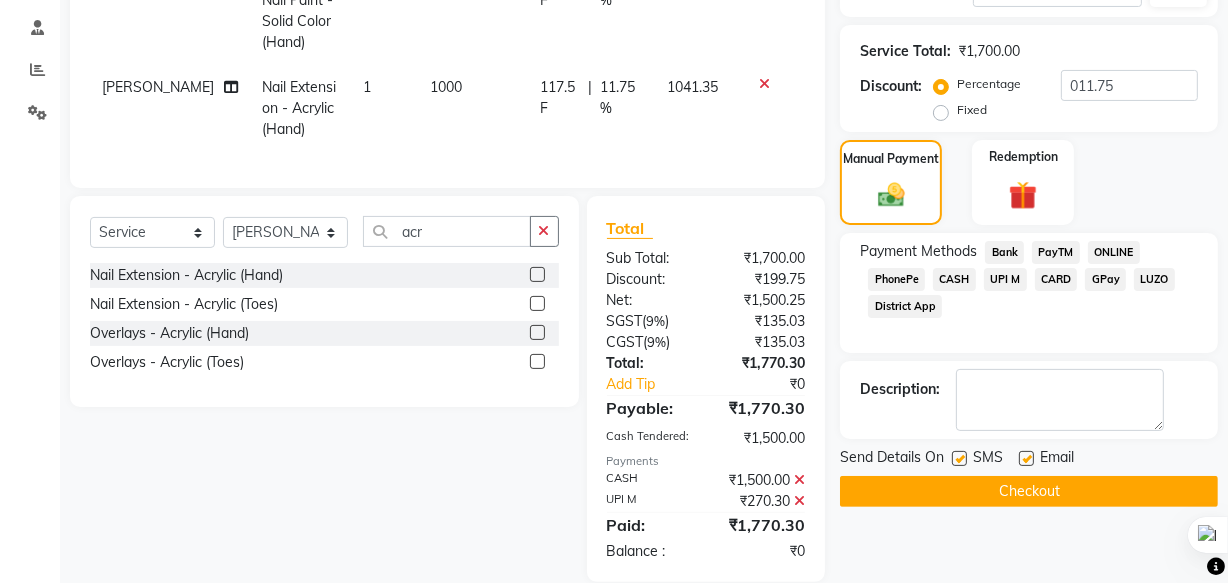 scroll, scrollTop: 416, scrollLeft: 0, axis: vertical 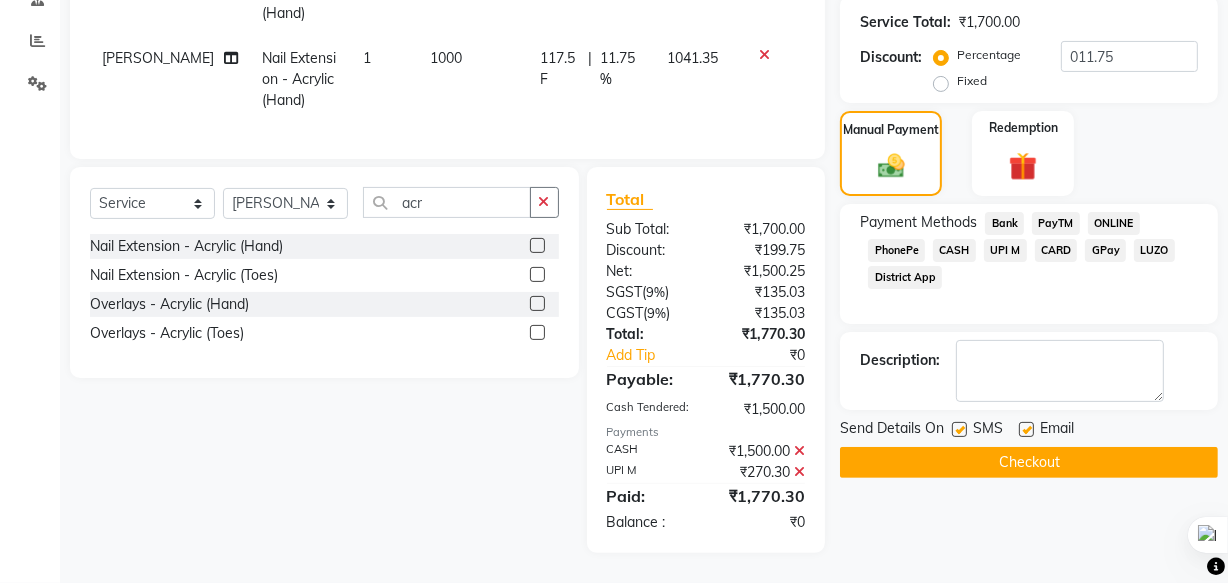 click on "Checkout" 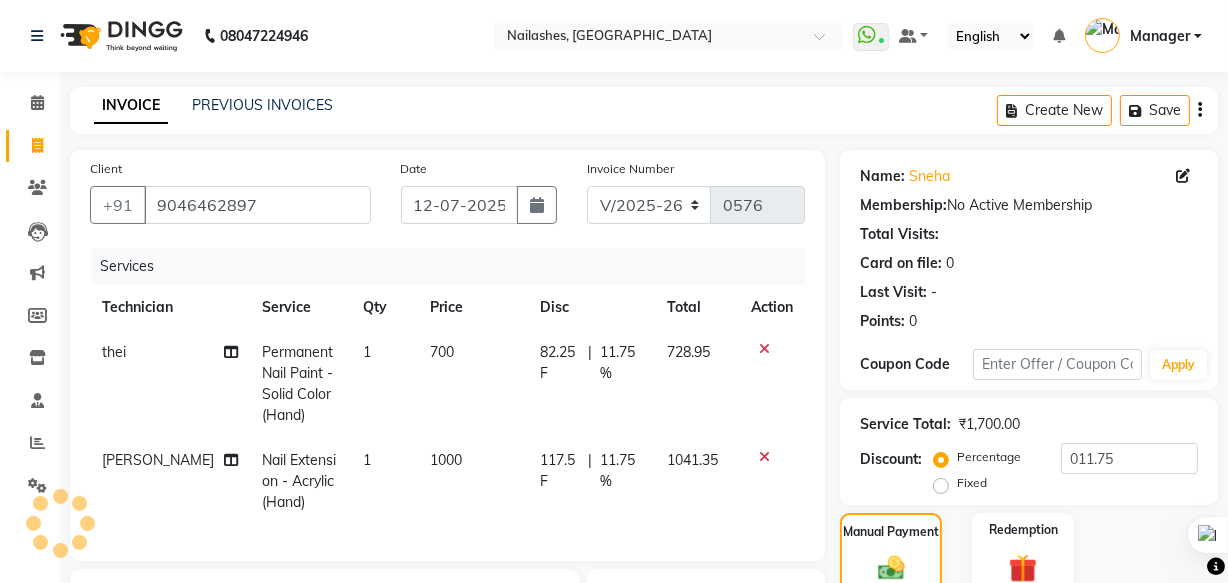 scroll, scrollTop: 0, scrollLeft: 0, axis: both 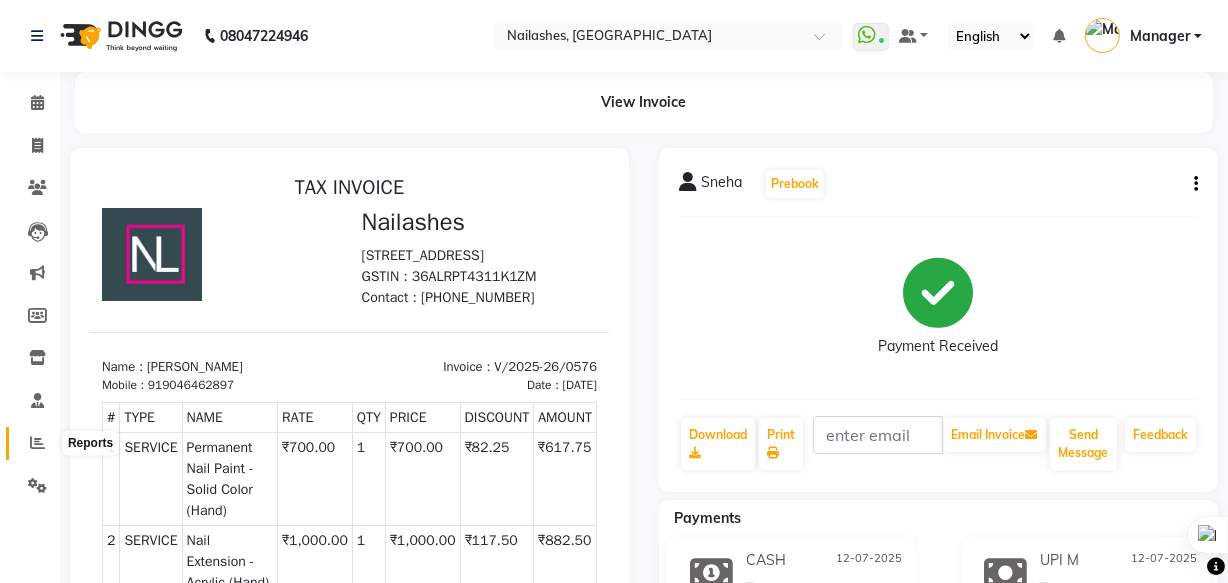 click 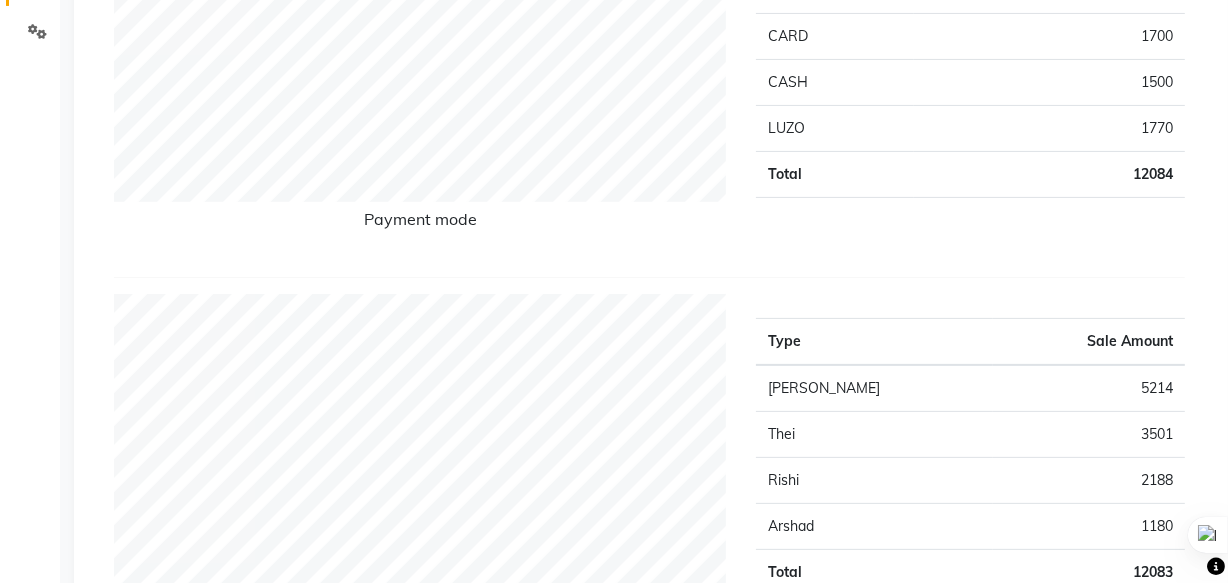 scroll, scrollTop: 0, scrollLeft: 0, axis: both 